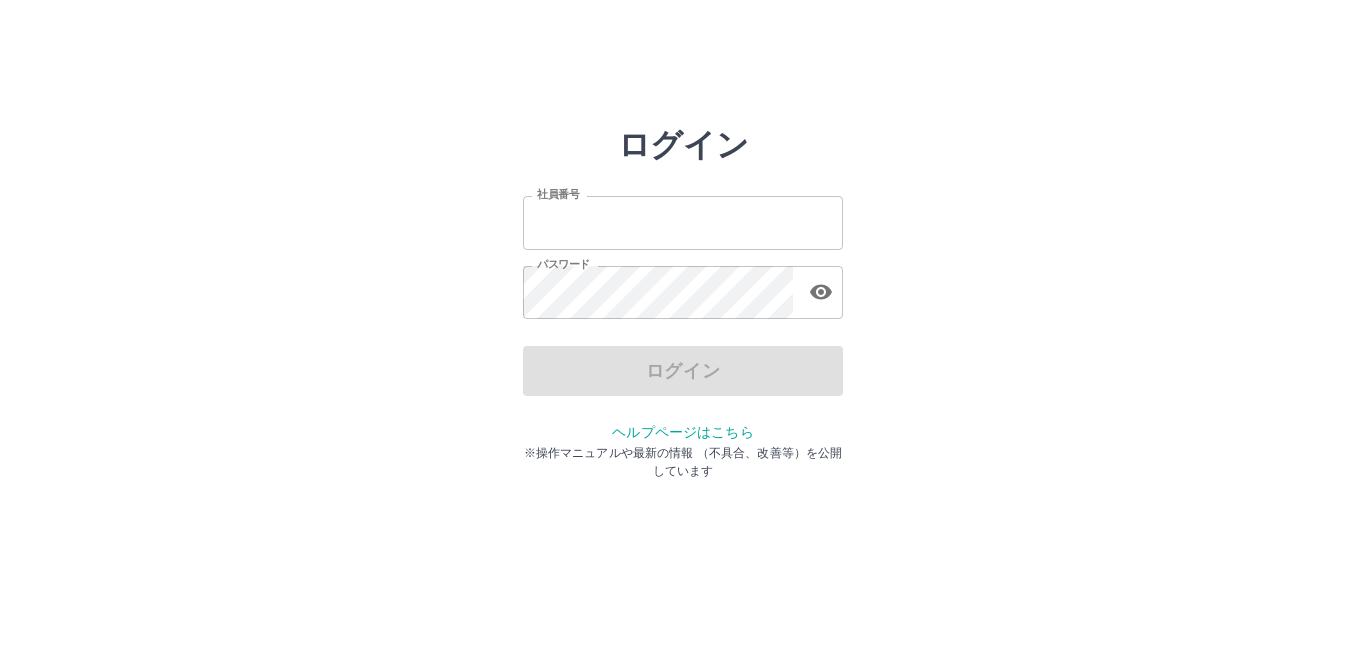 scroll, scrollTop: 0, scrollLeft: 0, axis: both 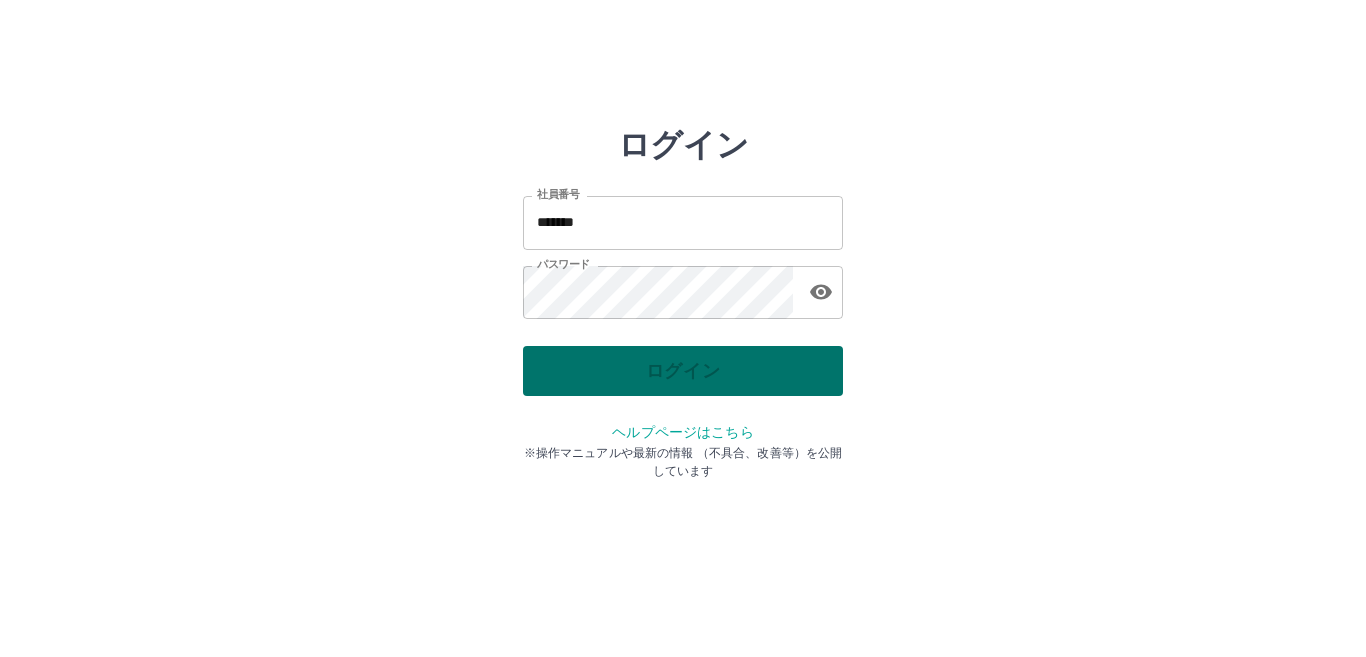 click on "ログイン" at bounding box center [683, 371] 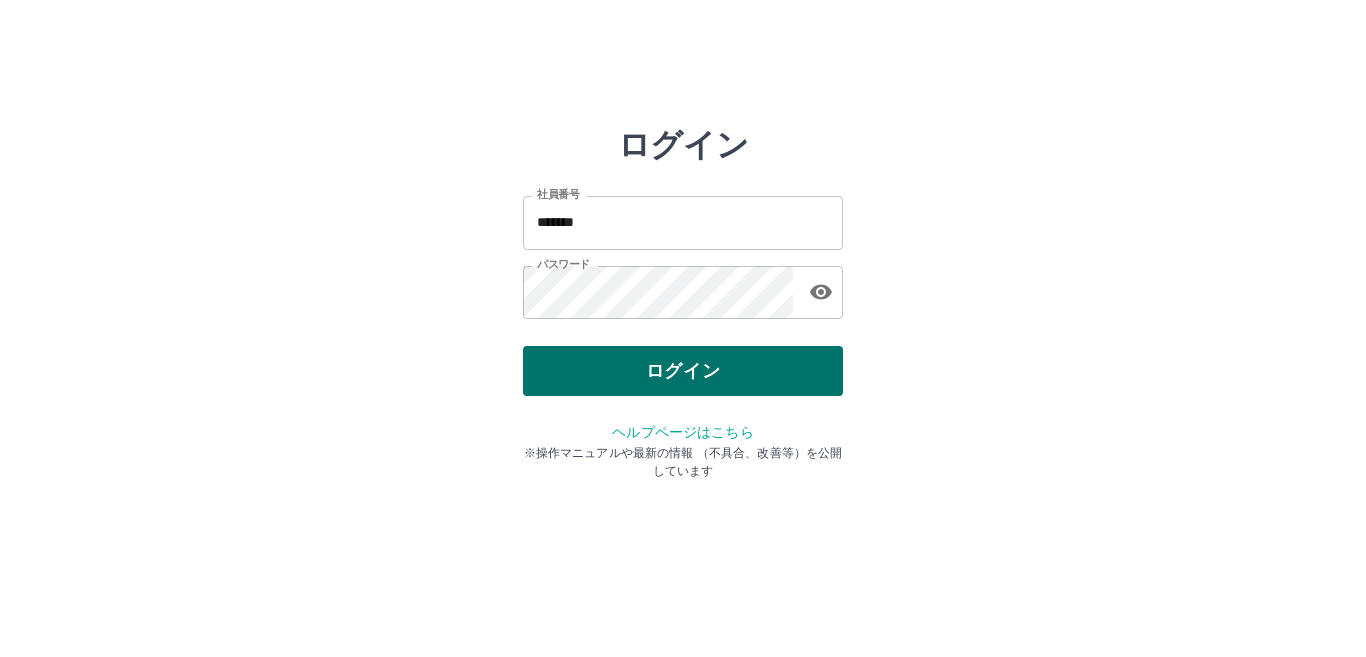 click on "ログイン" at bounding box center [683, 371] 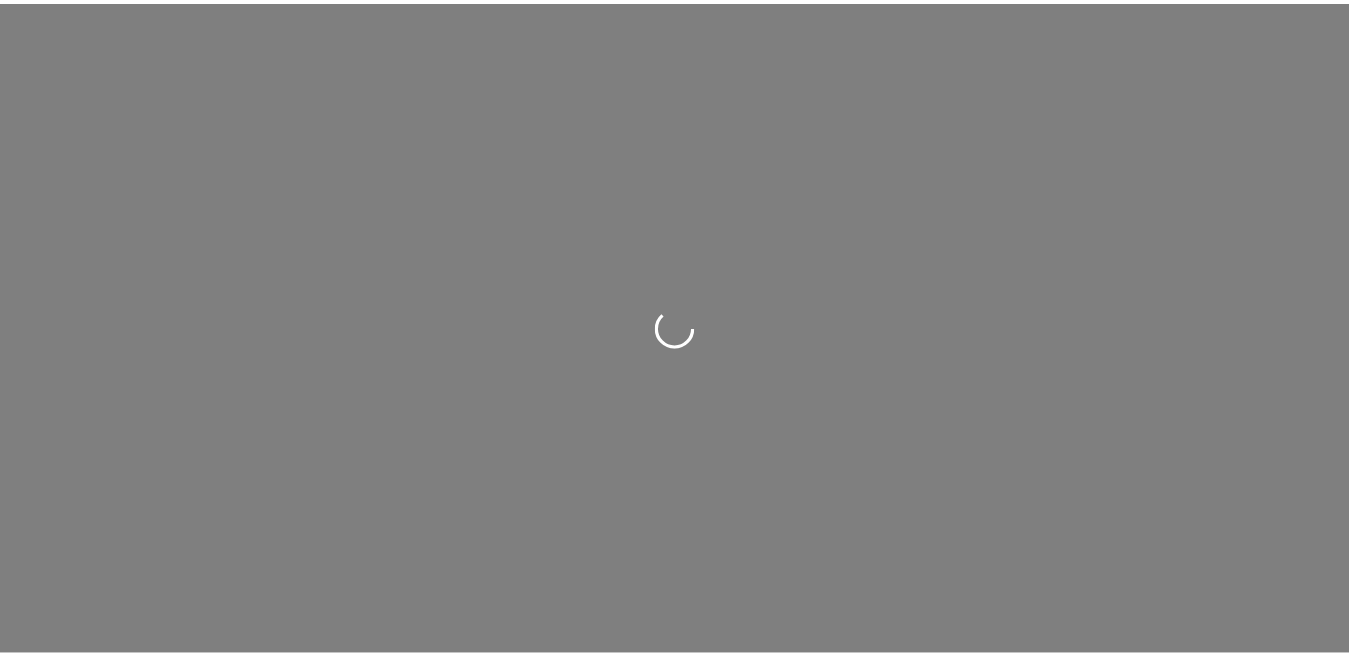 scroll, scrollTop: 0, scrollLeft: 0, axis: both 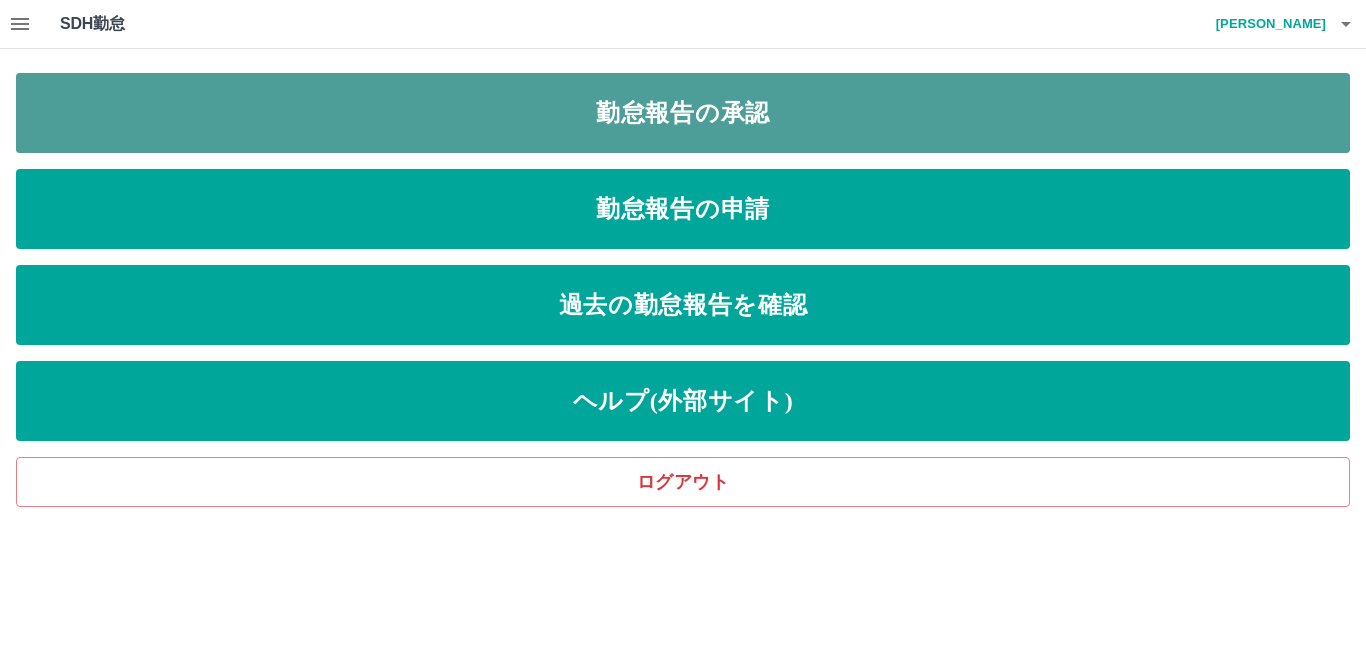 click on "勤怠報告の承認" at bounding box center (683, 113) 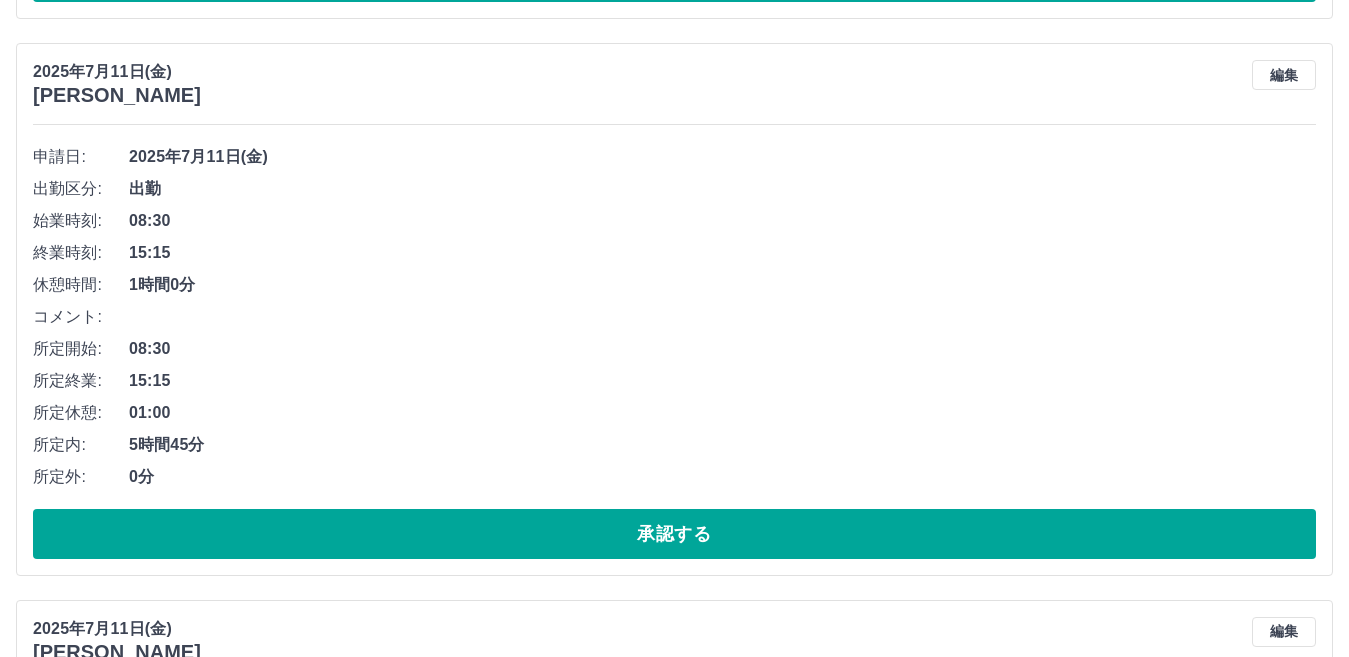 scroll, scrollTop: 3000, scrollLeft: 0, axis: vertical 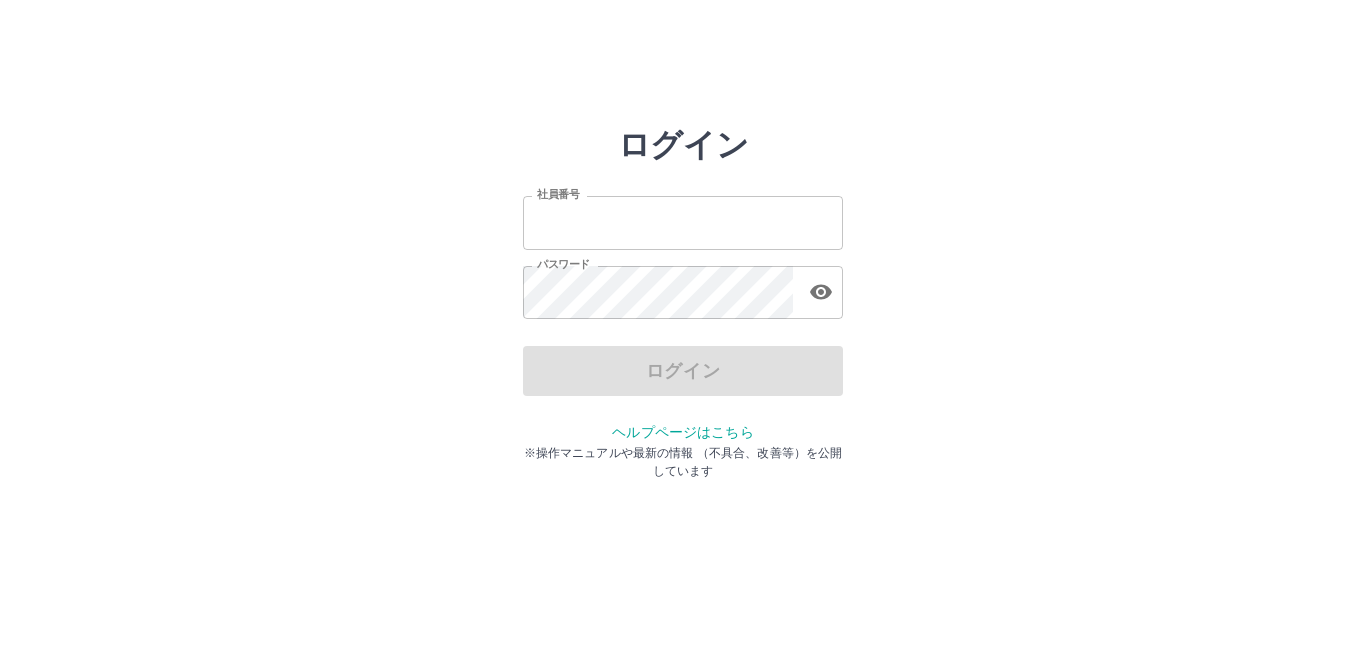 type on "*******" 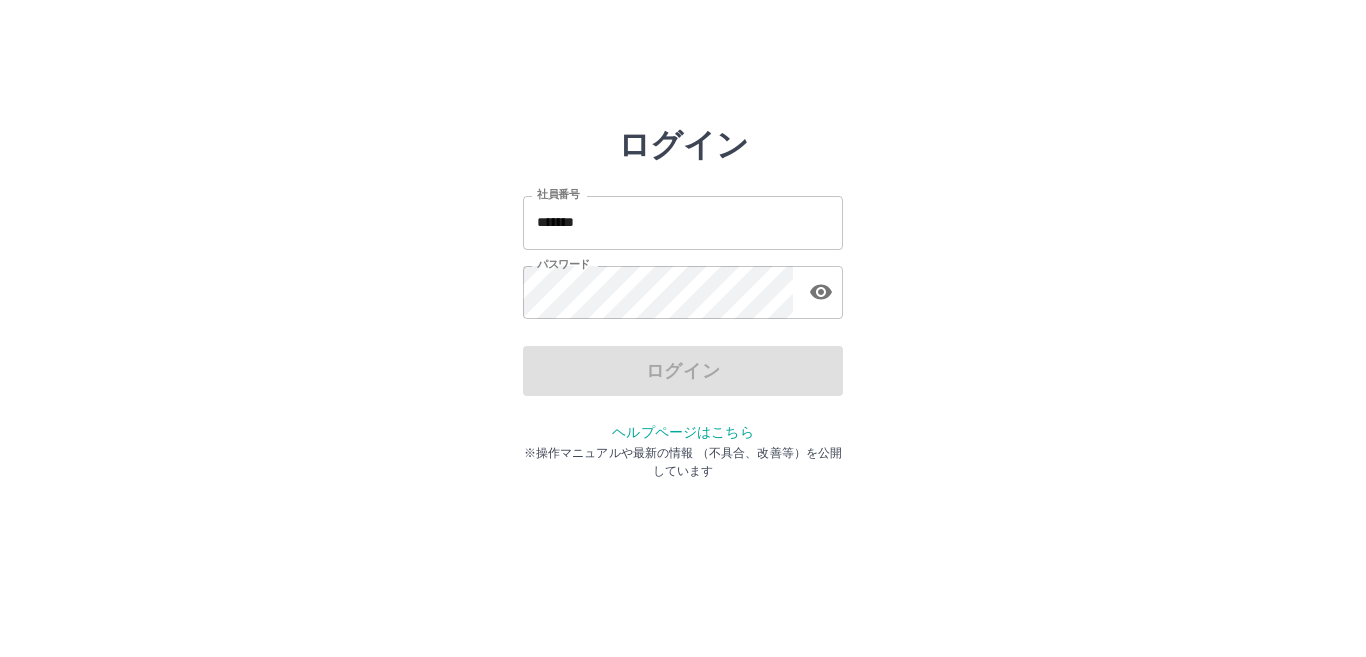 click on "ログイン" at bounding box center (683, 371) 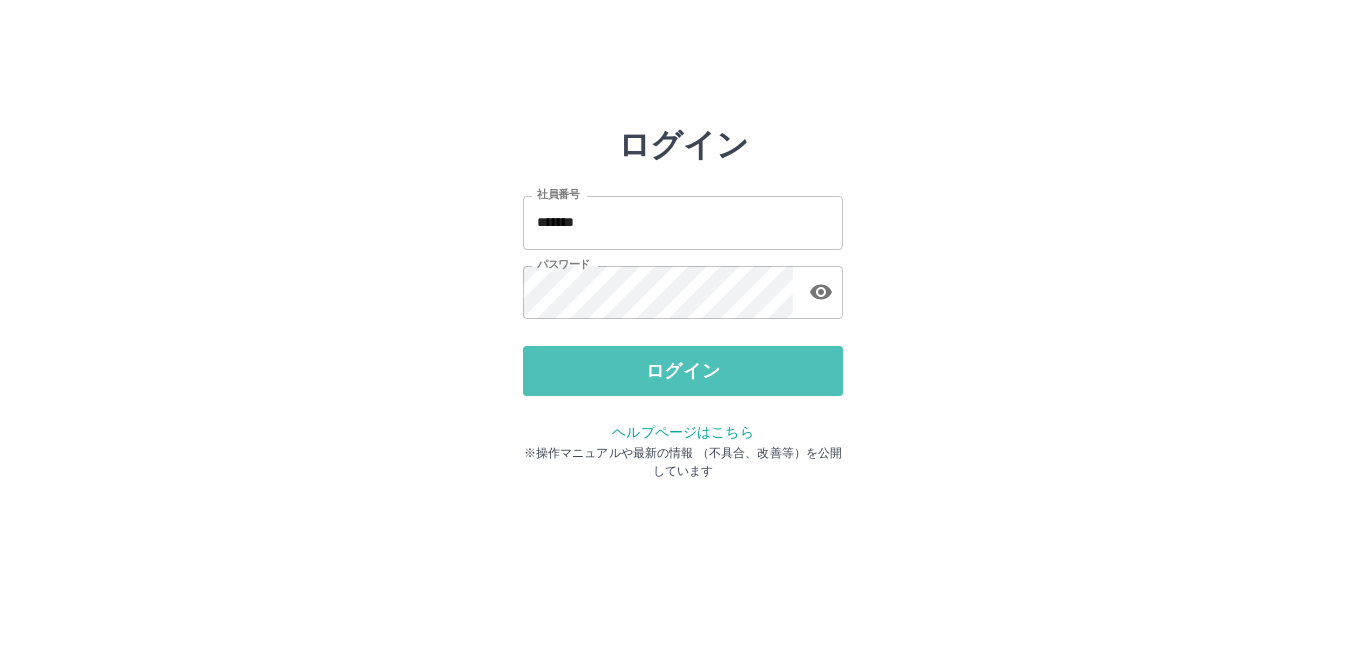 click on "ログイン" at bounding box center [683, 371] 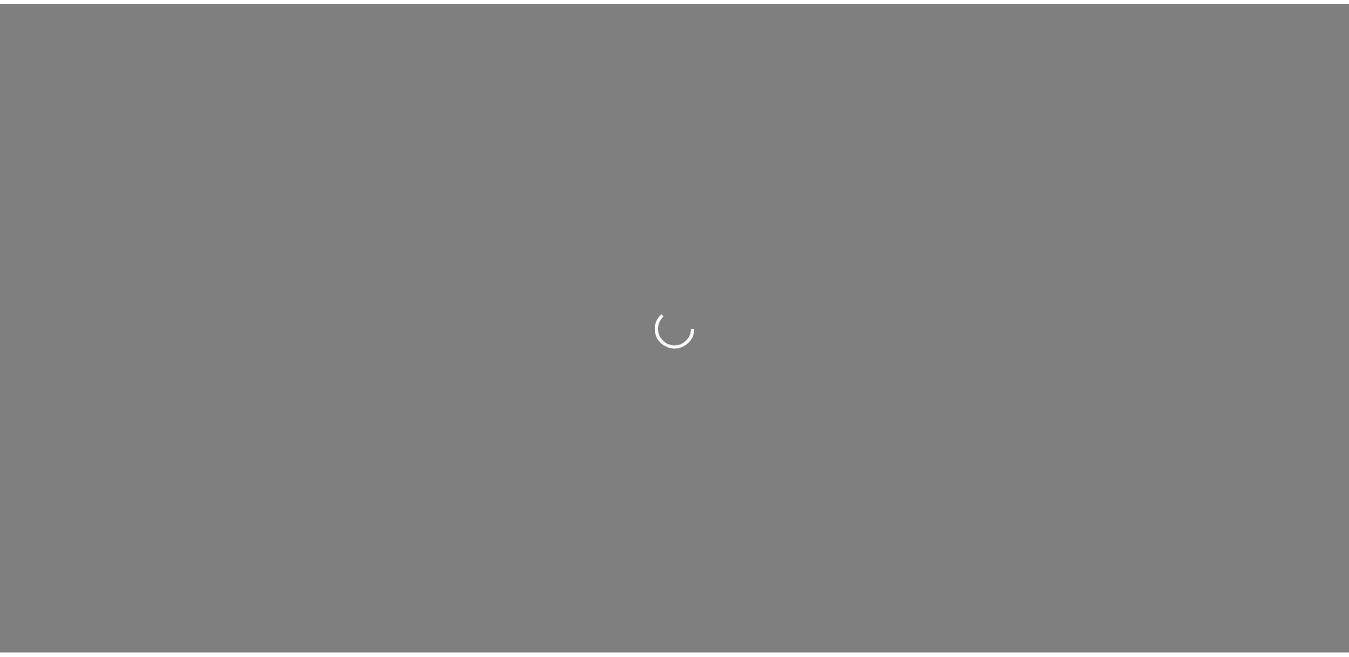 scroll, scrollTop: 0, scrollLeft: 0, axis: both 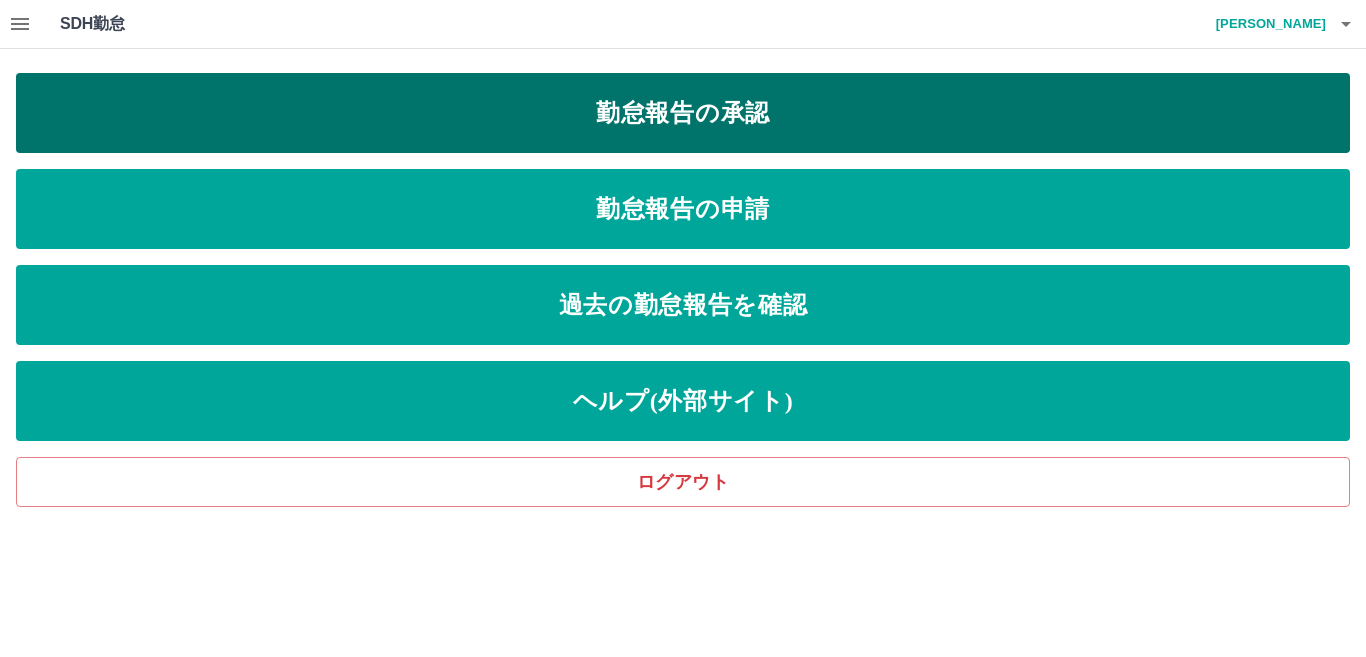 click on "勤怠報告の承認" at bounding box center [683, 113] 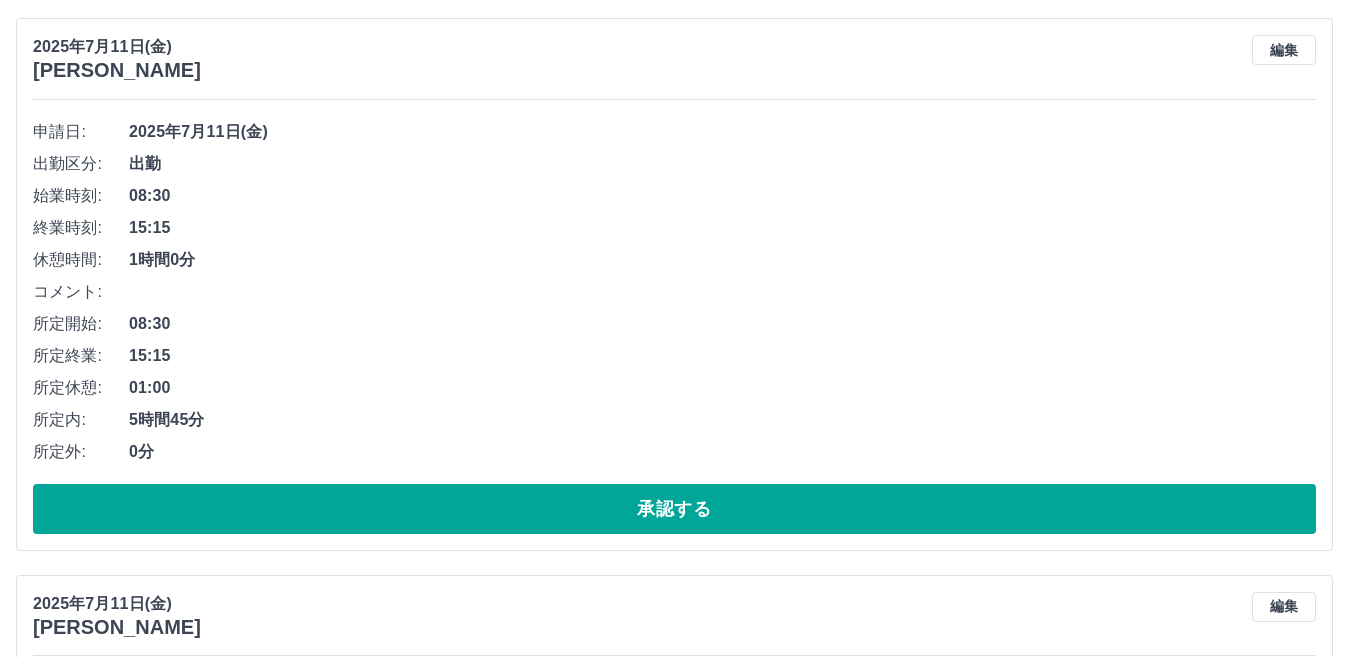 scroll, scrollTop: 3000, scrollLeft: 0, axis: vertical 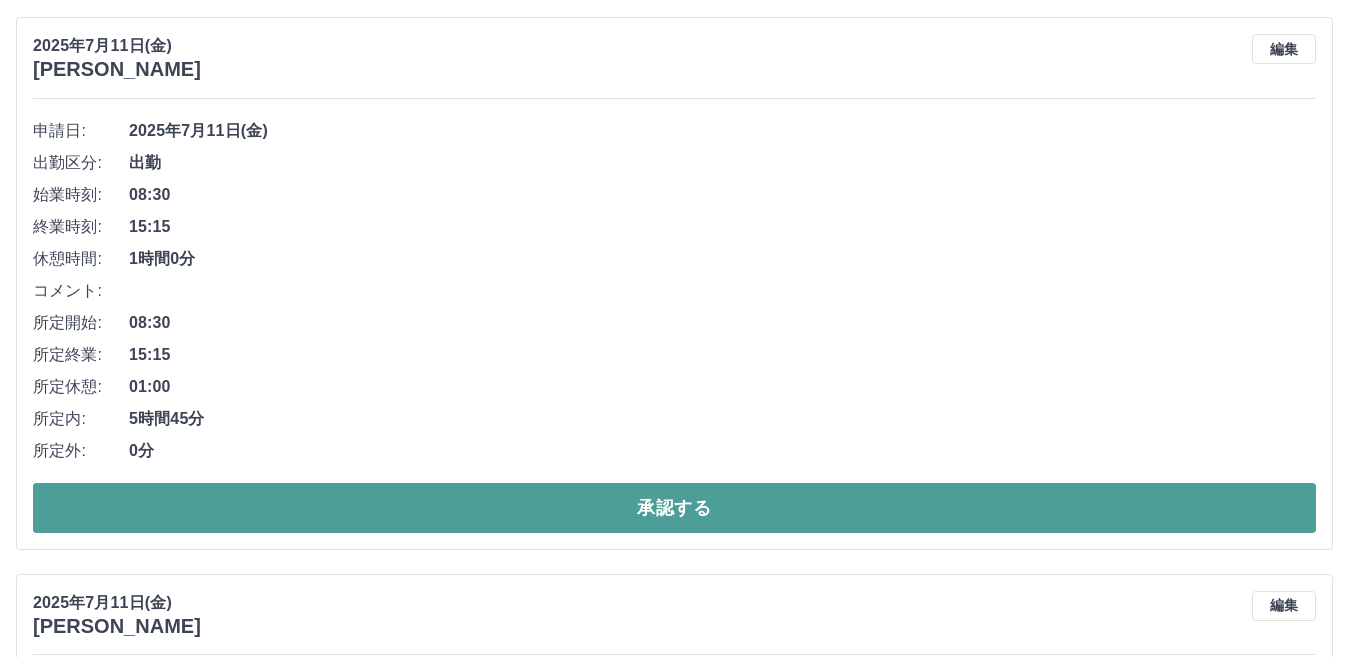 click on "承認する" at bounding box center [674, 508] 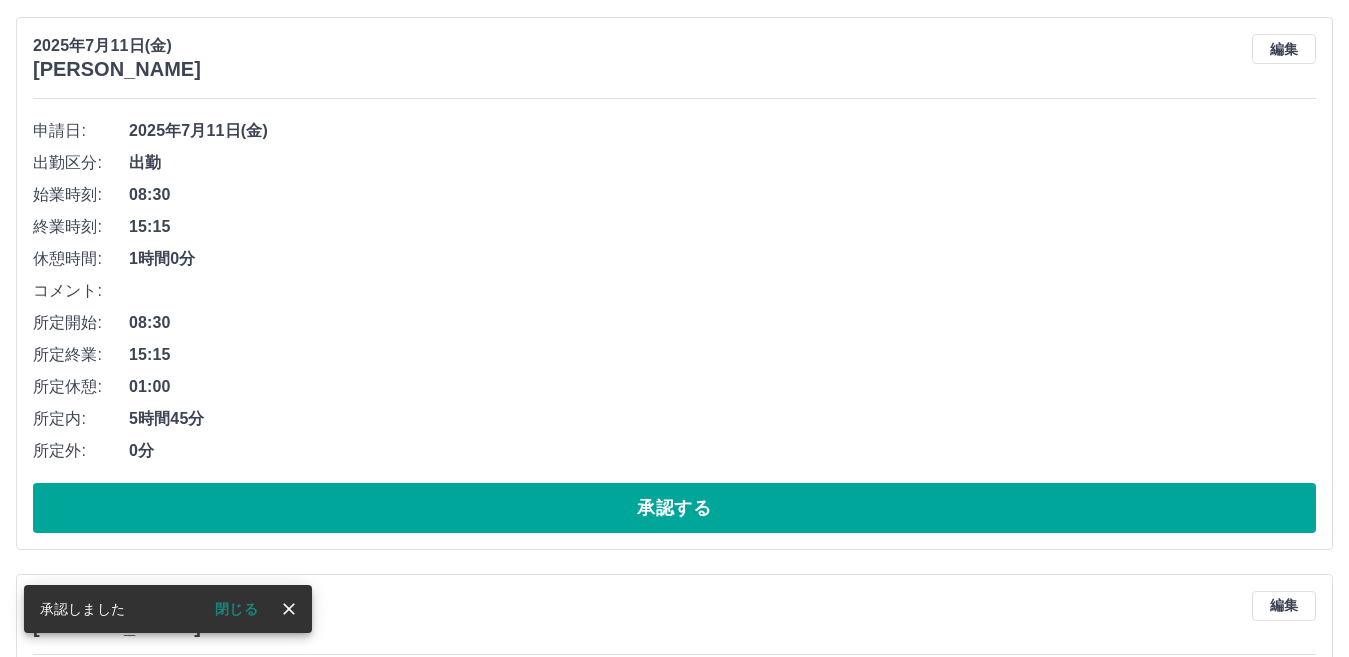 scroll, scrollTop: 2443, scrollLeft: 0, axis: vertical 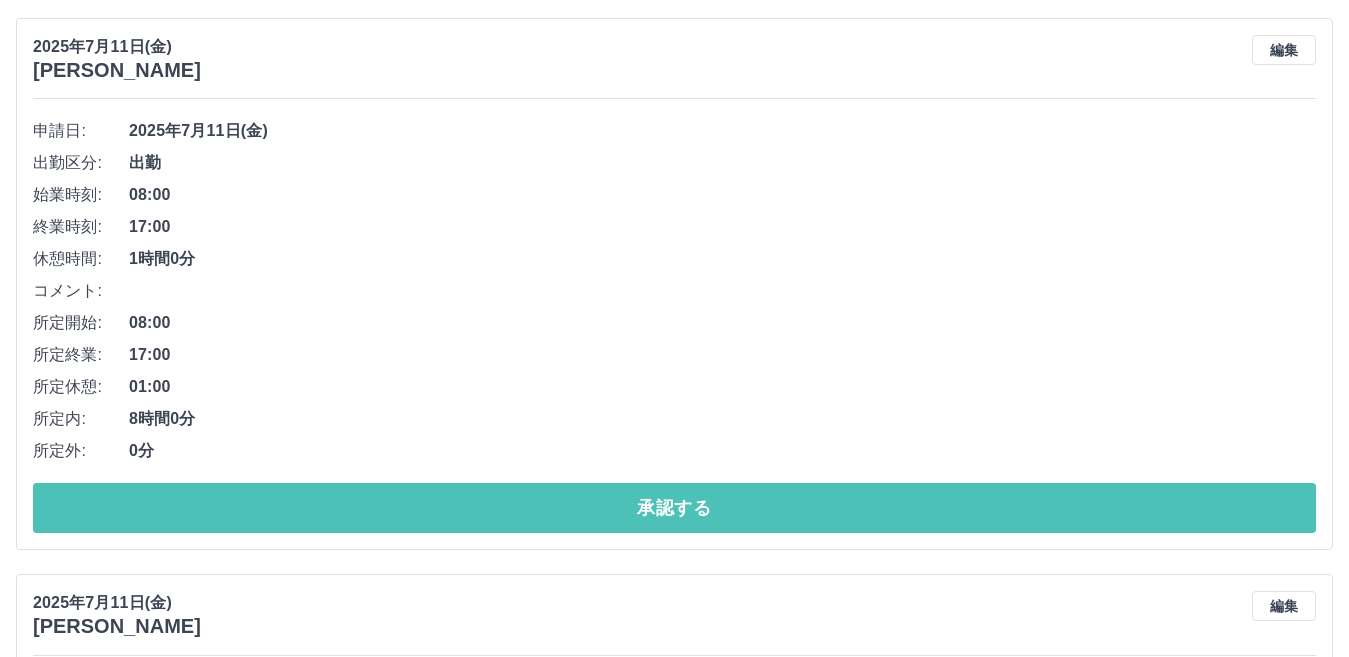 click on "承認する" at bounding box center (674, 508) 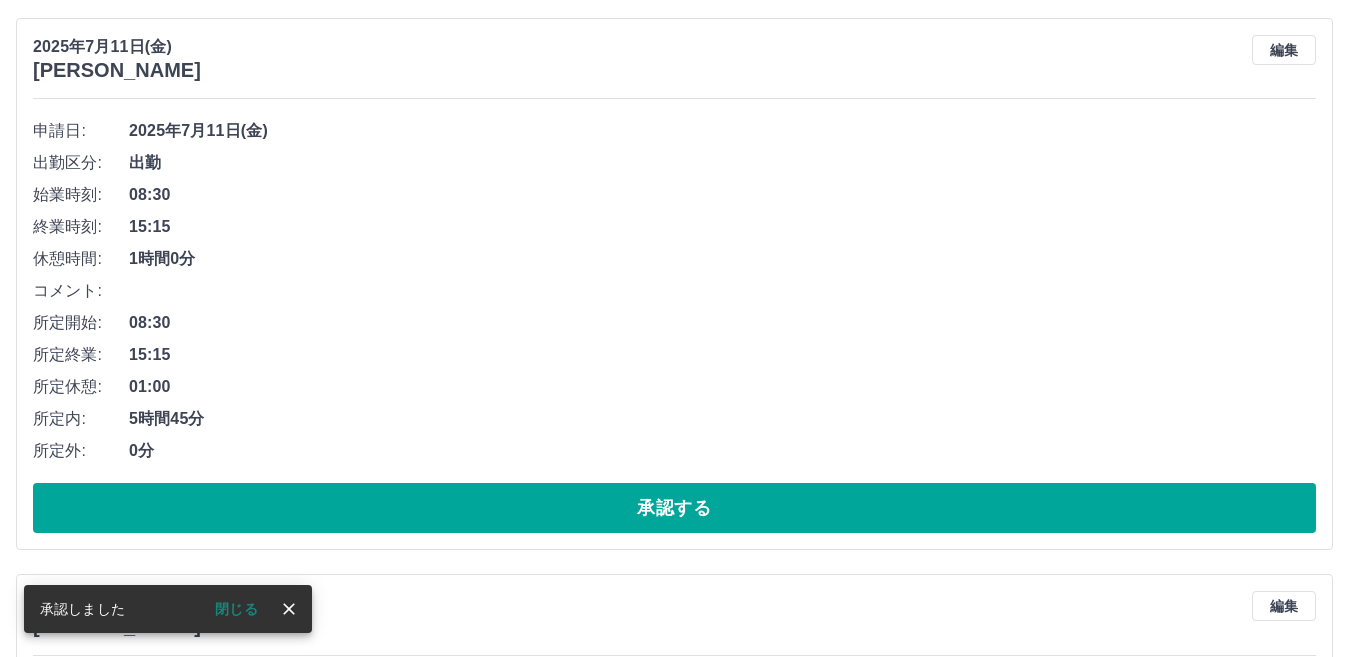 scroll, scrollTop: 1887, scrollLeft: 0, axis: vertical 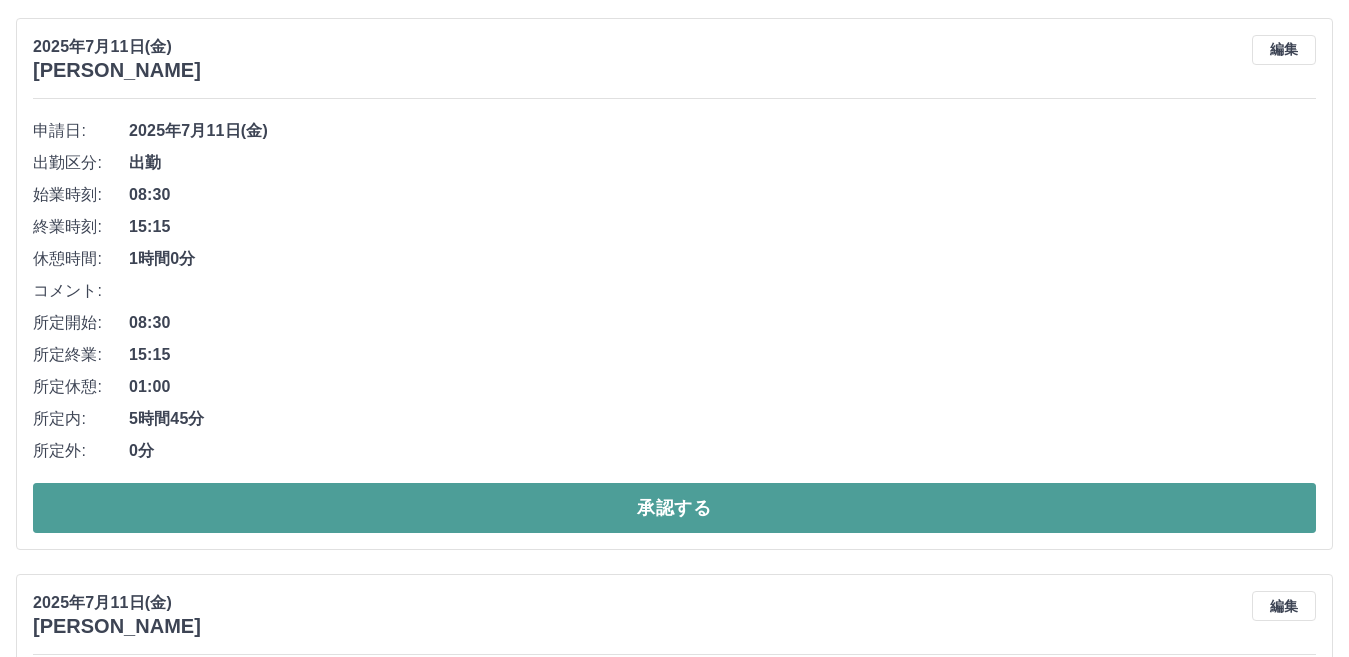 click on "承認する" at bounding box center (674, 508) 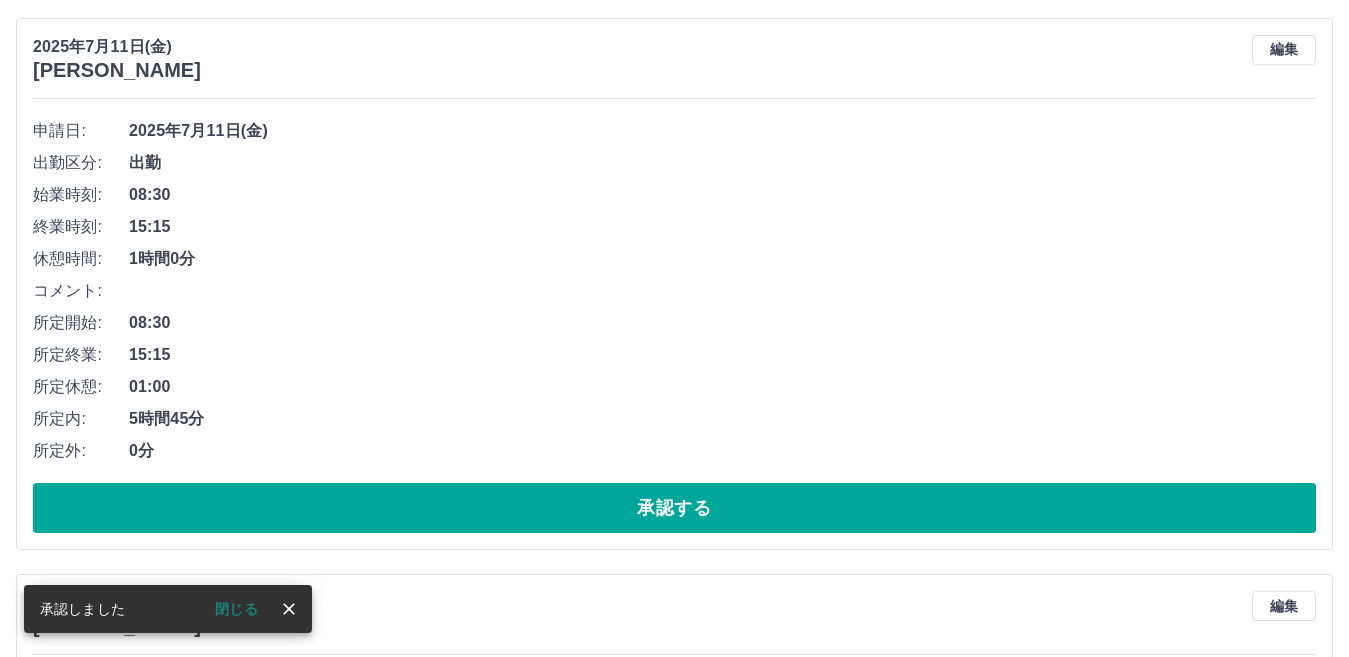 scroll, scrollTop: 1331, scrollLeft: 0, axis: vertical 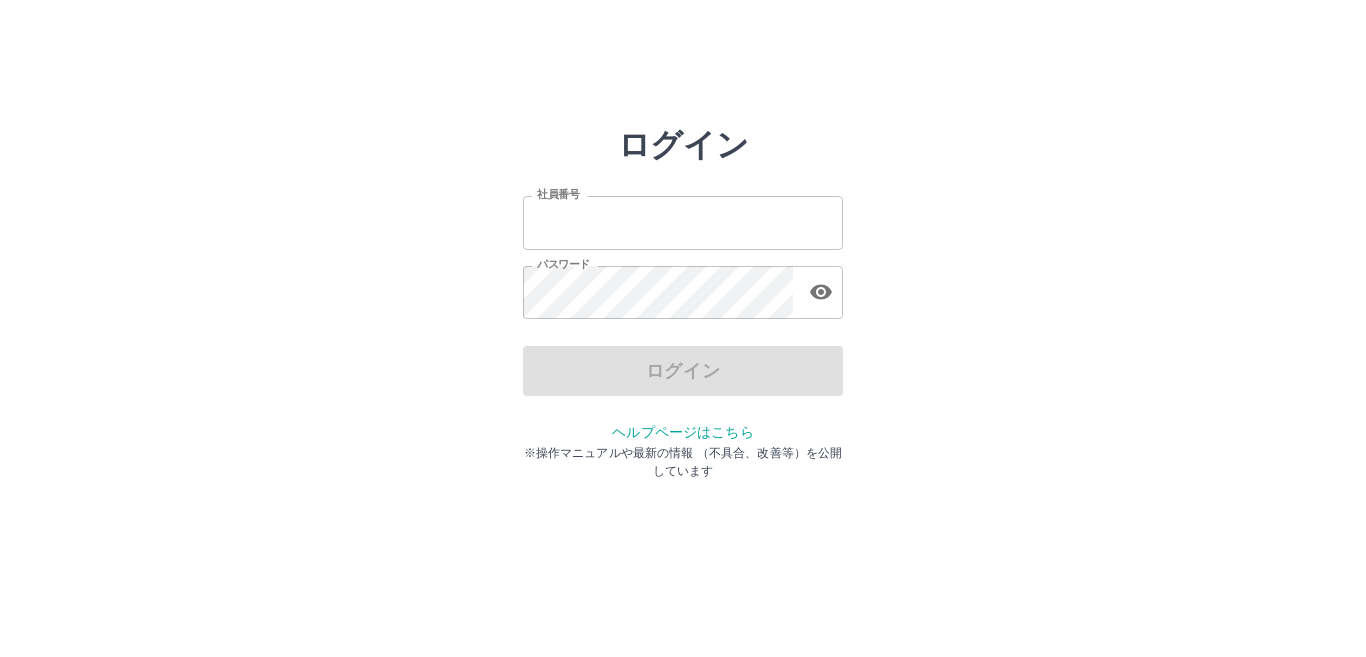 type on "*******" 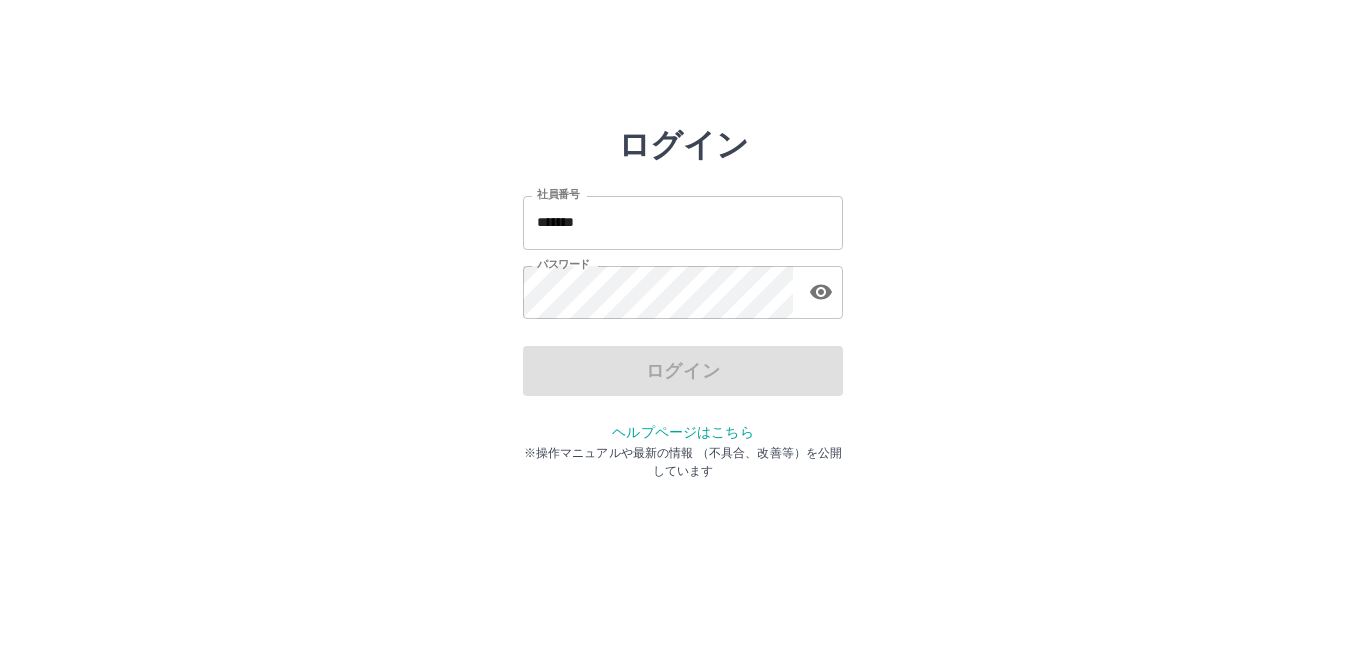 click on "ログイン" at bounding box center (683, 371) 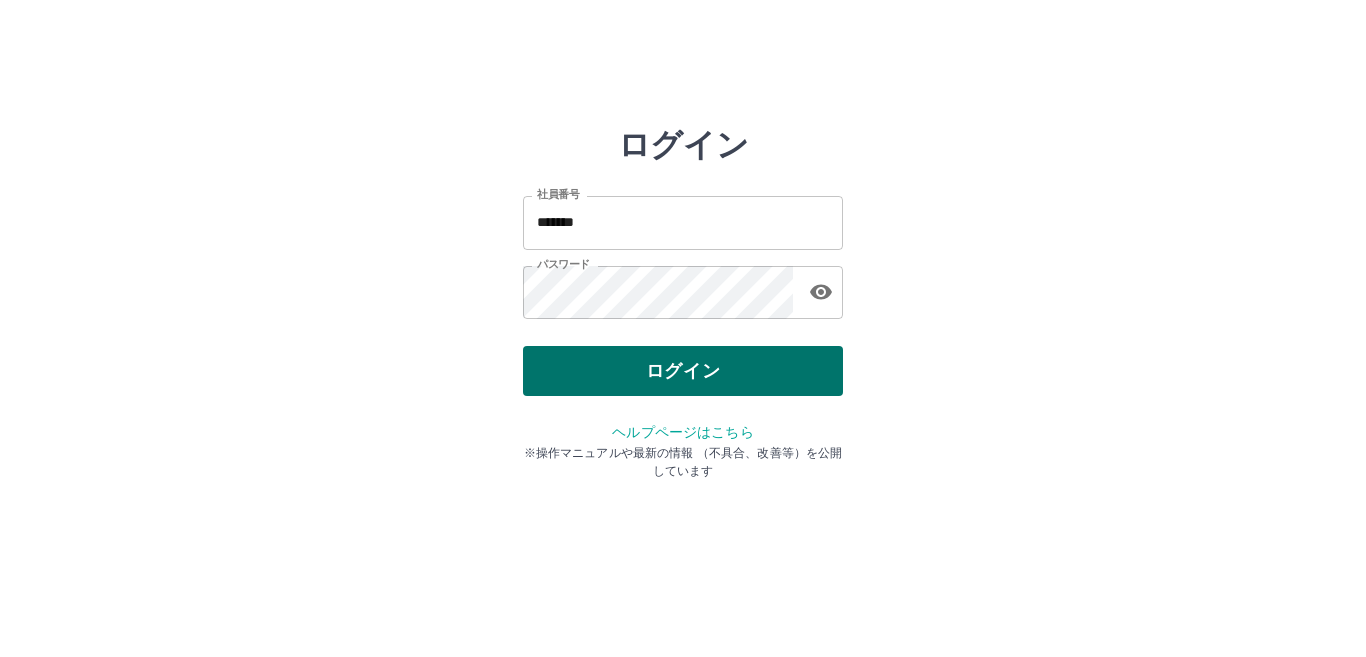 click on "ログイン" at bounding box center [683, 371] 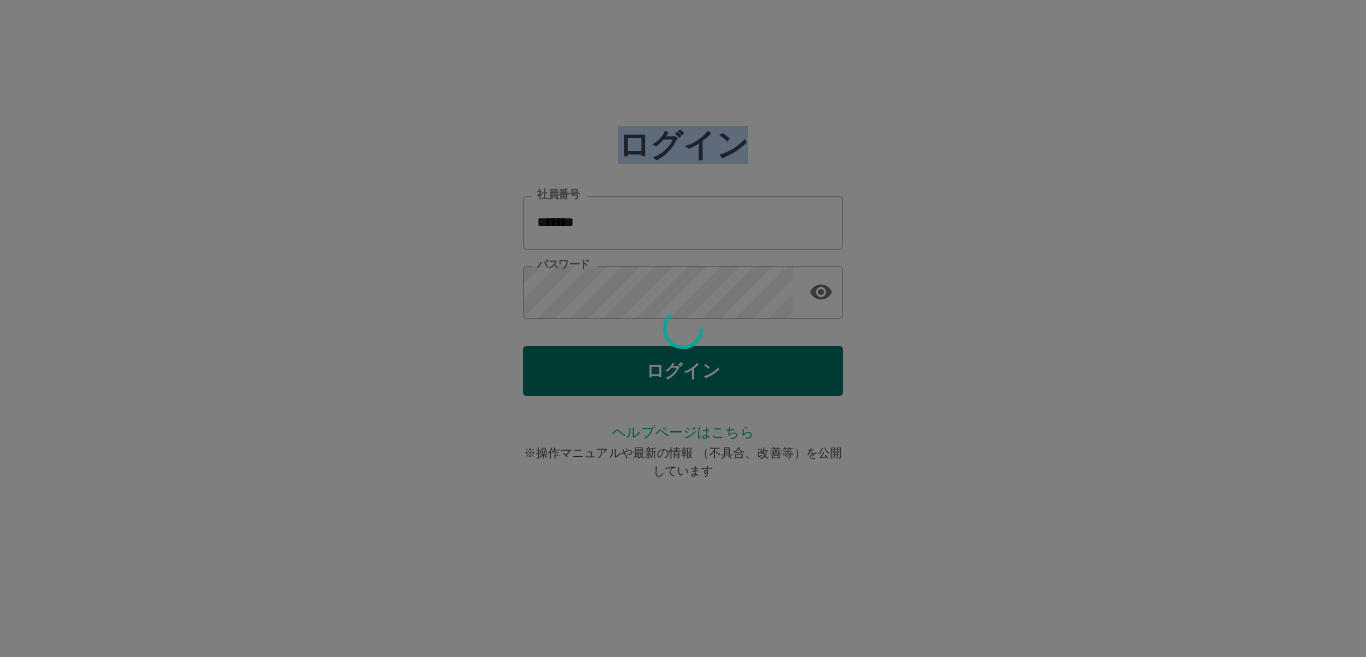 click at bounding box center [683, 328] 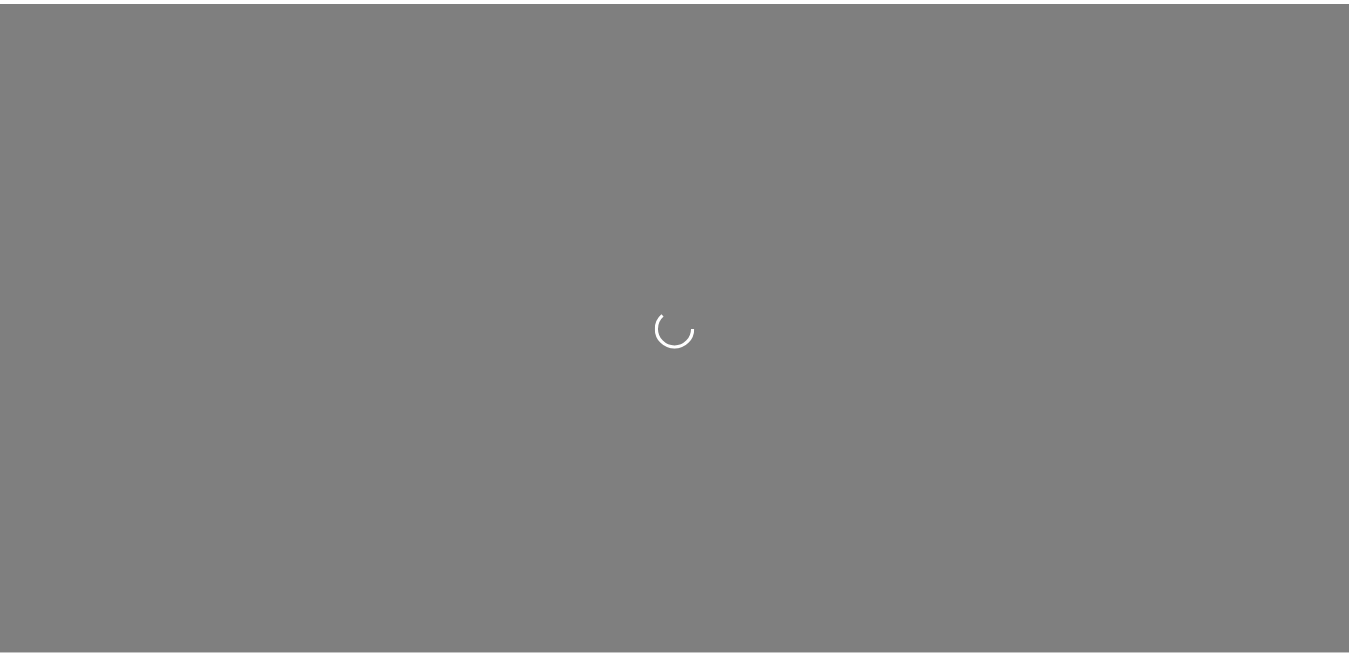 scroll, scrollTop: 0, scrollLeft: 0, axis: both 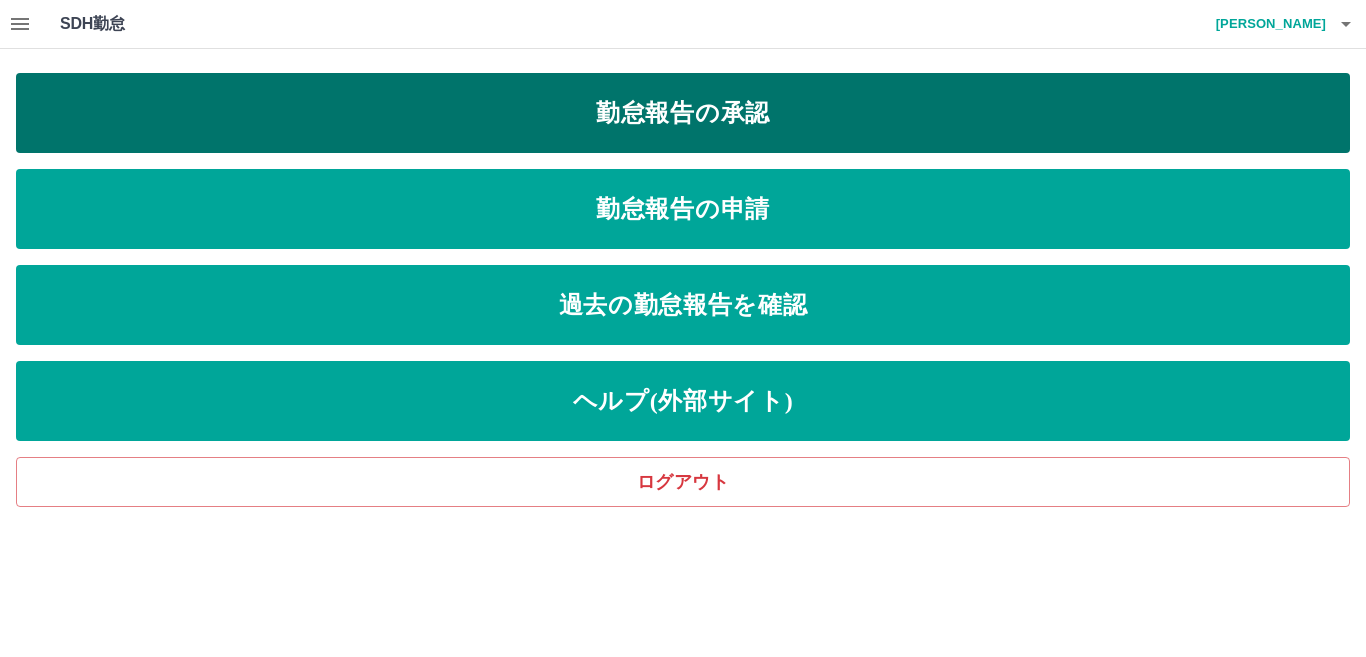 click on "勤怠報告の承認" at bounding box center [683, 113] 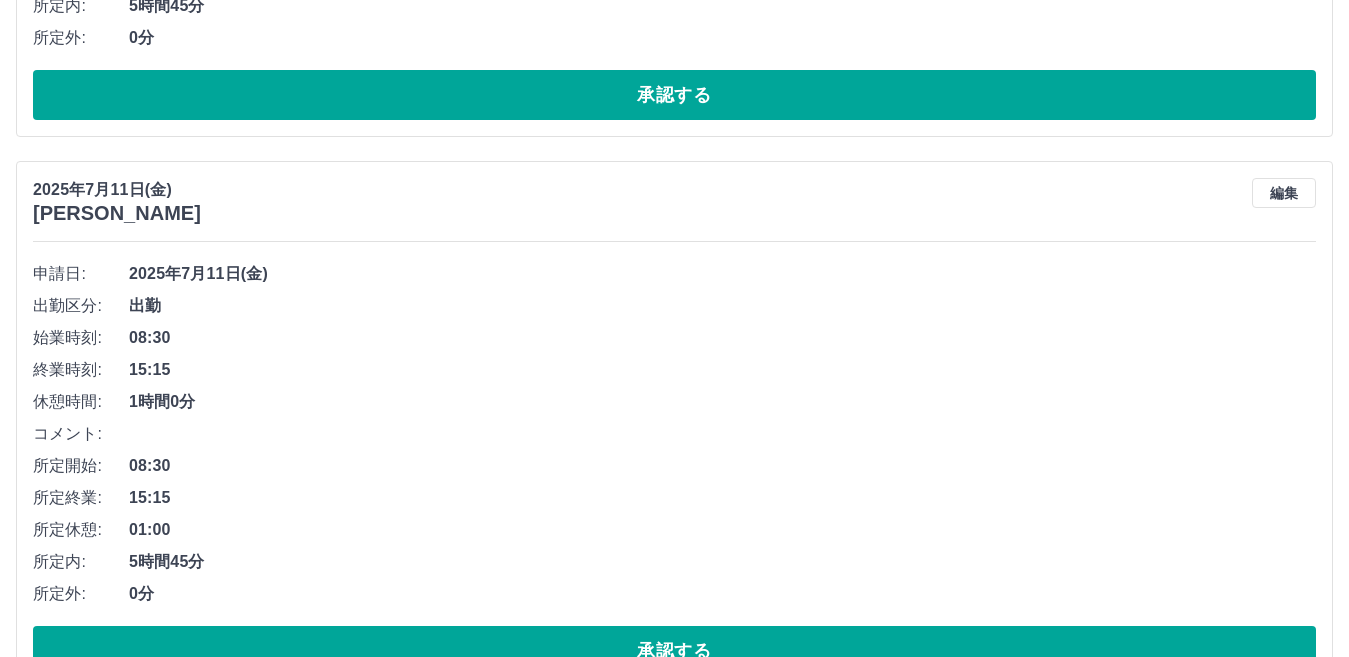 scroll, scrollTop: 2400, scrollLeft: 0, axis: vertical 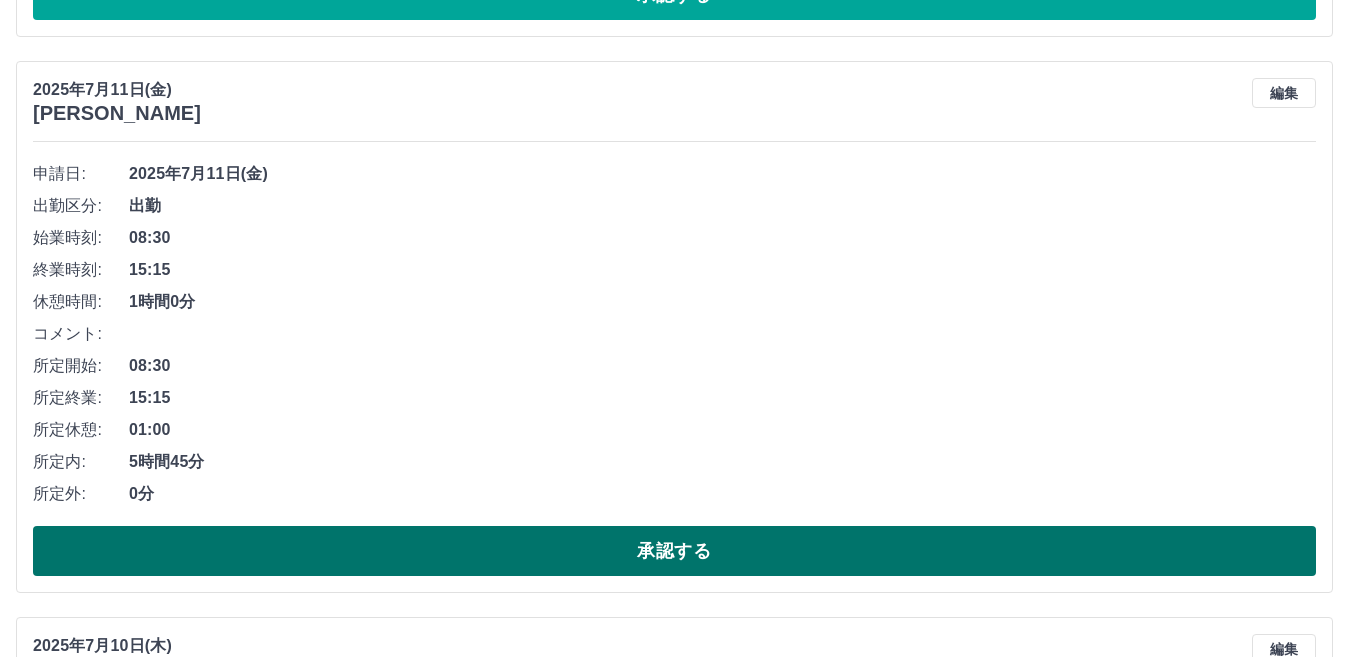 click on "承認する" at bounding box center [674, 551] 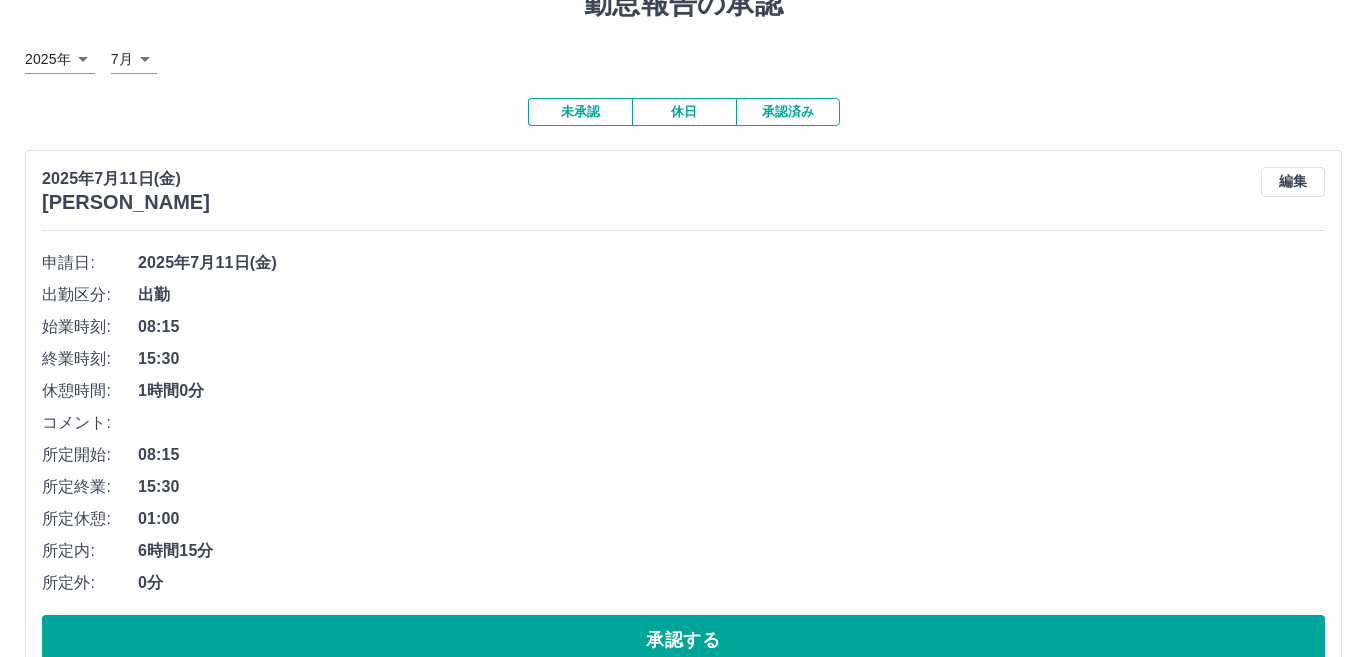 scroll, scrollTop: 0, scrollLeft: 0, axis: both 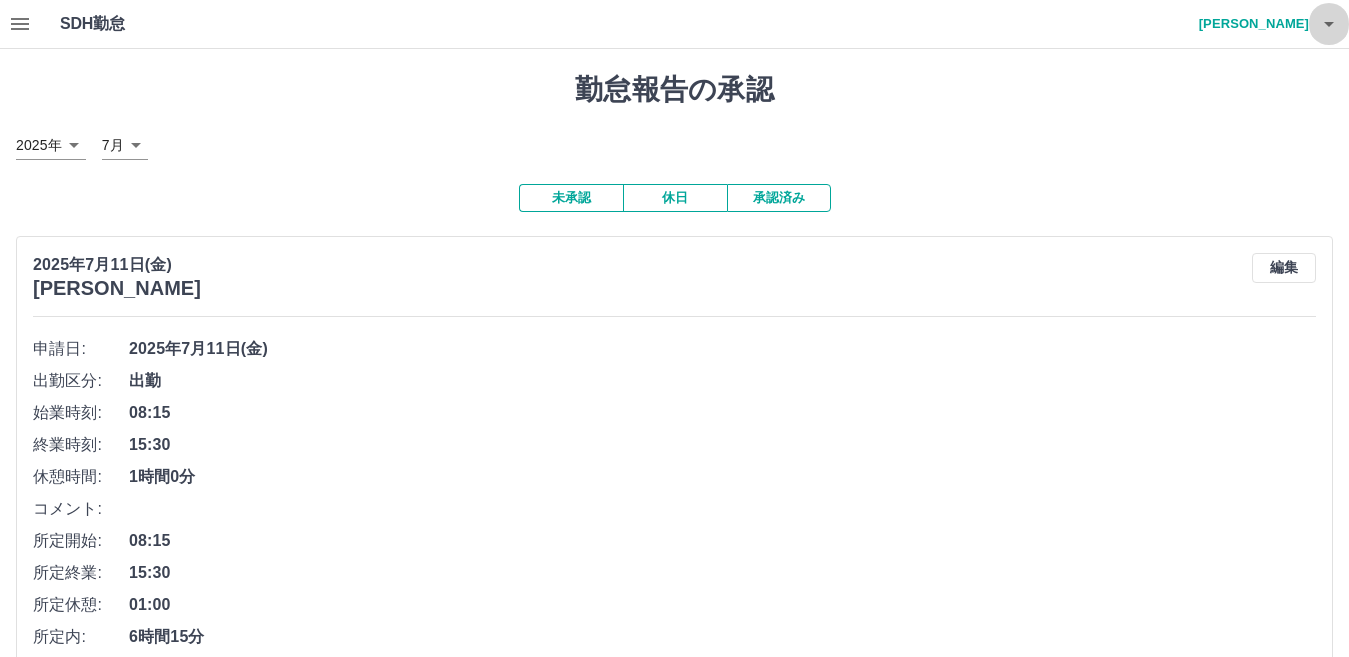 click 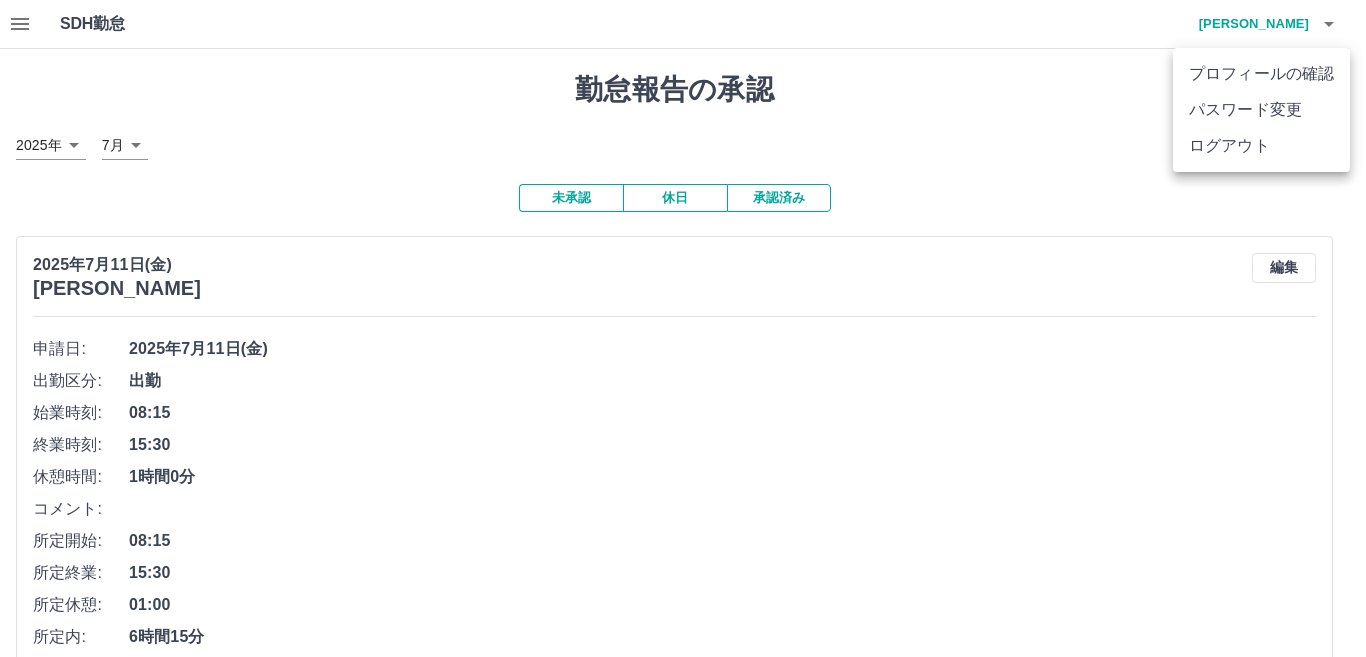 click on "ログアウト" at bounding box center (1261, 146) 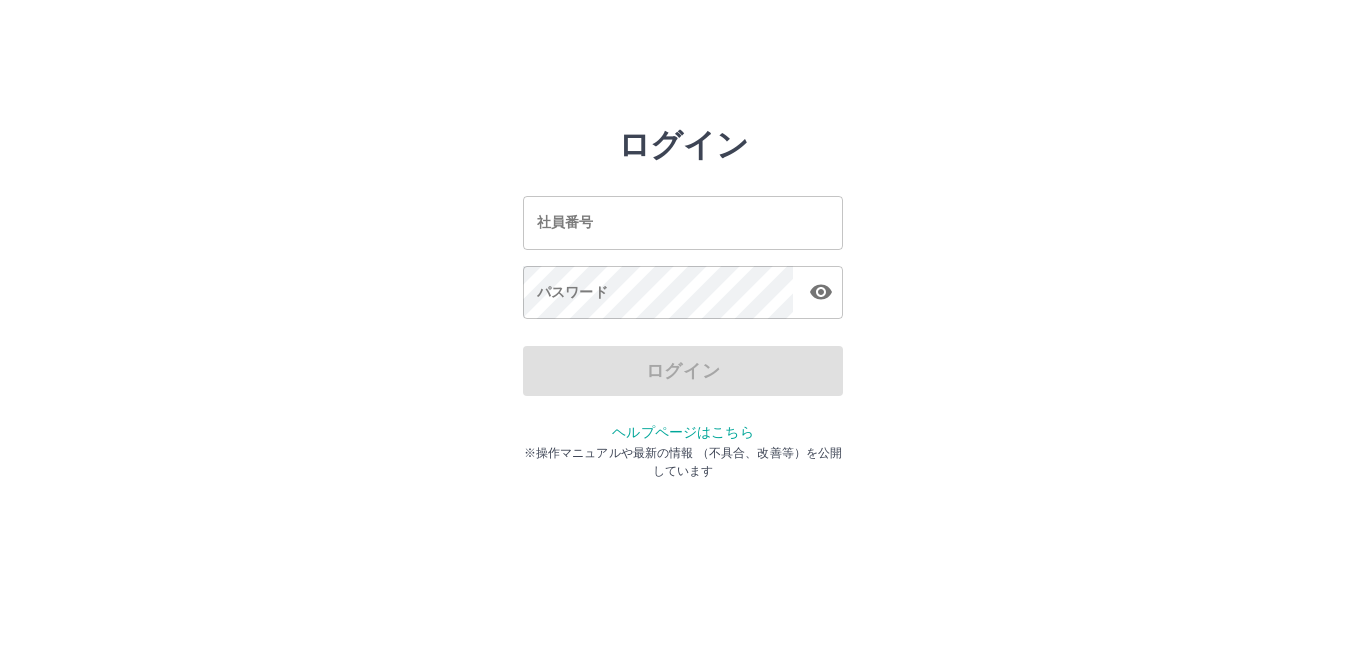 scroll, scrollTop: 0, scrollLeft: 0, axis: both 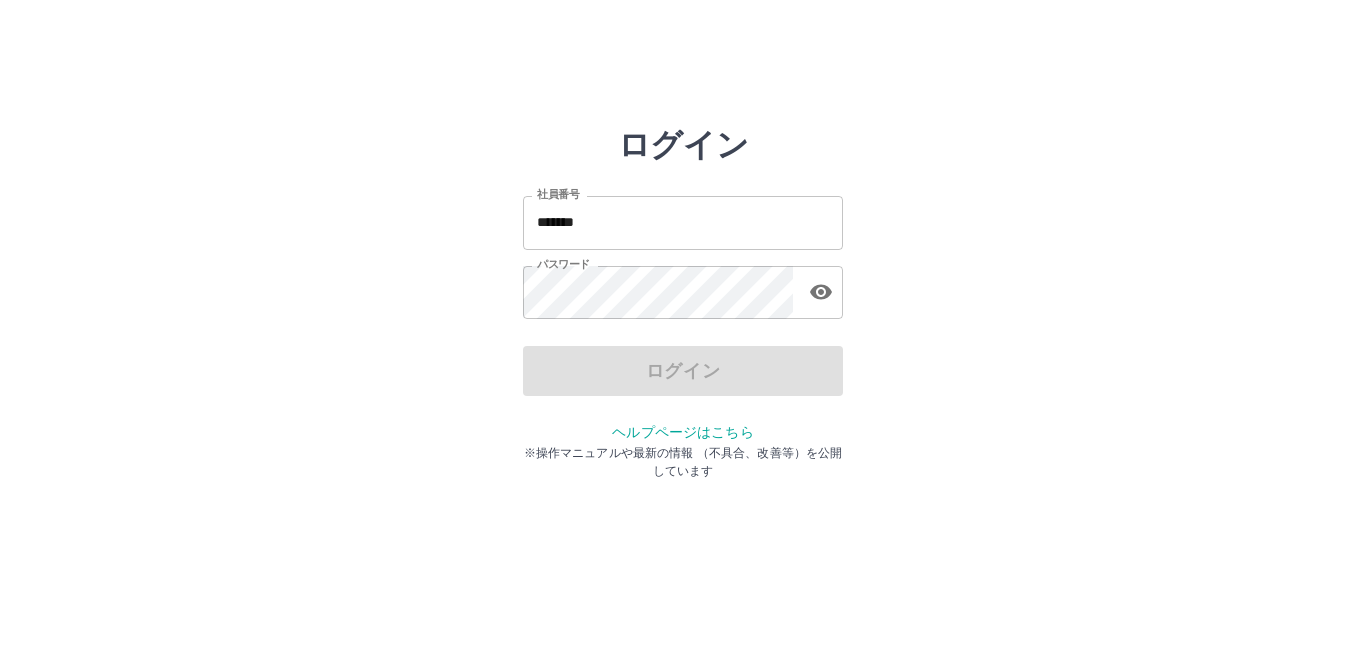 click on "*******" at bounding box center [683, 222] 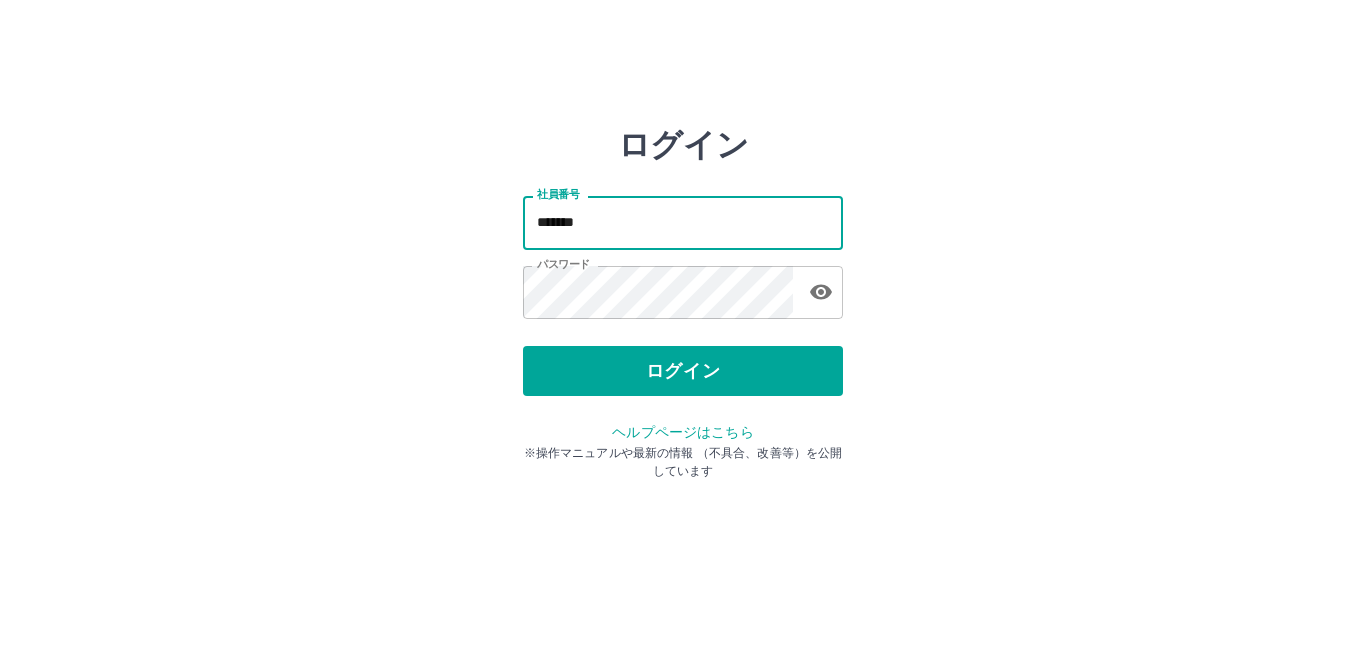 type on "*******" 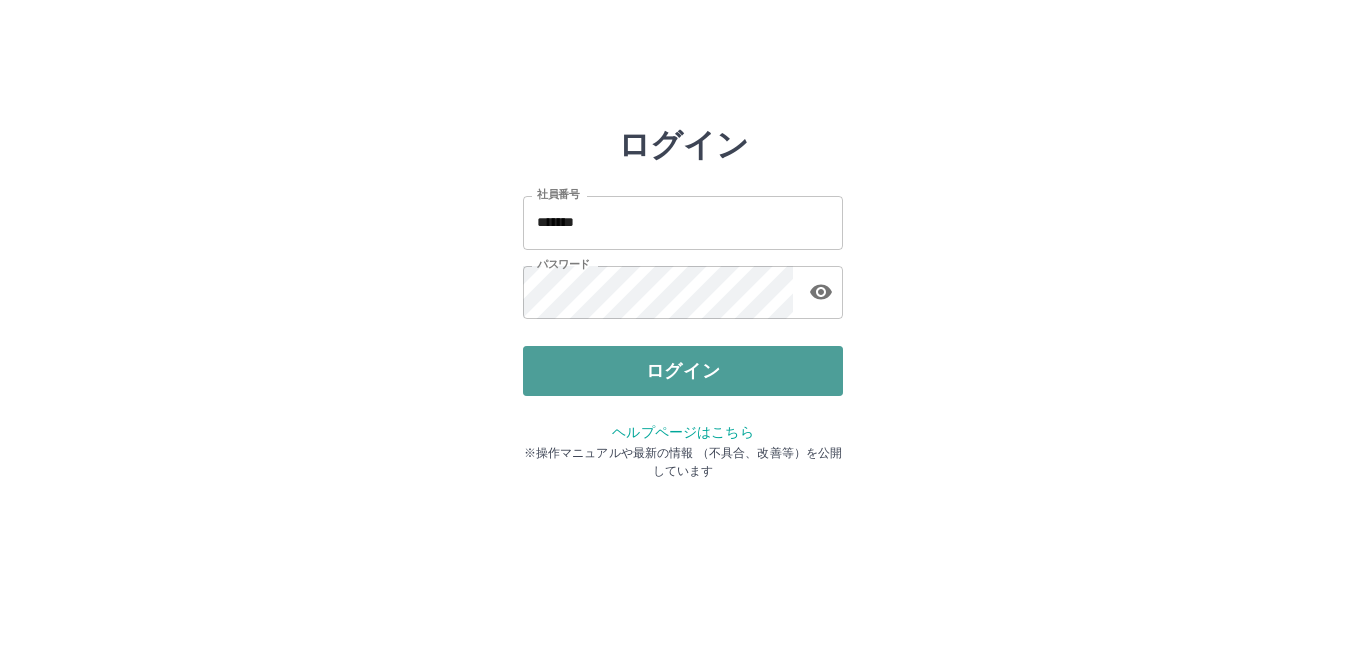 click on "ログイン" at bounding box center (683, 371) 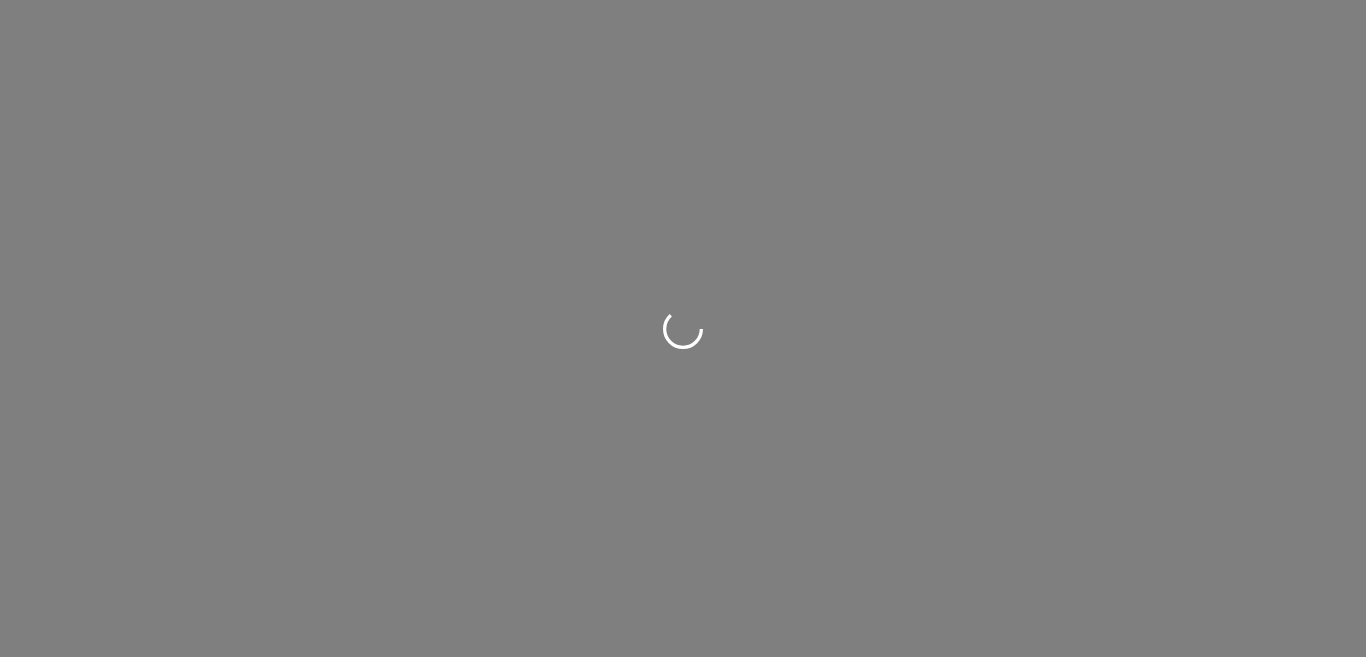 scroll, scrollTop: 0, scrollLeft: 0, axis: both 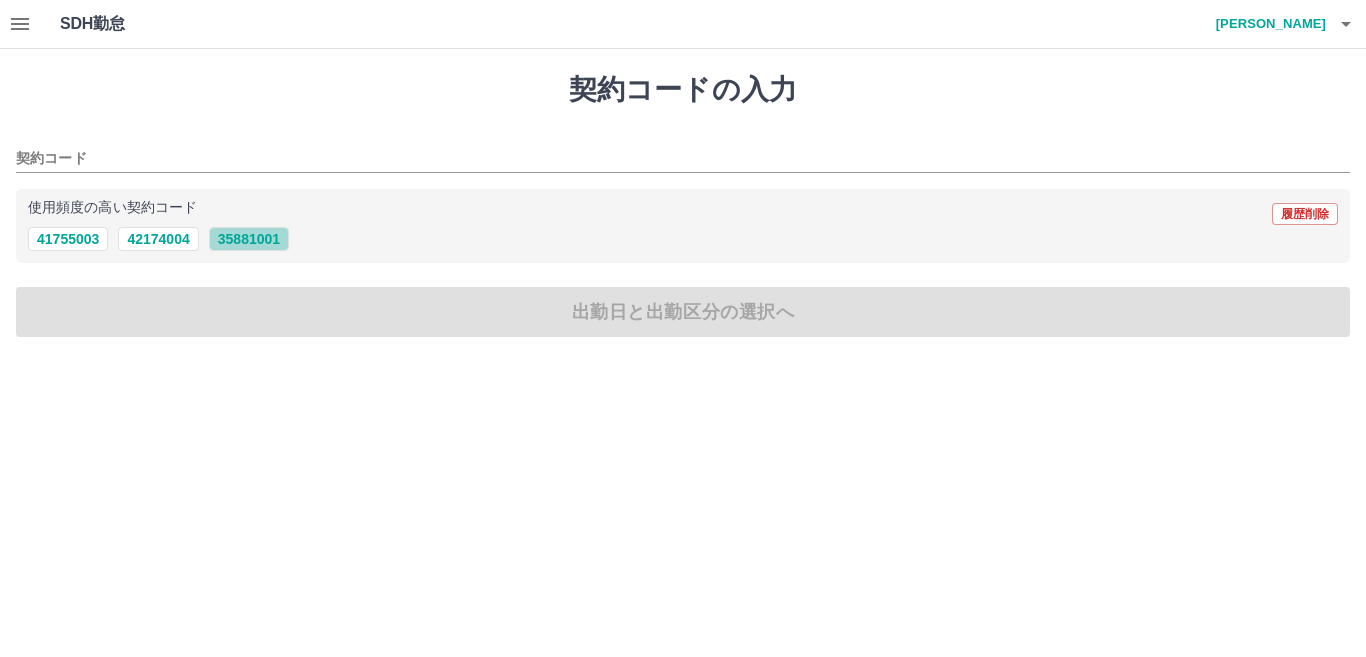 click on "35881001" at bounding box center [249, 239] 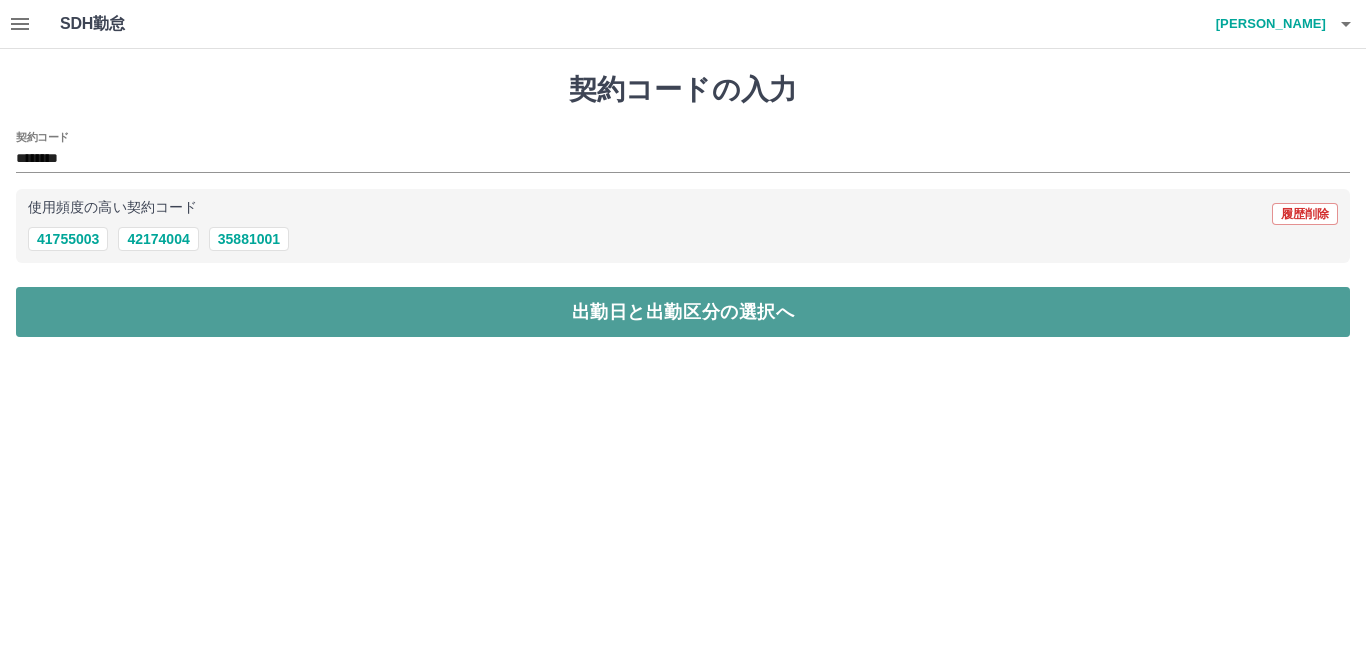 click on "出勤日と出勤区分の選択へ" at bounding box center (683, 312) 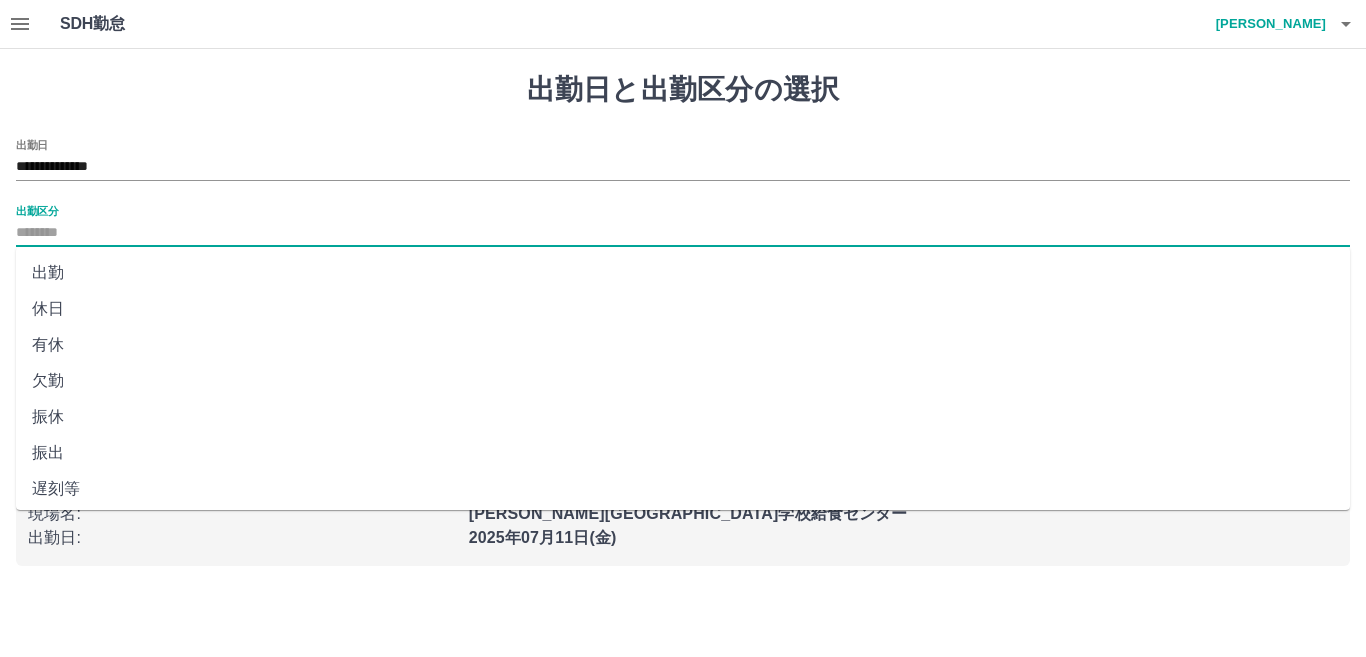 click on "出勤区分" at bounding box center (683, 233) 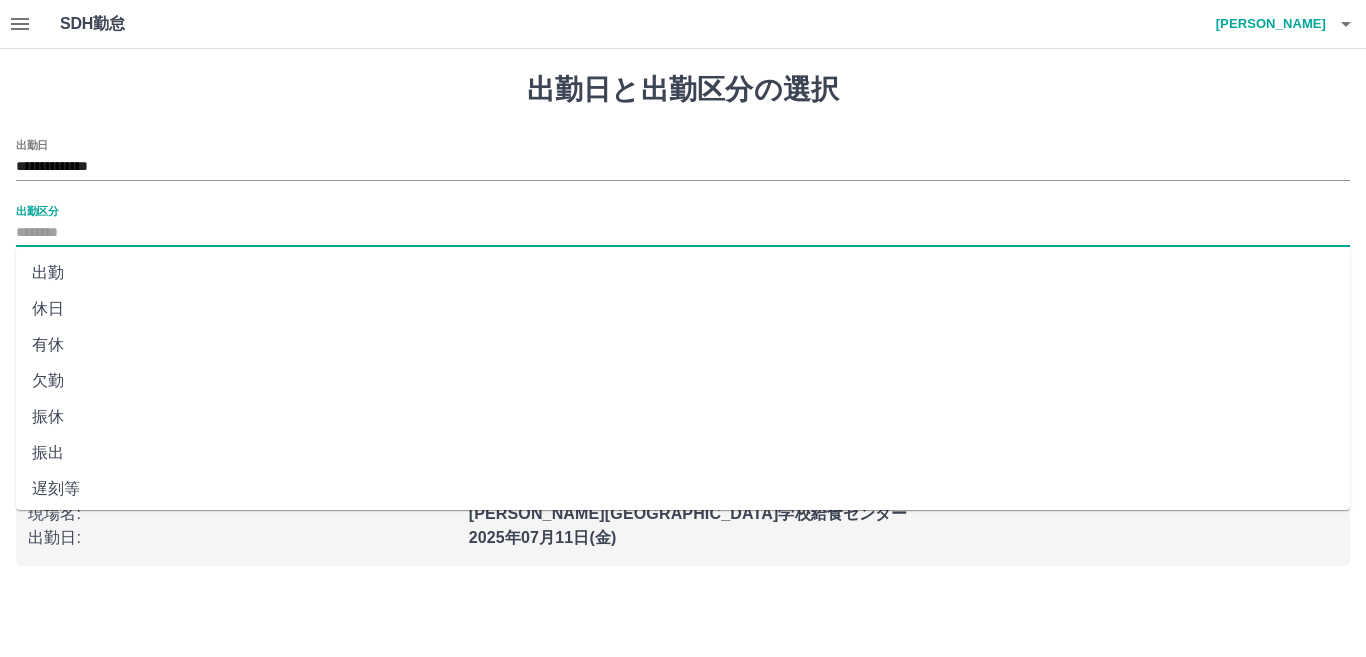 click on "有休" at bounding box center [683, 345] 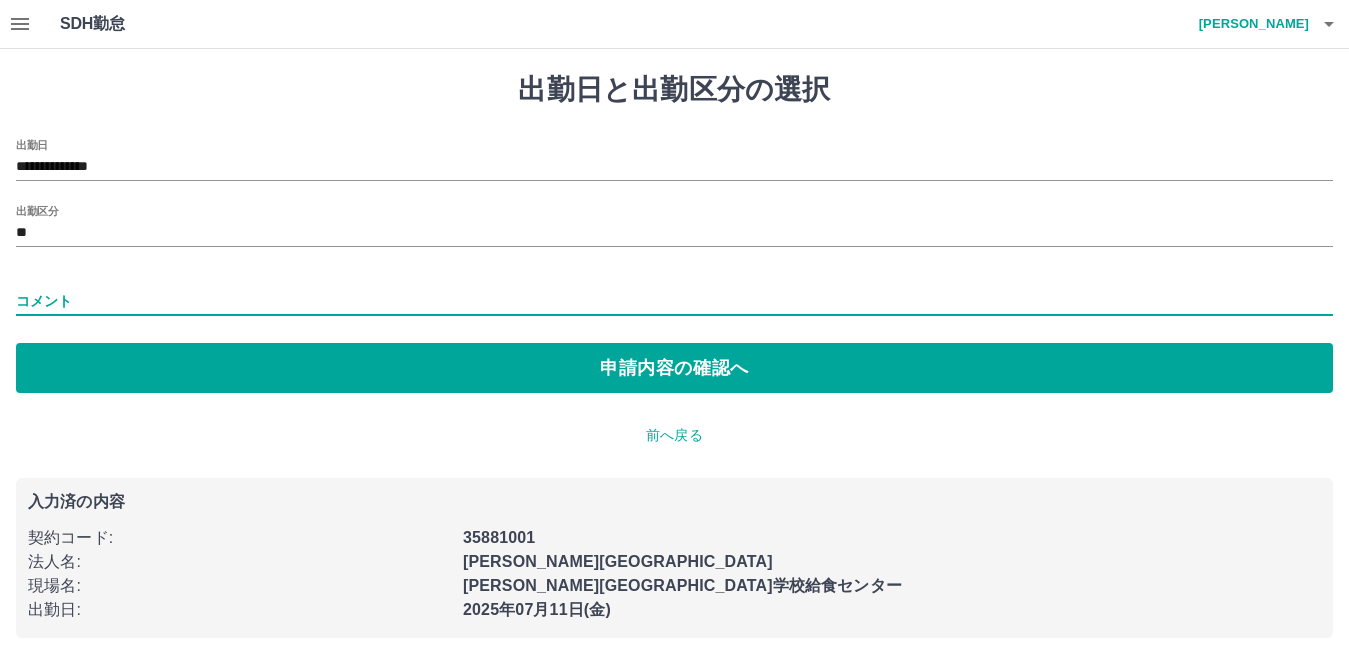 click on "コメント" at bounding box center (674, 301) 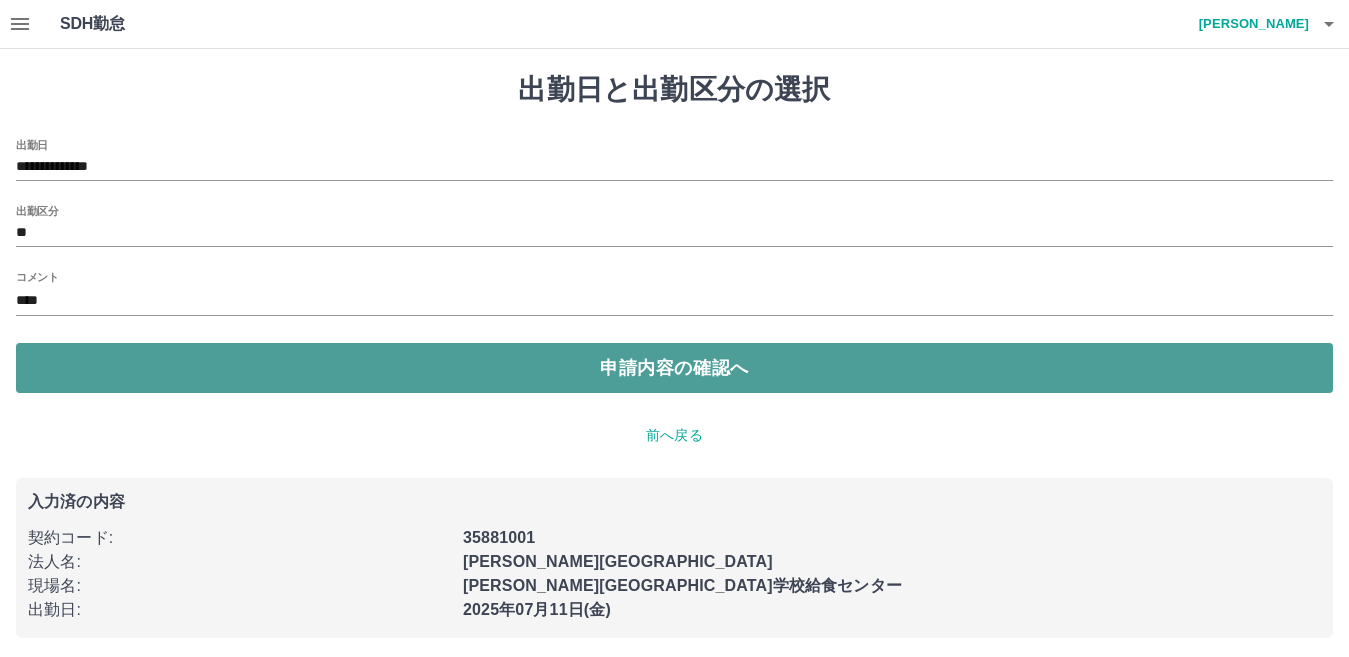 click on "申請内容の確認へ" at bounding box center (674, 368) 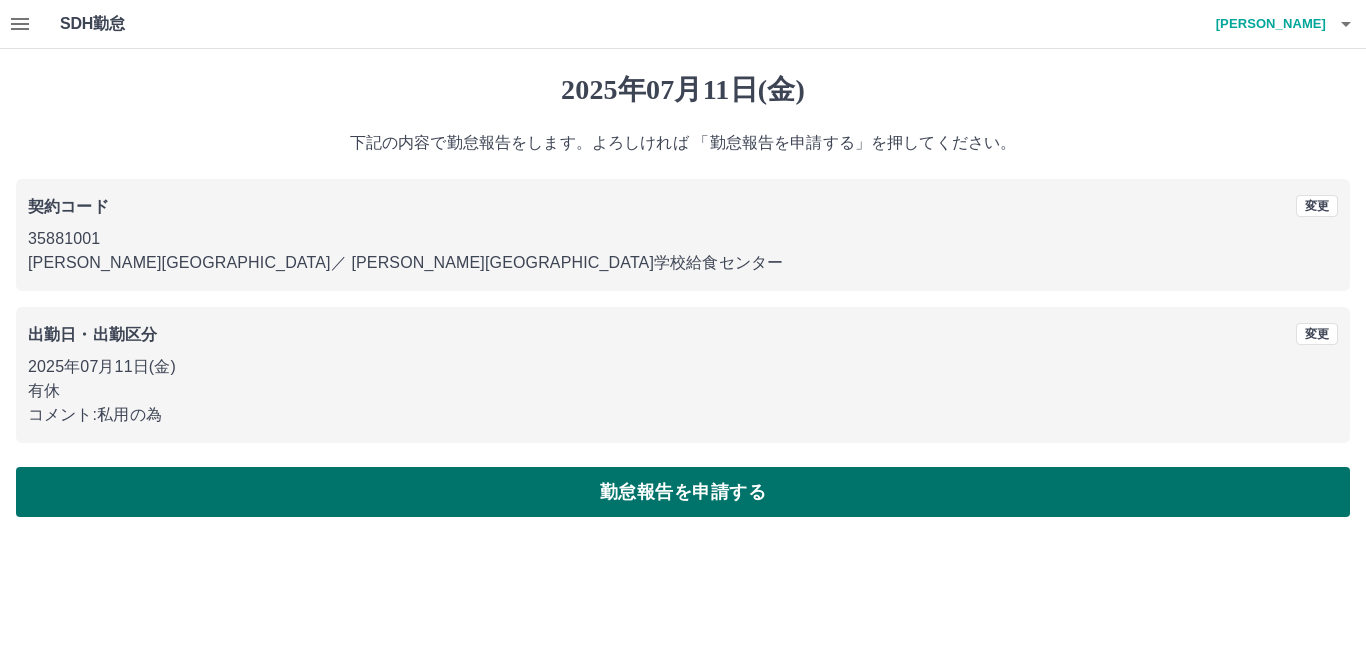 click on "勤怠報告を申請する" at bounding box center [683, 492] 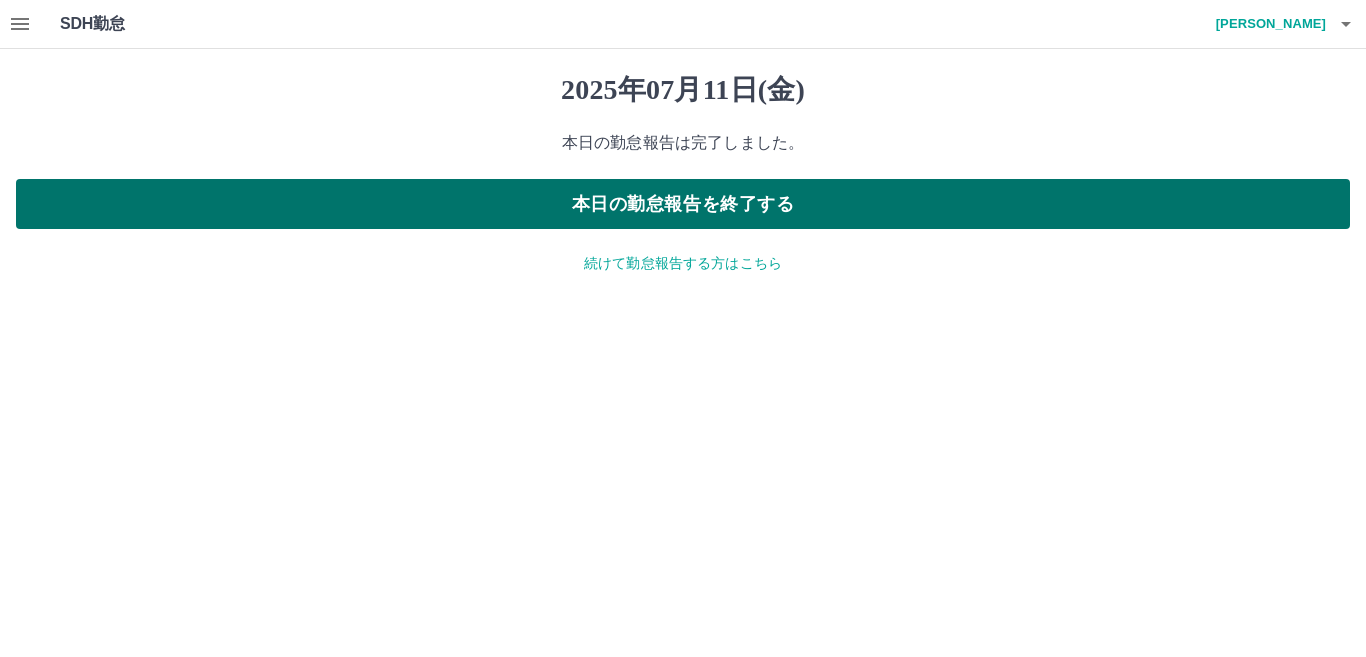 click on "本日の勤怠報告を終了する" at bounding box center (683, 204) 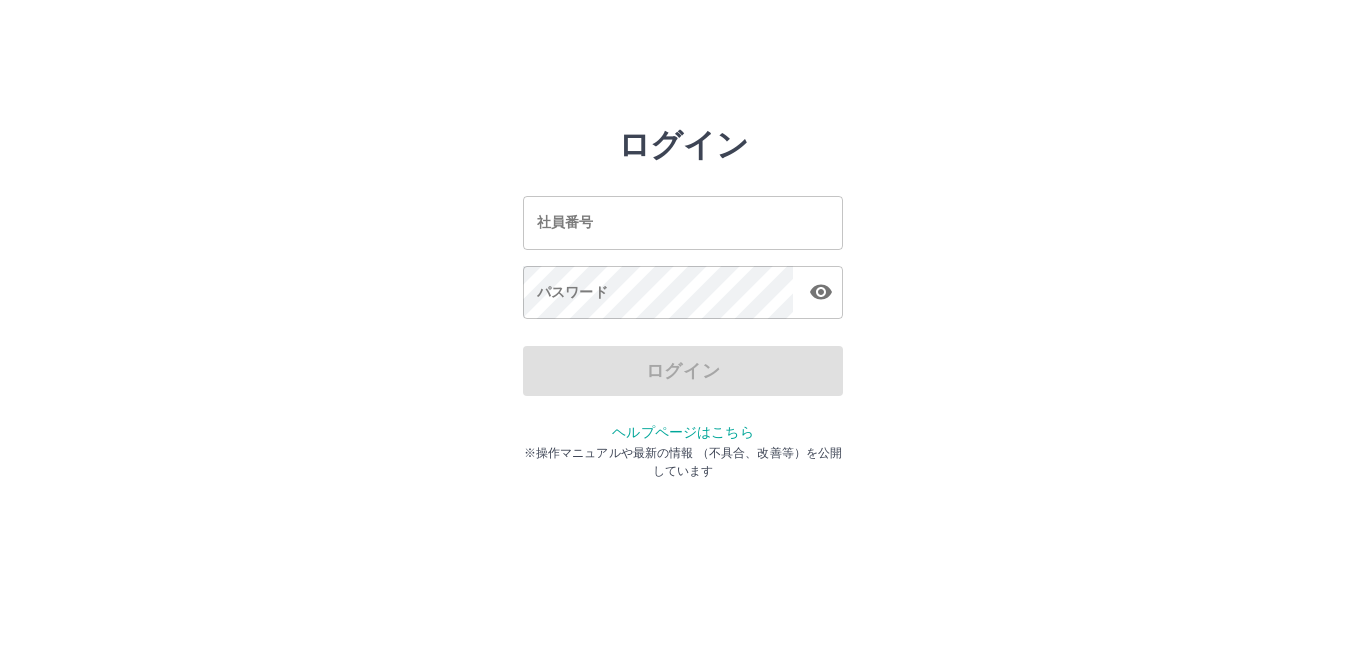 scroll, scrollTop: 0, scrollLeft: 0, axis: both 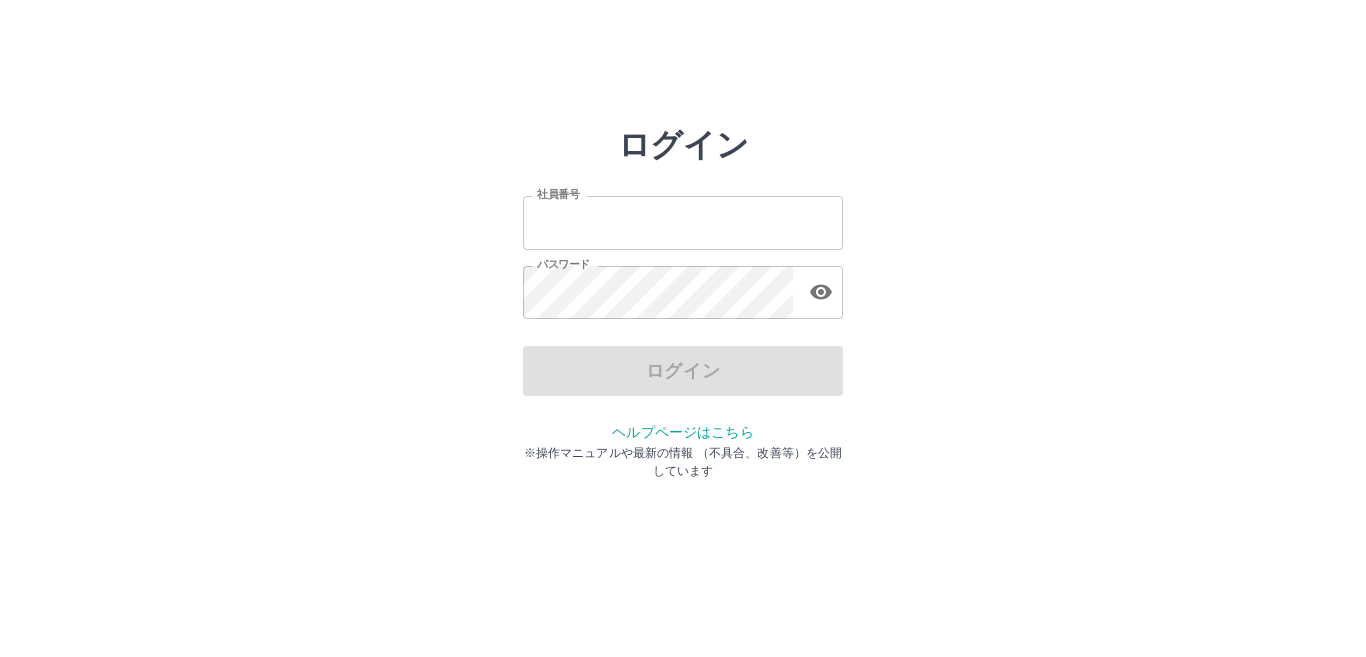 type on "*******" 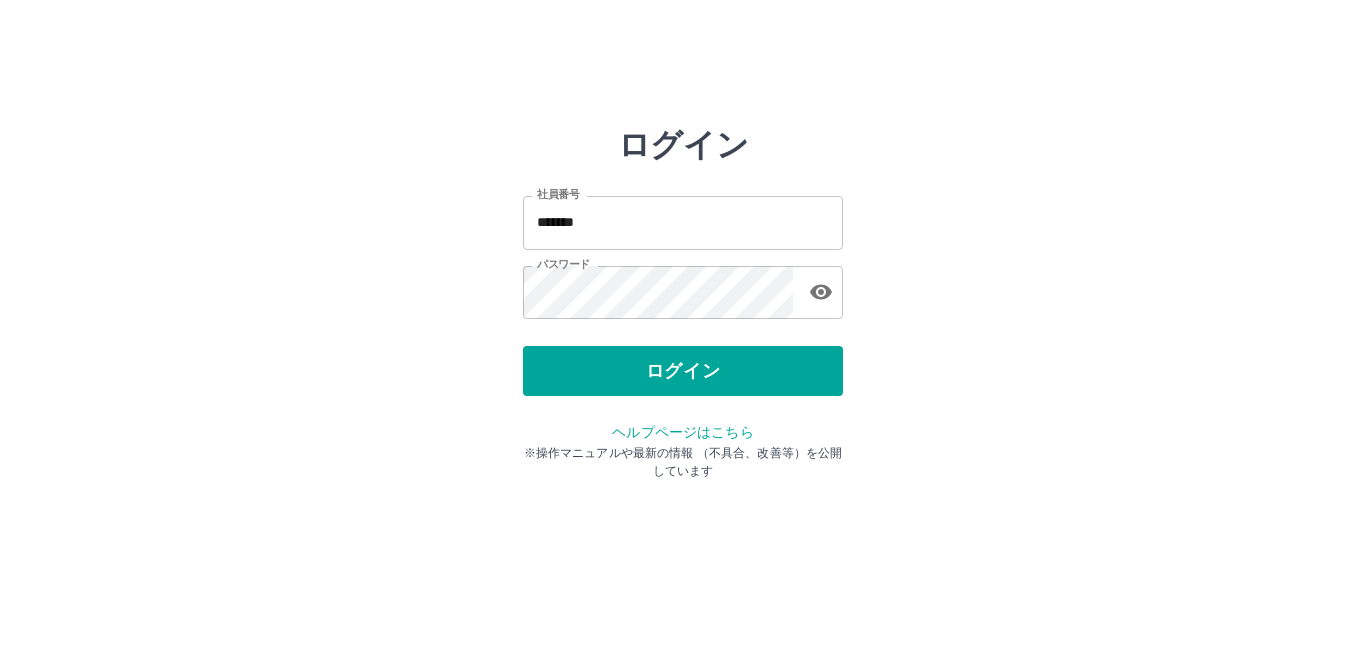 click on "ログイン" at bounding box center [683, 371] 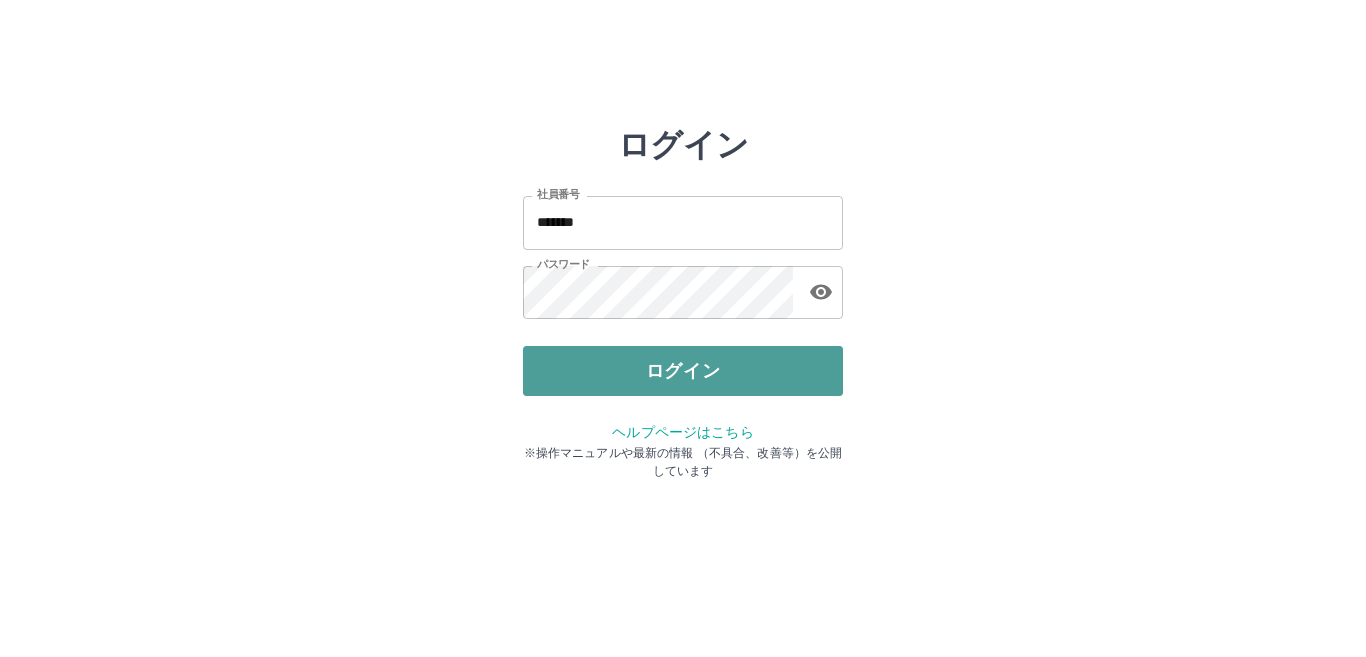 click on "ログイン" at bounding box center [683, 371] 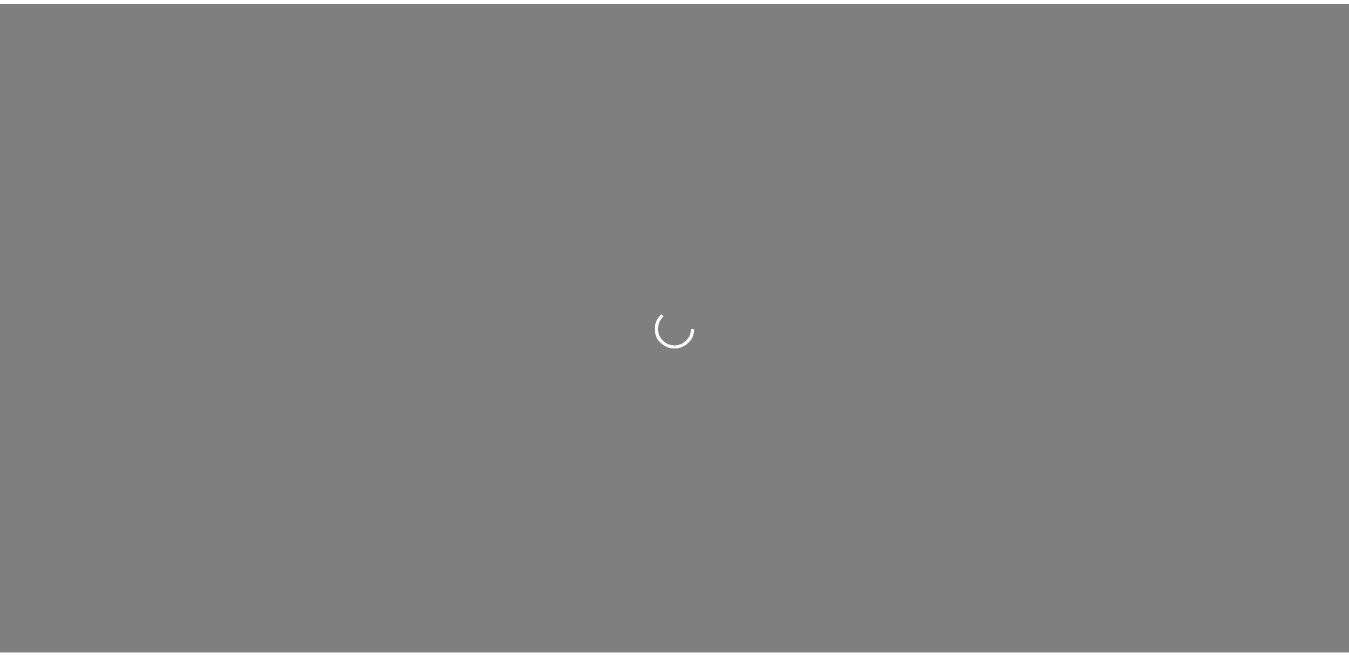 scroll, scrollTop: 0, scrollLeft: 0, axis: both 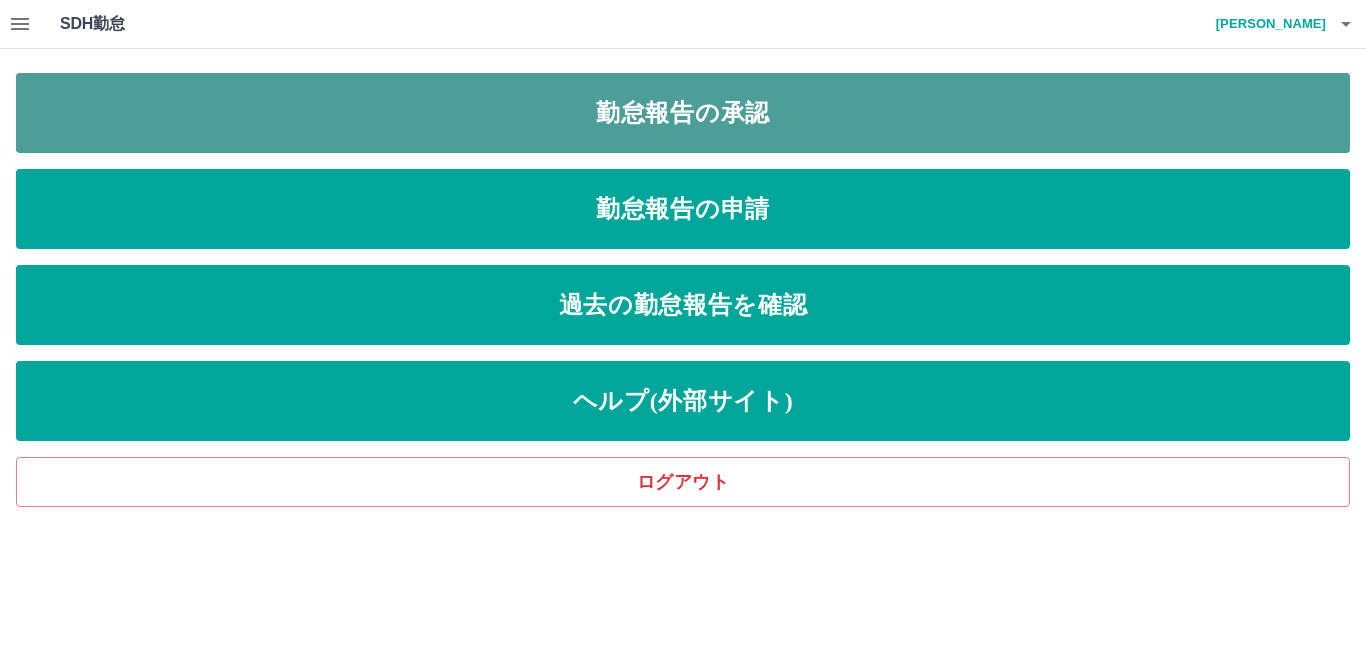 click on "勤怠報告の承認" at bounding box center [683, 113] 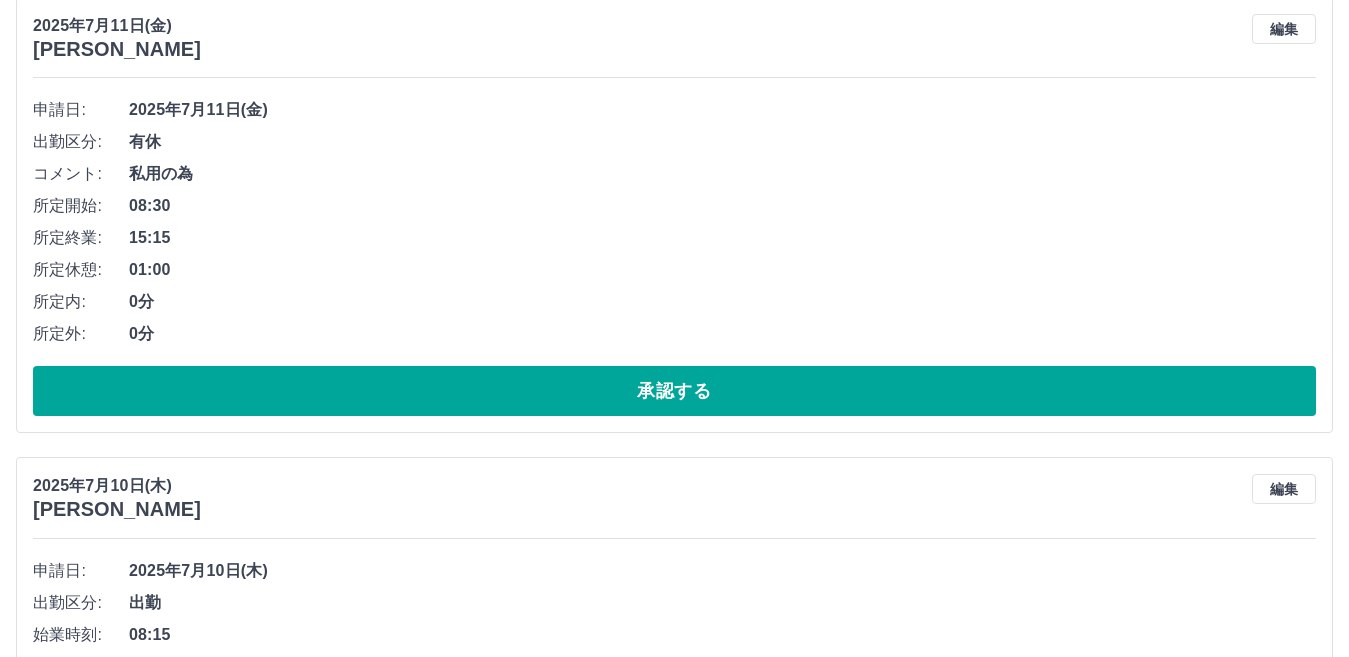 scroll, scrollTop: 2500, scrollLeft: 0, axis: vertical 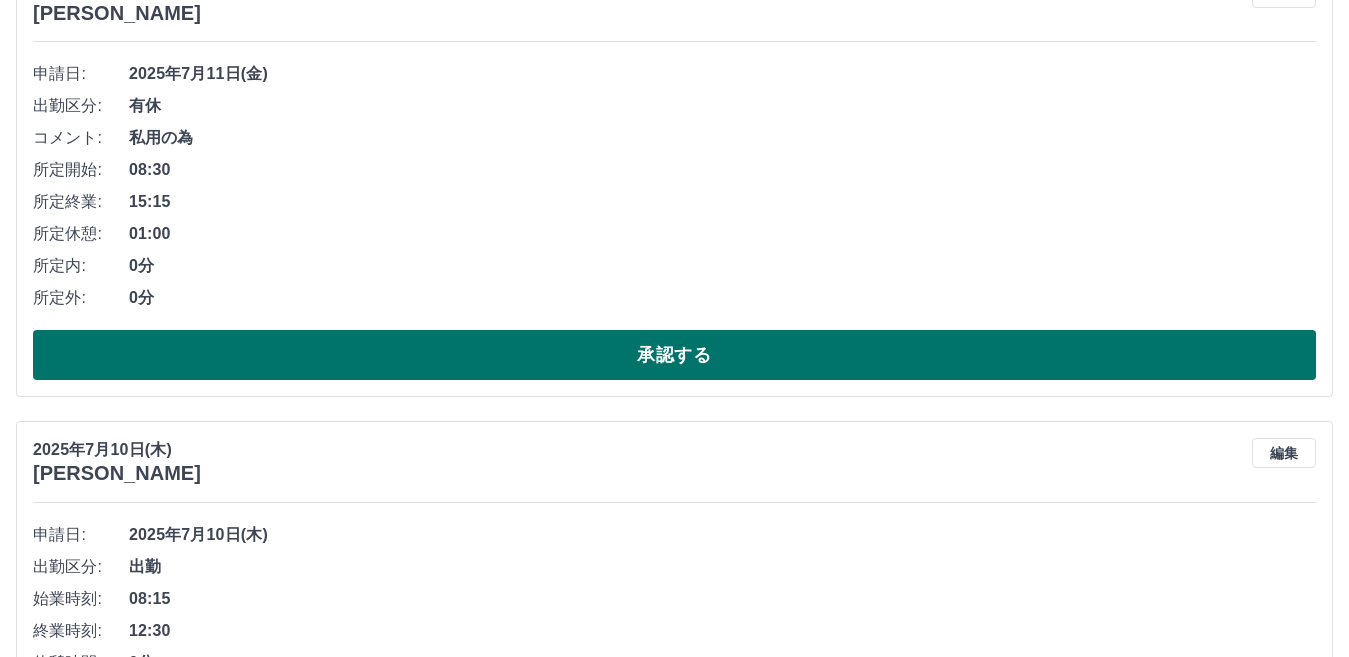 click on "承認する" at bounding box center (674, 355) 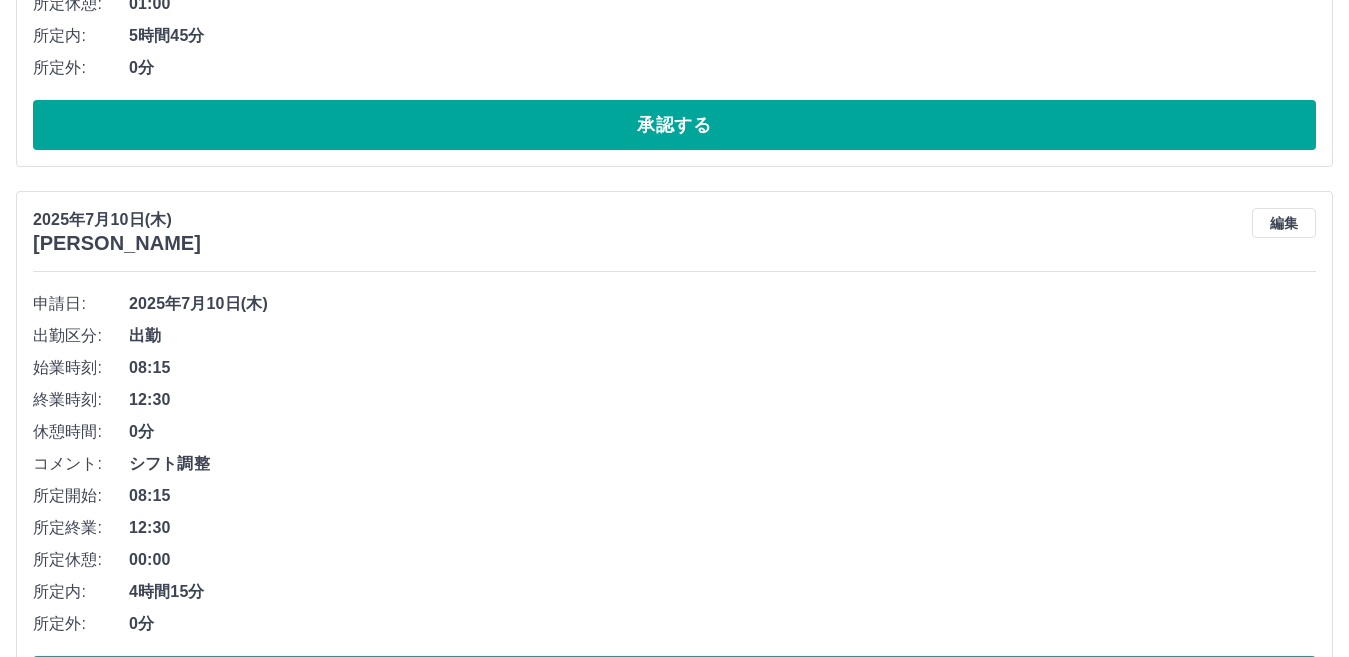 scroll, scrollTop: 2199, scrollLeft: 0, axis: vertical 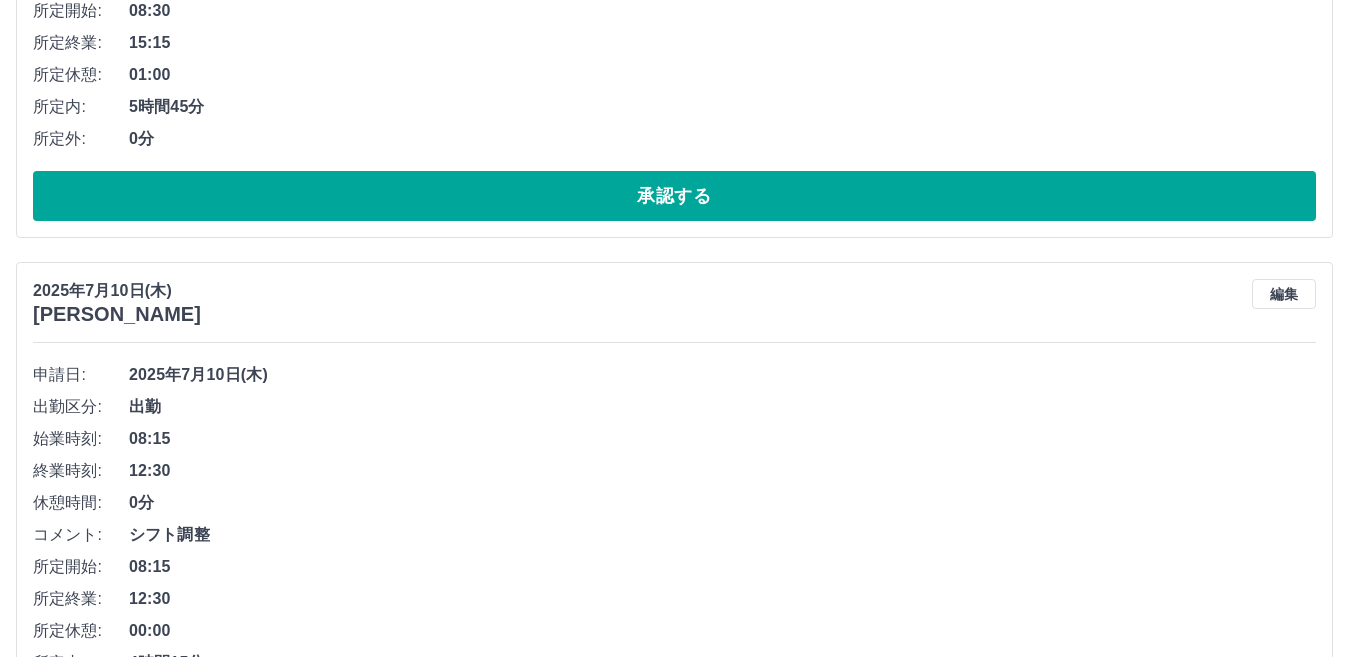 click on "12:30" at bounding box center [722, 471] 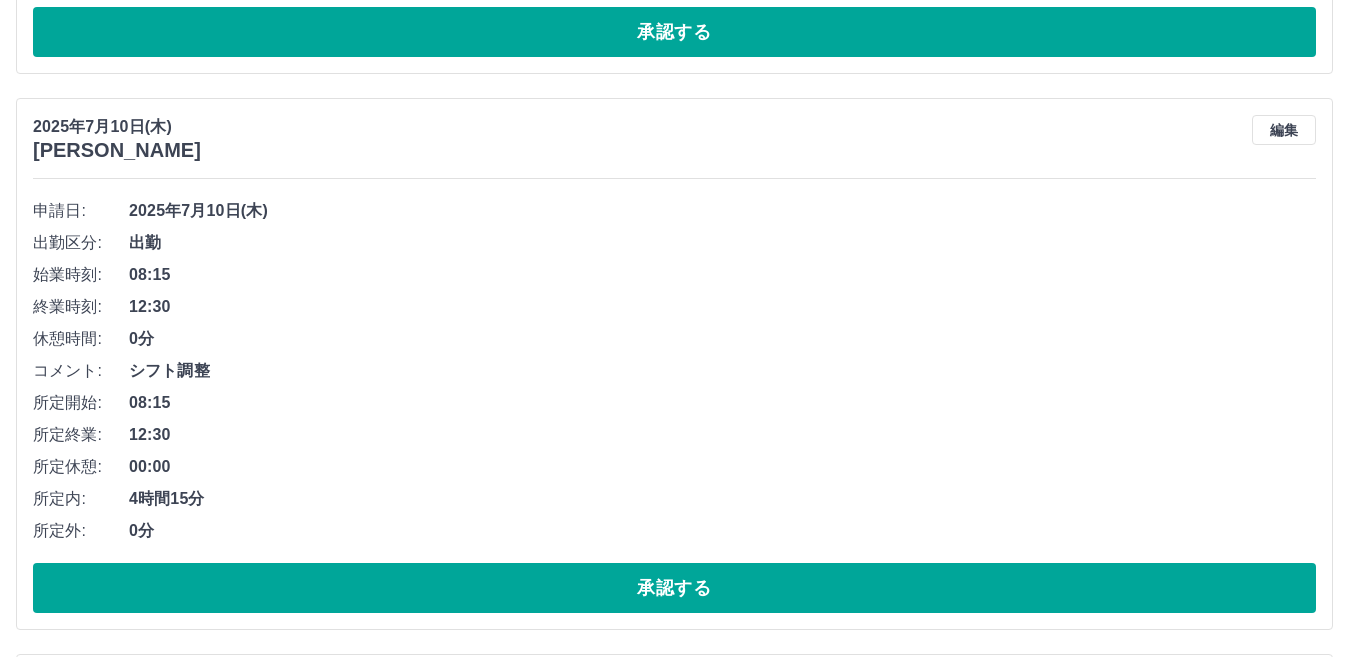 scroll, scrollTop: 2399, scrollLeft: 0, axis: vertical 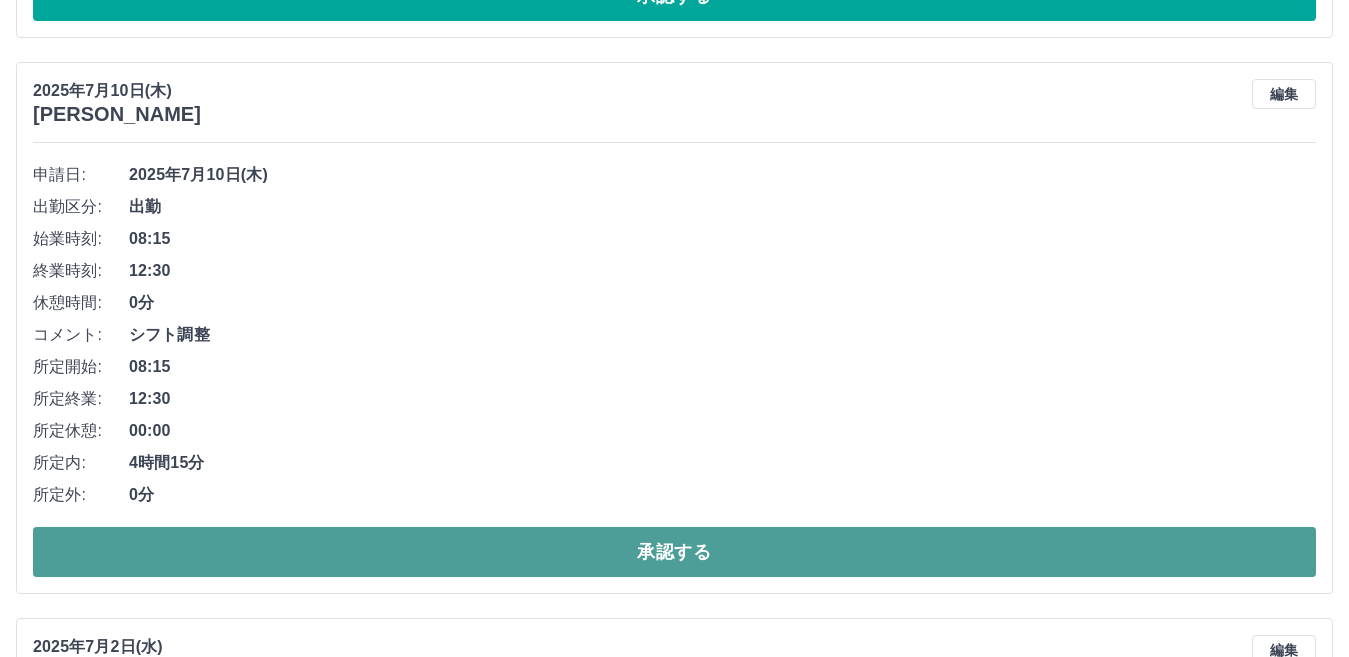 click on "承認する" at bounding box center (674, 552) 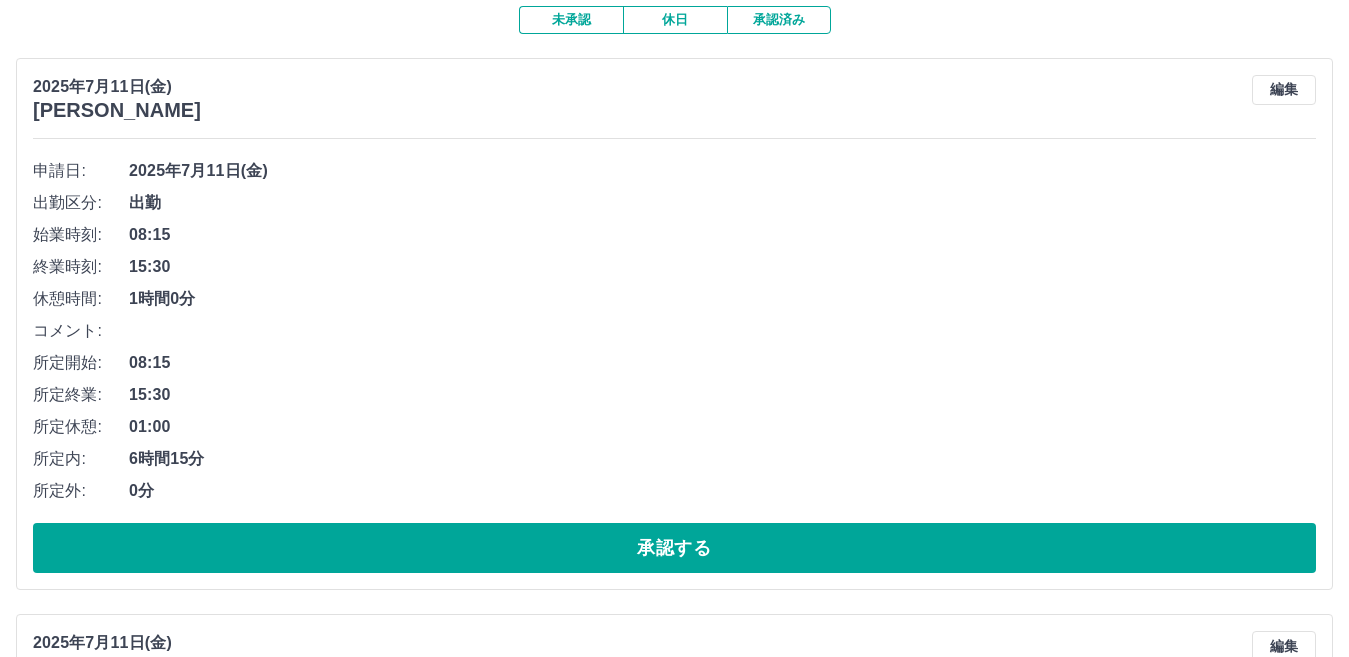 scroll, scrollTop: 143, scrollLeft: 0, axis: vertical 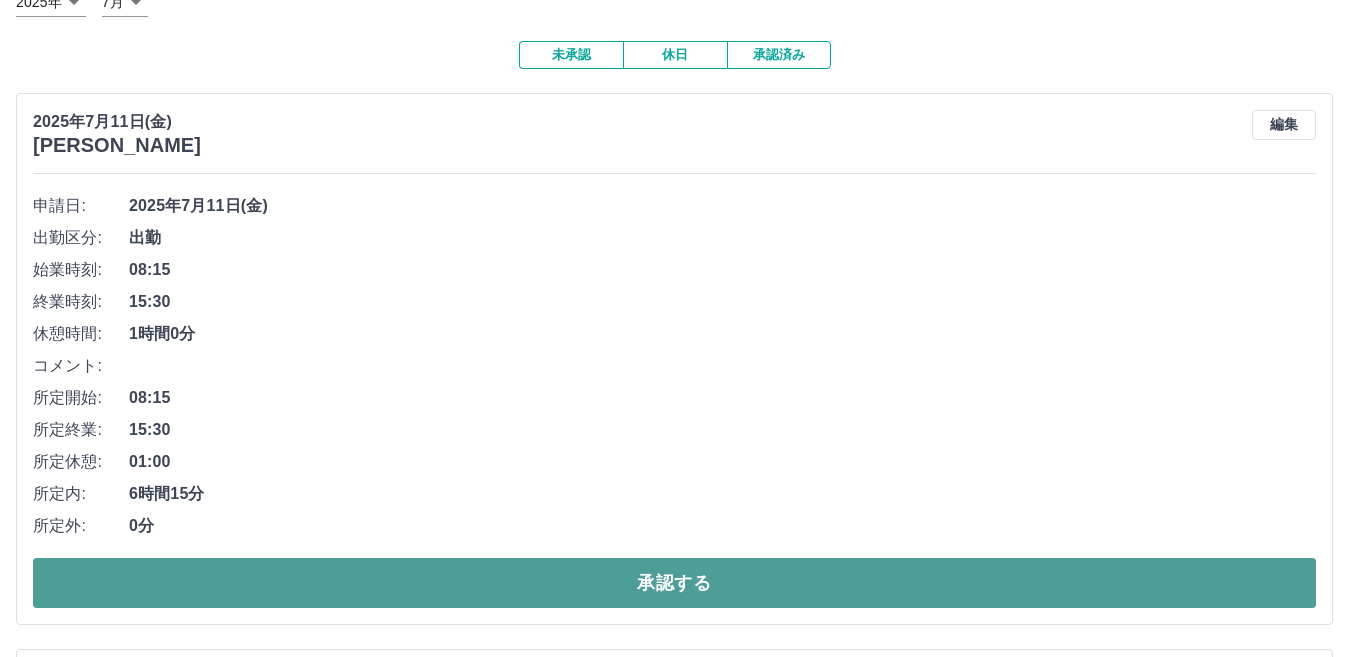 click on "承認する" at bounding box center (674, 583) 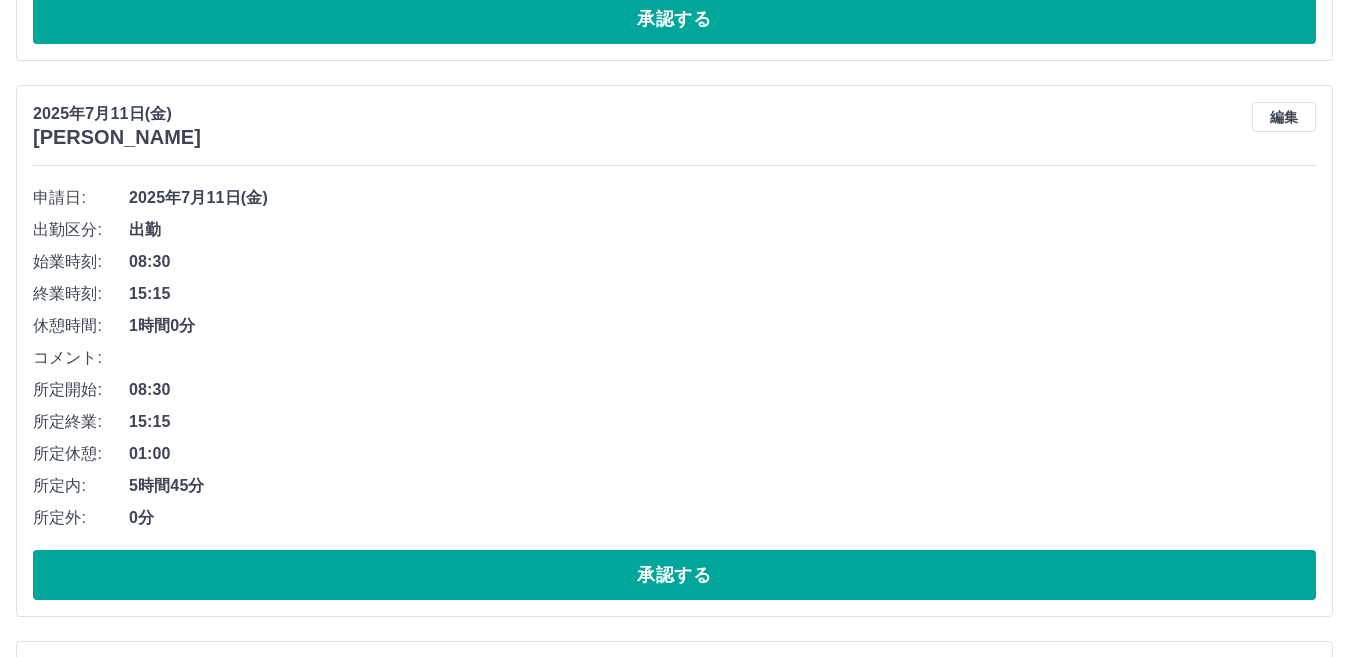 scroll, scrollTop: 743, scrollLeft: 0, axis: vertical 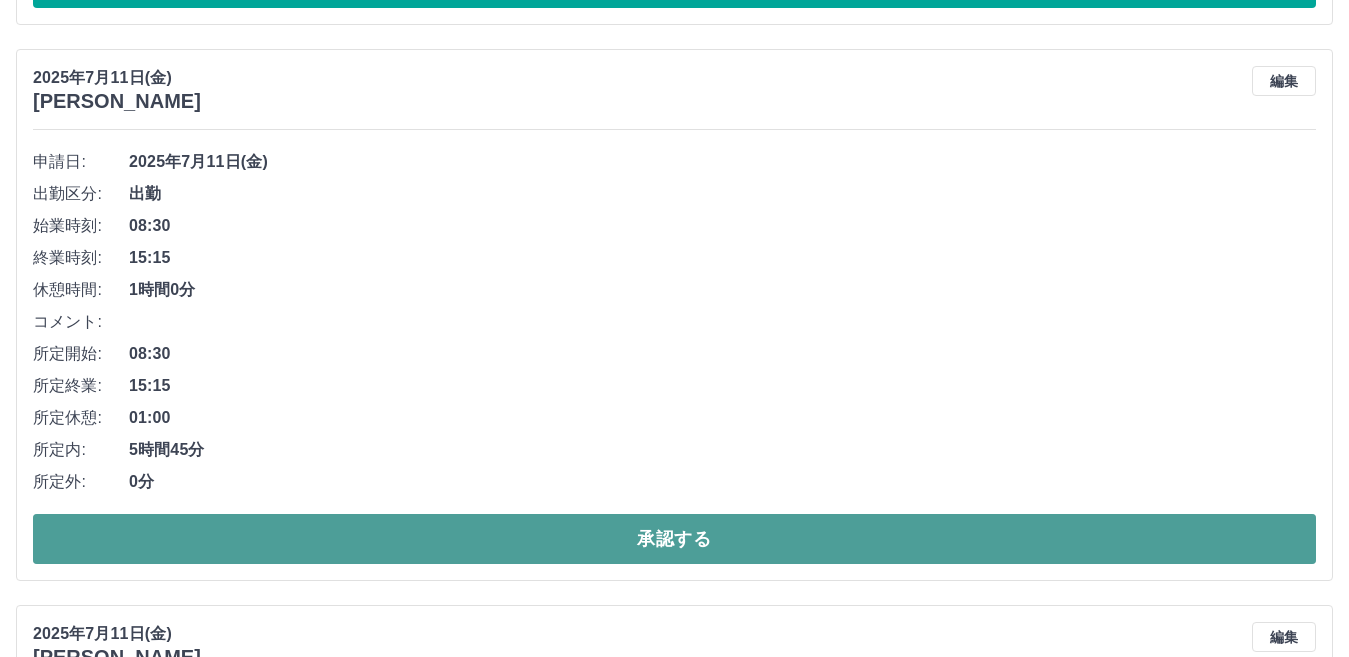 click on "承認する" at bounding box center (674, 539) 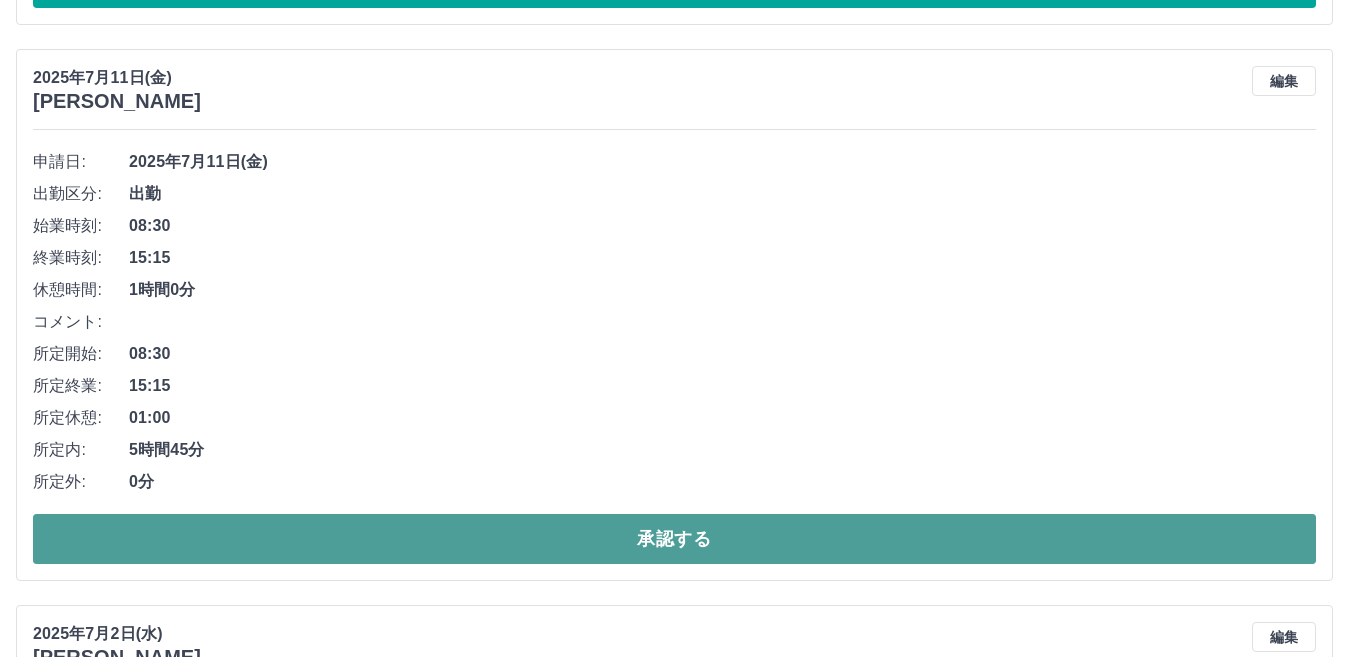 click on "承認する" at bounding box center (674, 539) 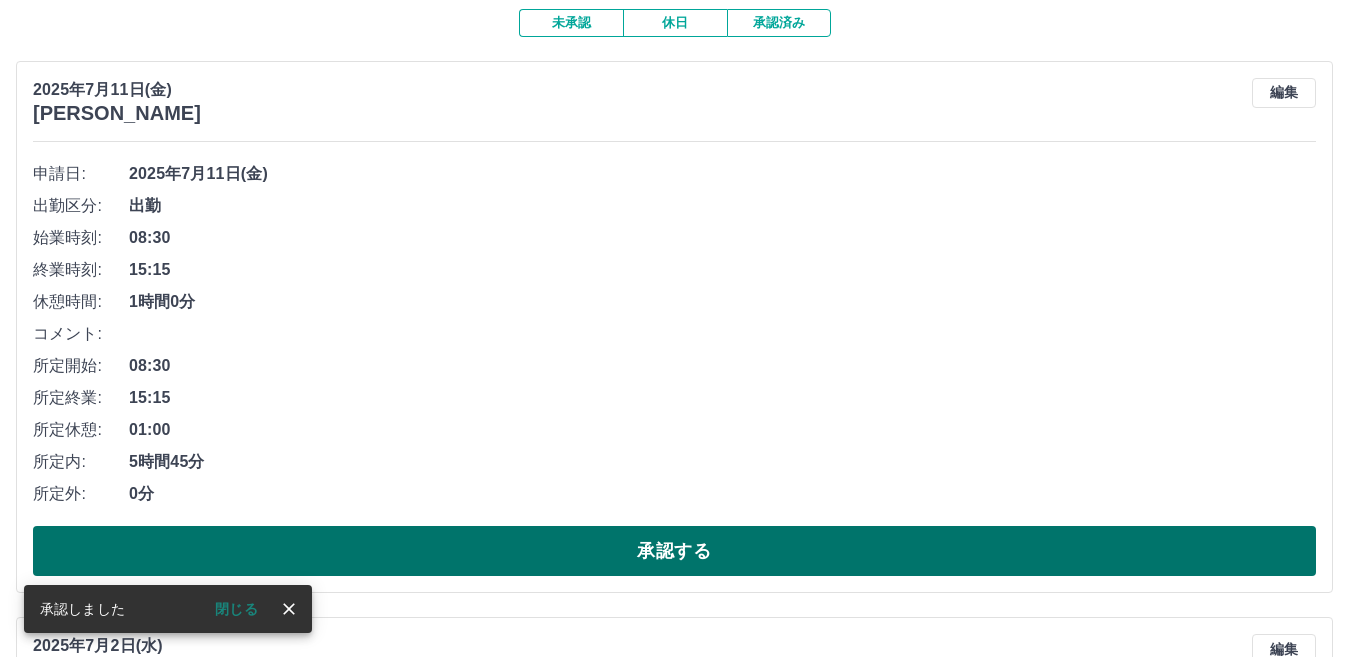 scroll, scrollTop: 174, scrollLeft: 0, axis: vertical 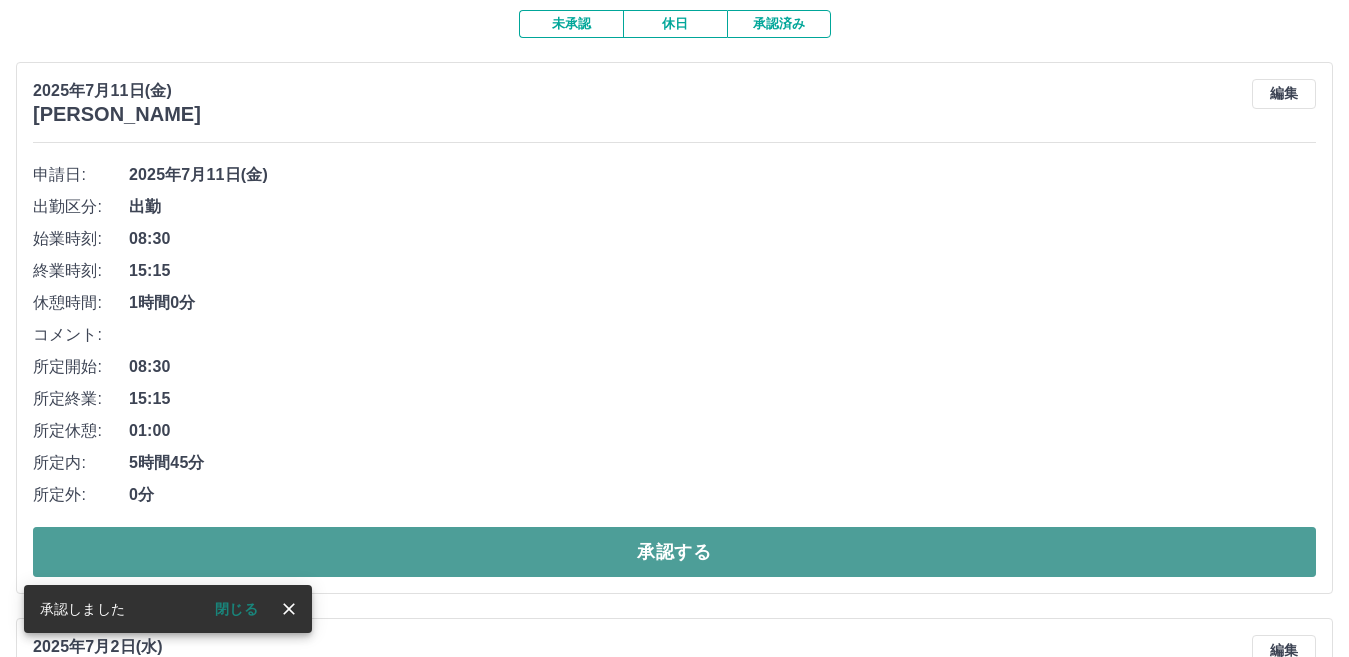 click on "承認する" at bounding box center [674, 552] 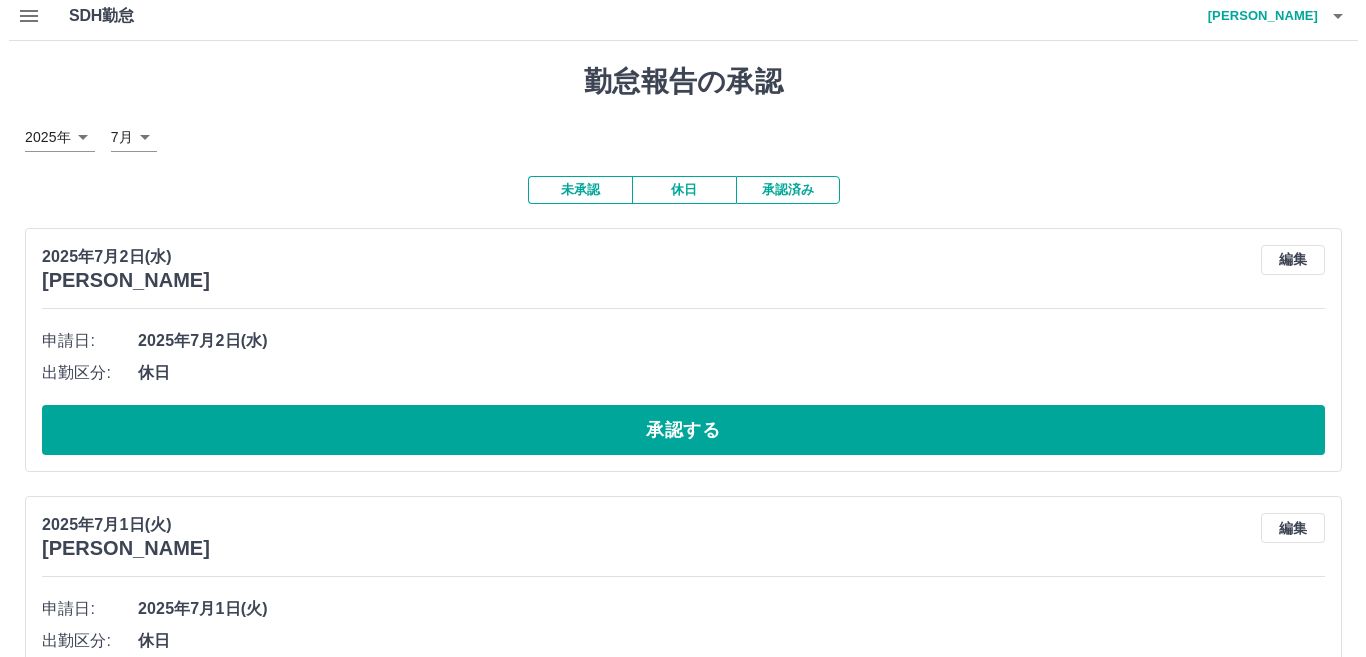 scroll, scrollTop: 0, scrollLeft: 0, axis: both 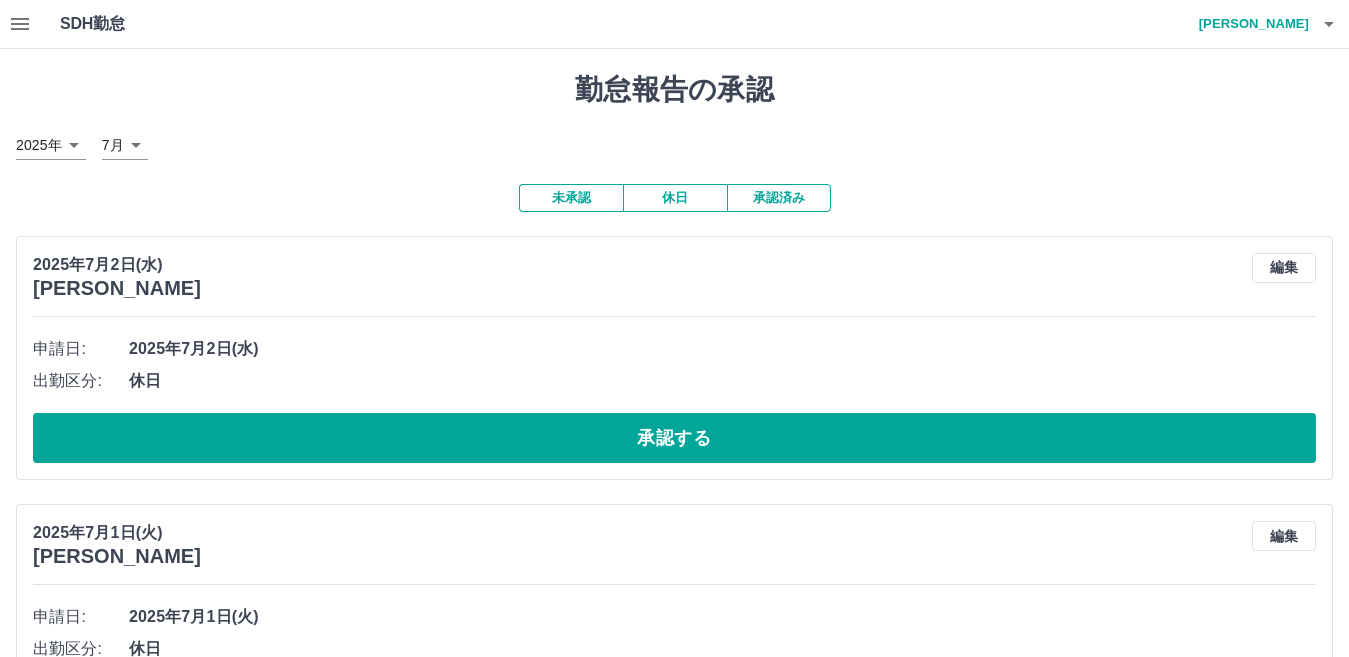 click 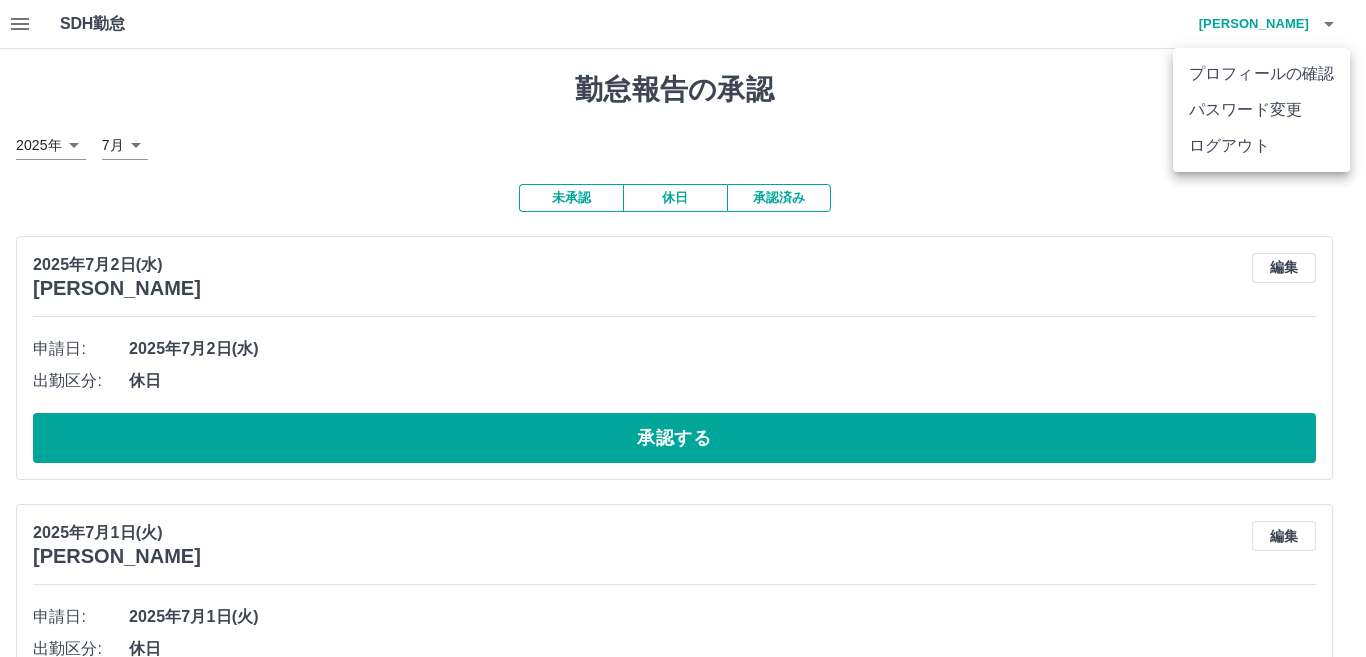 click on "ログアウト" at bounding box center [1261, 146] 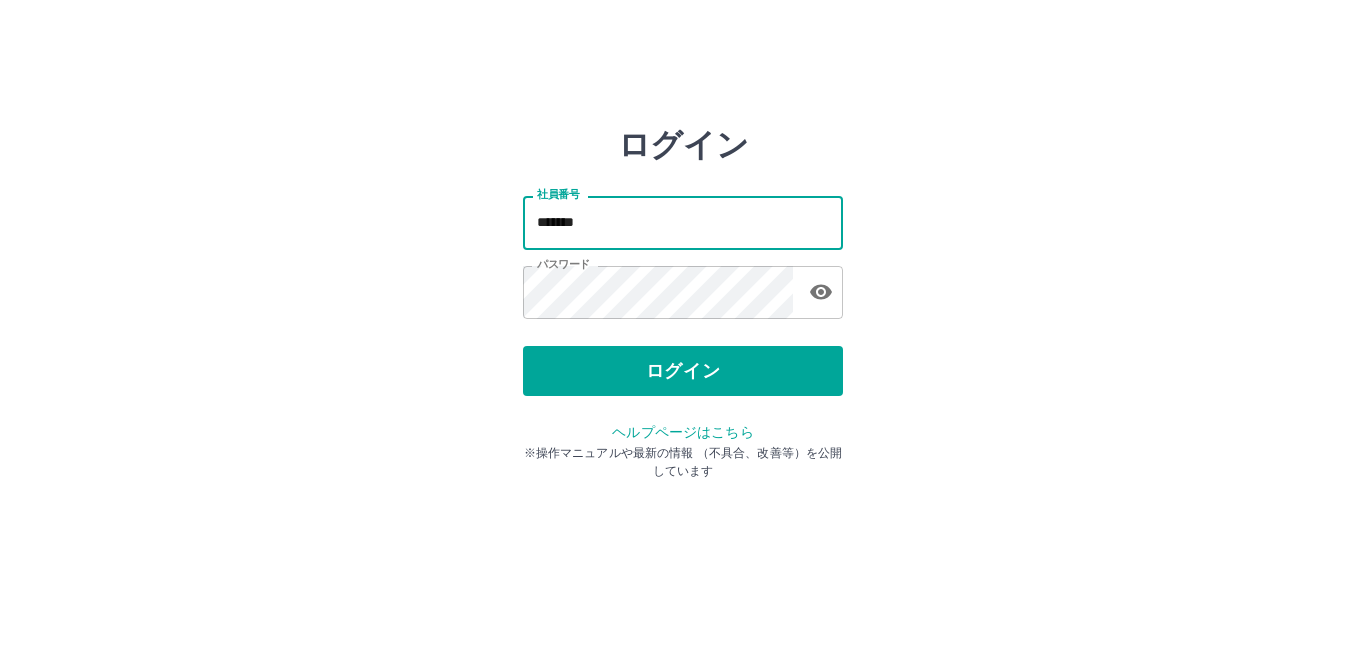 scroll, scrollTop: 0, scrollLeft: 0, axis: both 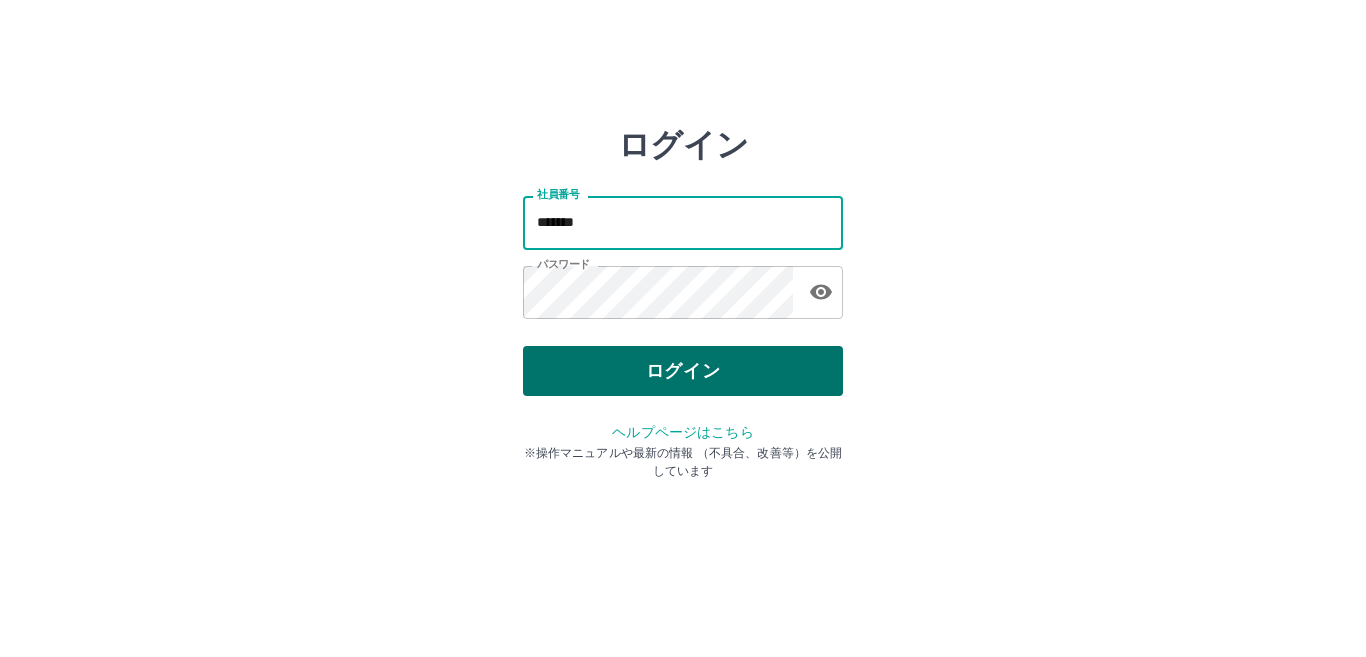 click on "ログイン" at bounding box center [683, 371] 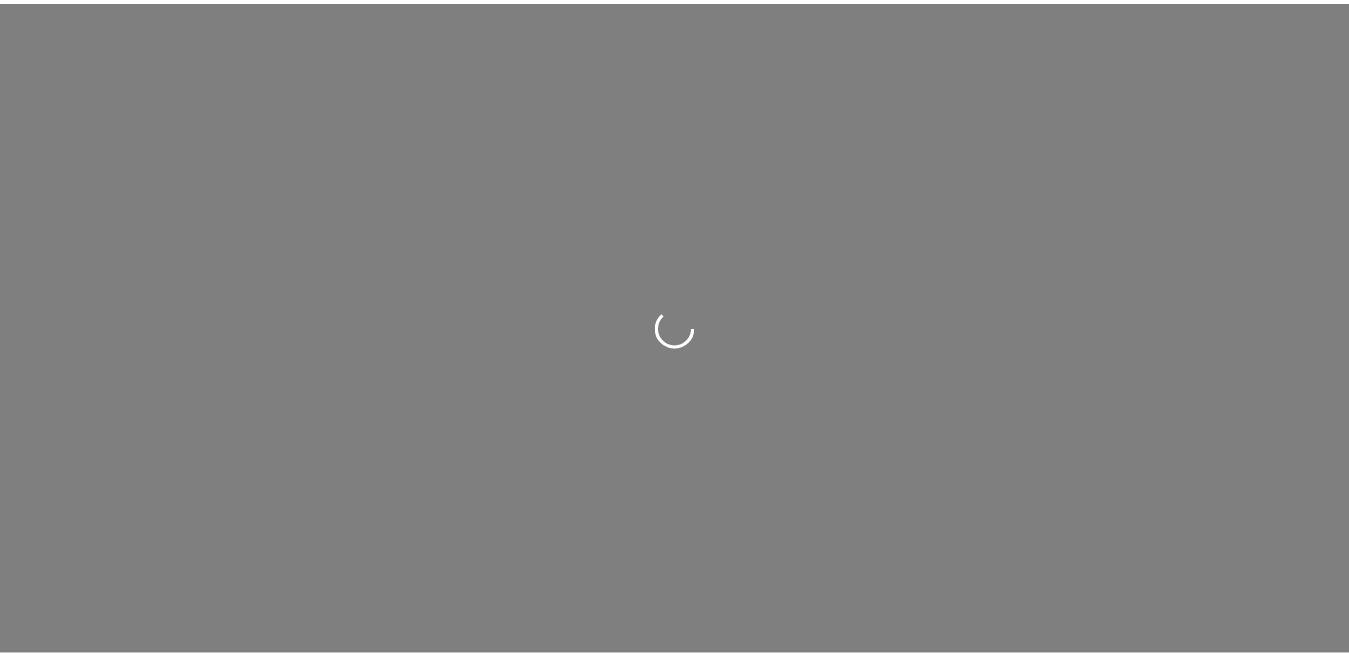 scroll, scrollTop: 0, scrollLeft: 0, axis: both 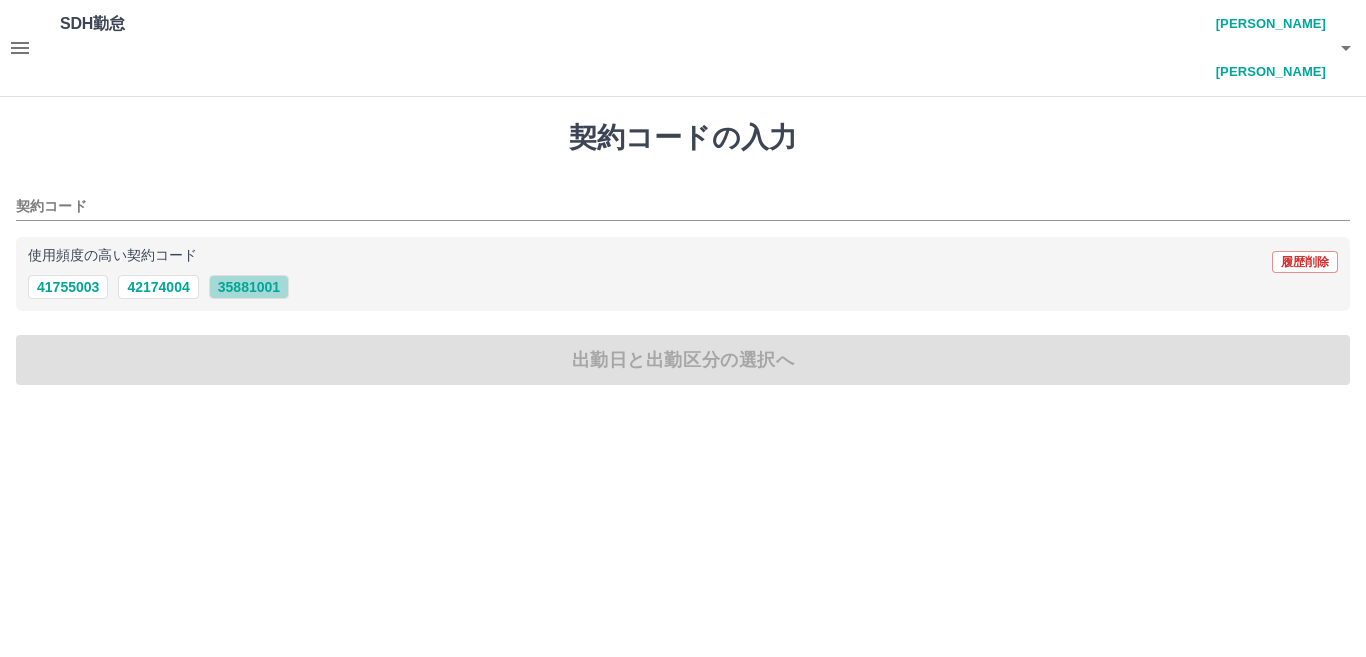 click on "35881001" at bounding box center [249, 287] 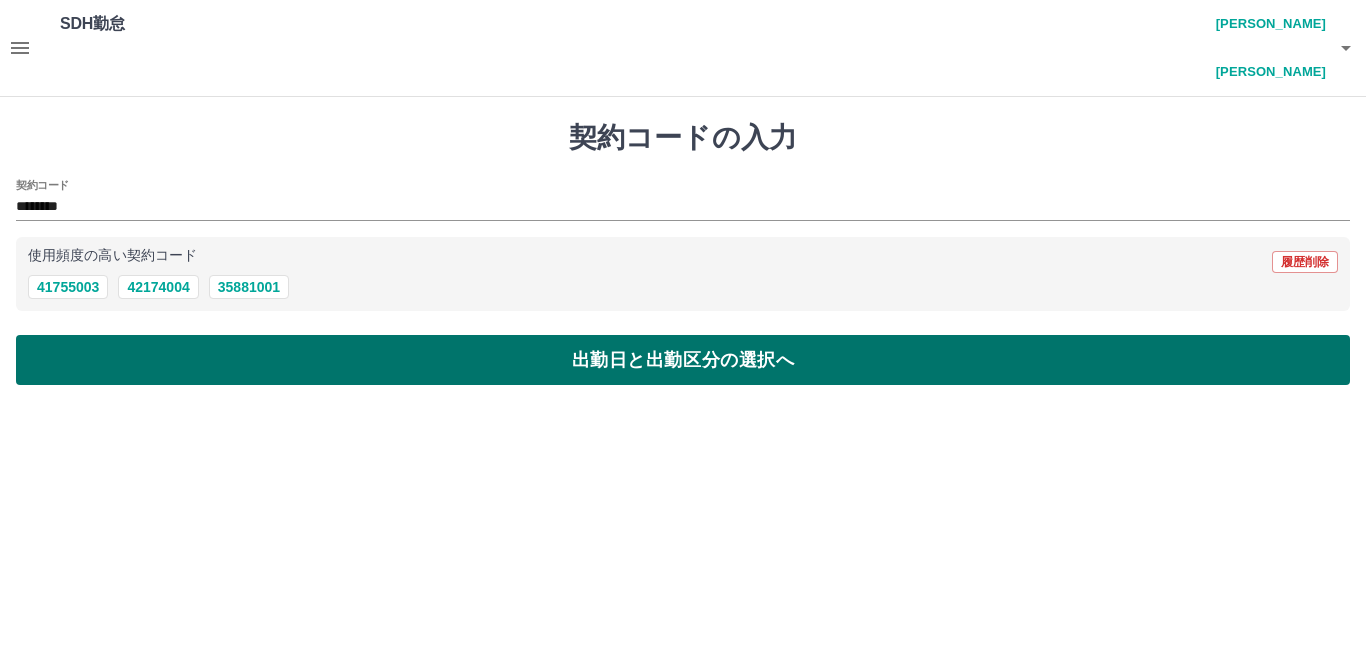 click on "出勤日と出勤区分の選択へ" at bounding box center [683, 360] 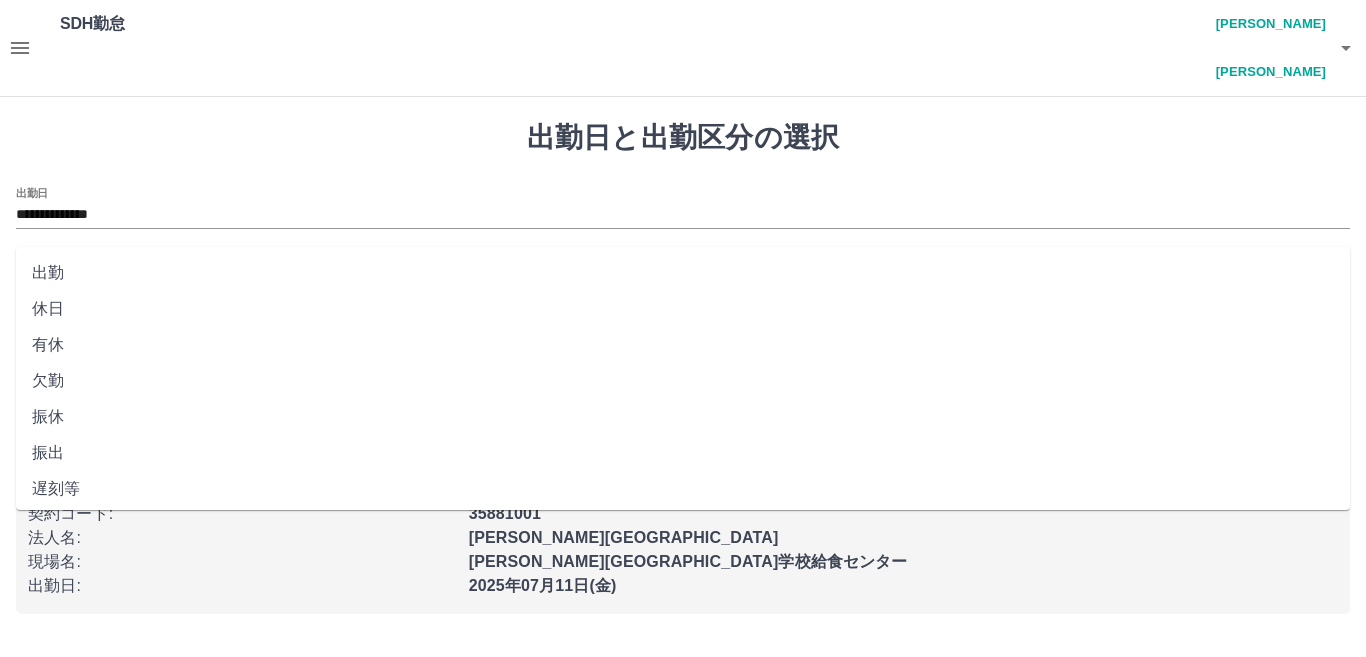 click on "出勤区分" at bounding box center [683, 281] 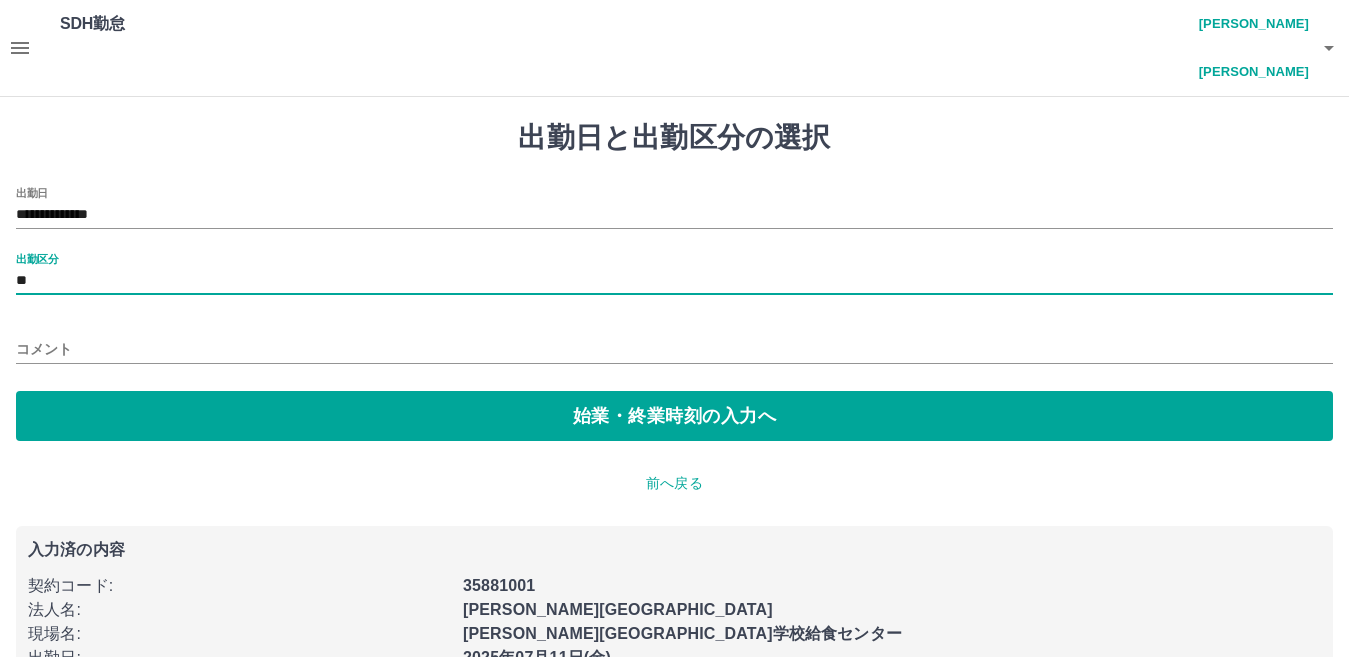 click on "コメント" at bounding box center [674, 349] 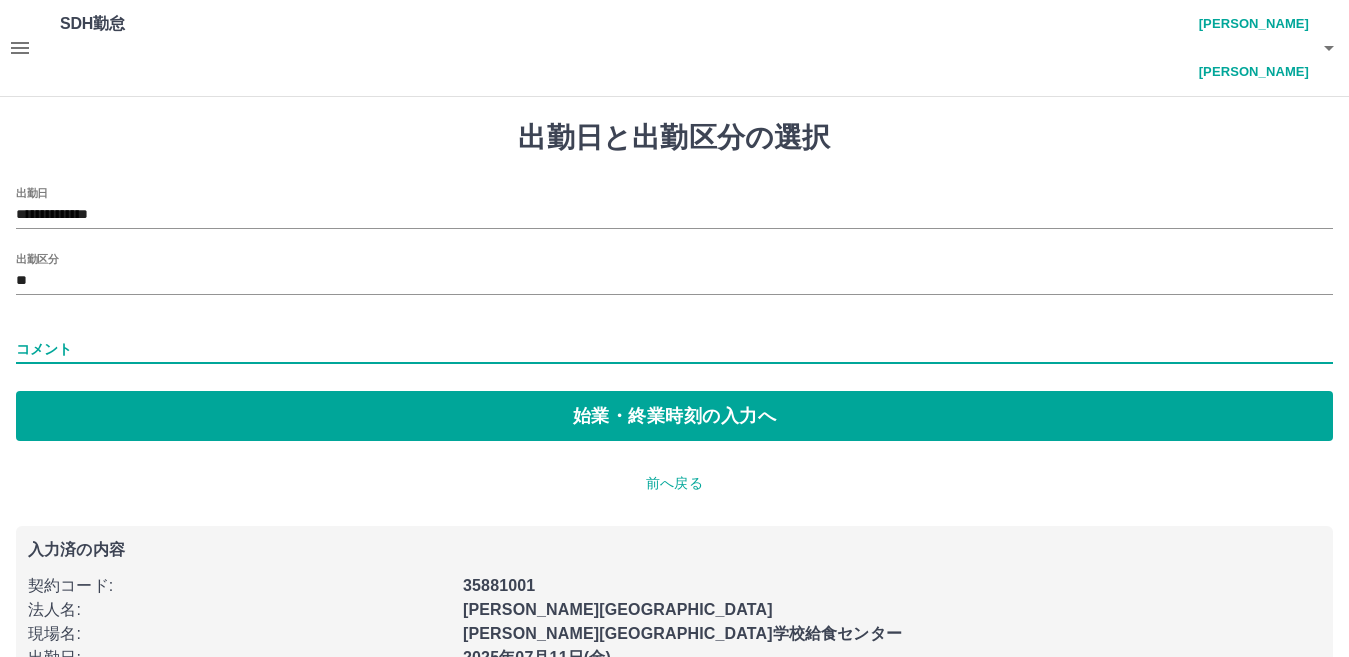 click on "コメント" at bounding box center [674, 349] 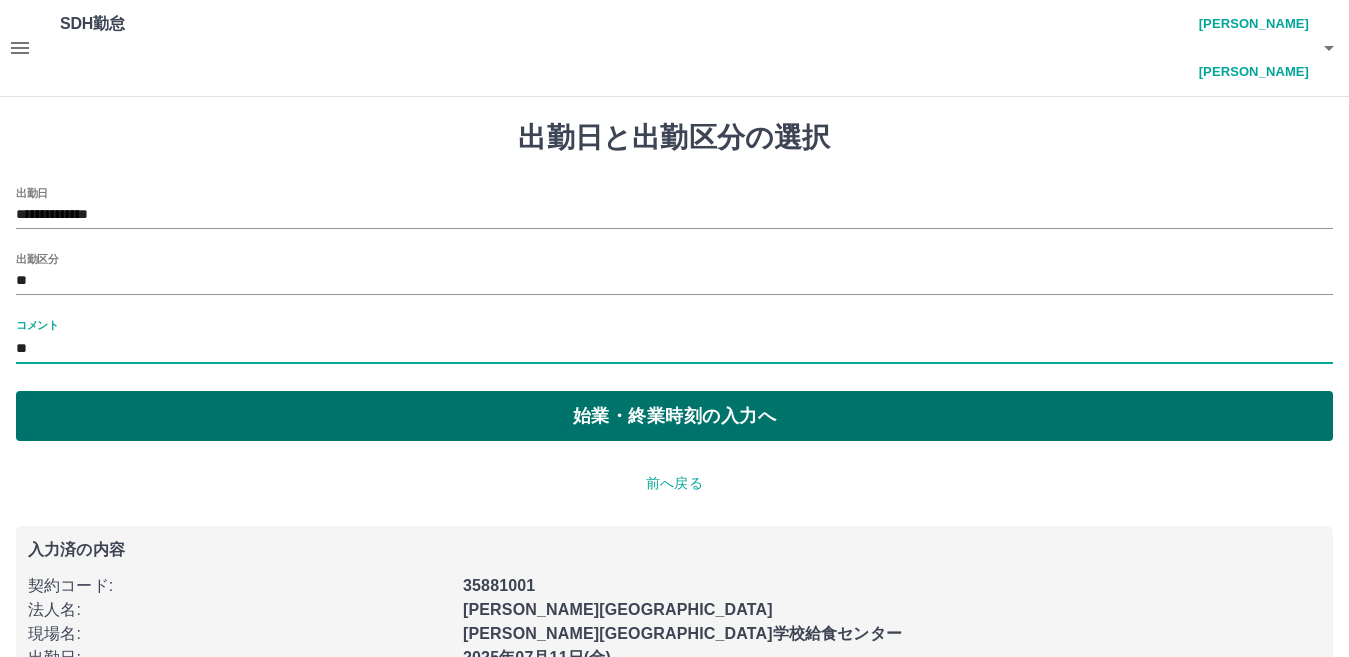 type on "*****" 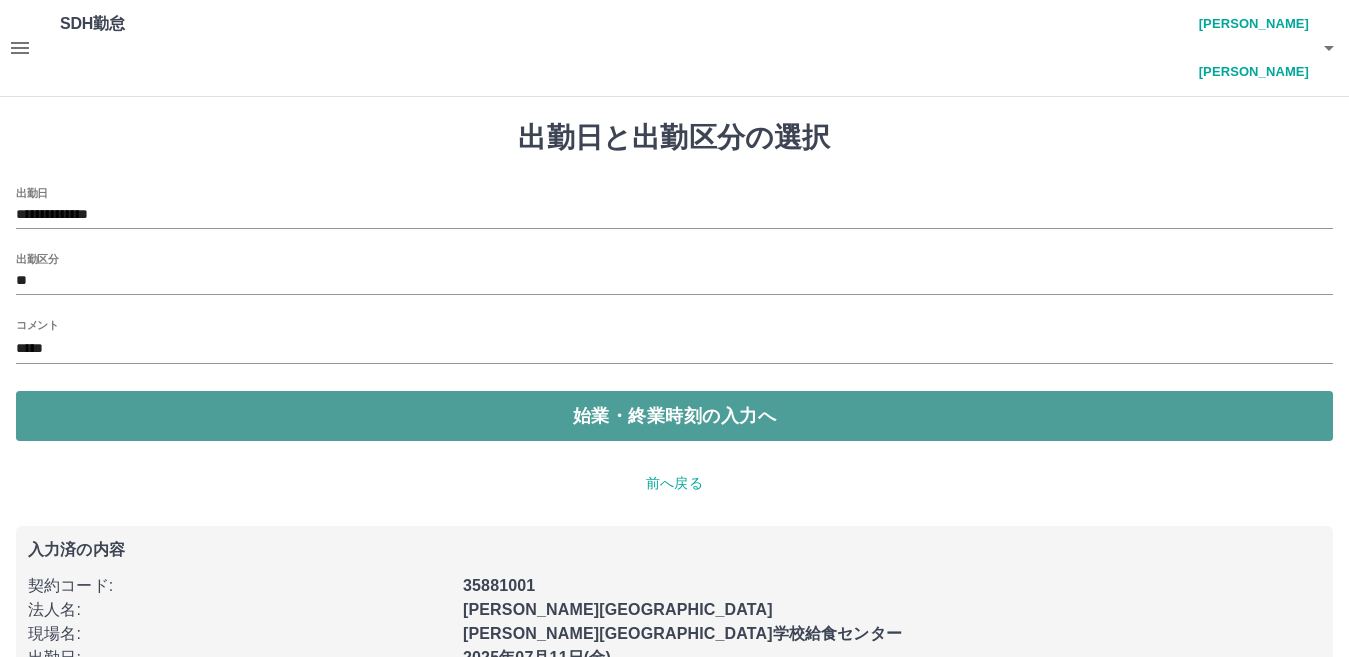 click on "始業・終業時刻の入力へ" at bounding box center (674, 416) 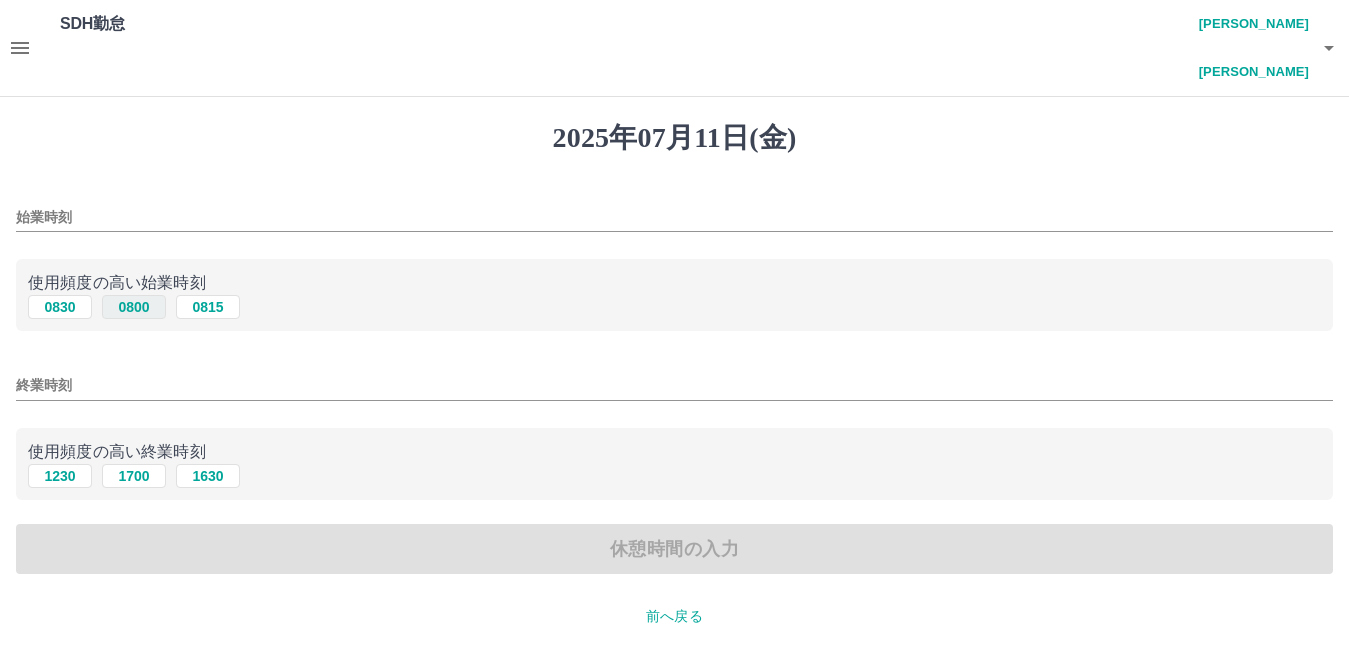 click on "0800" at bounding box center [134, 307] 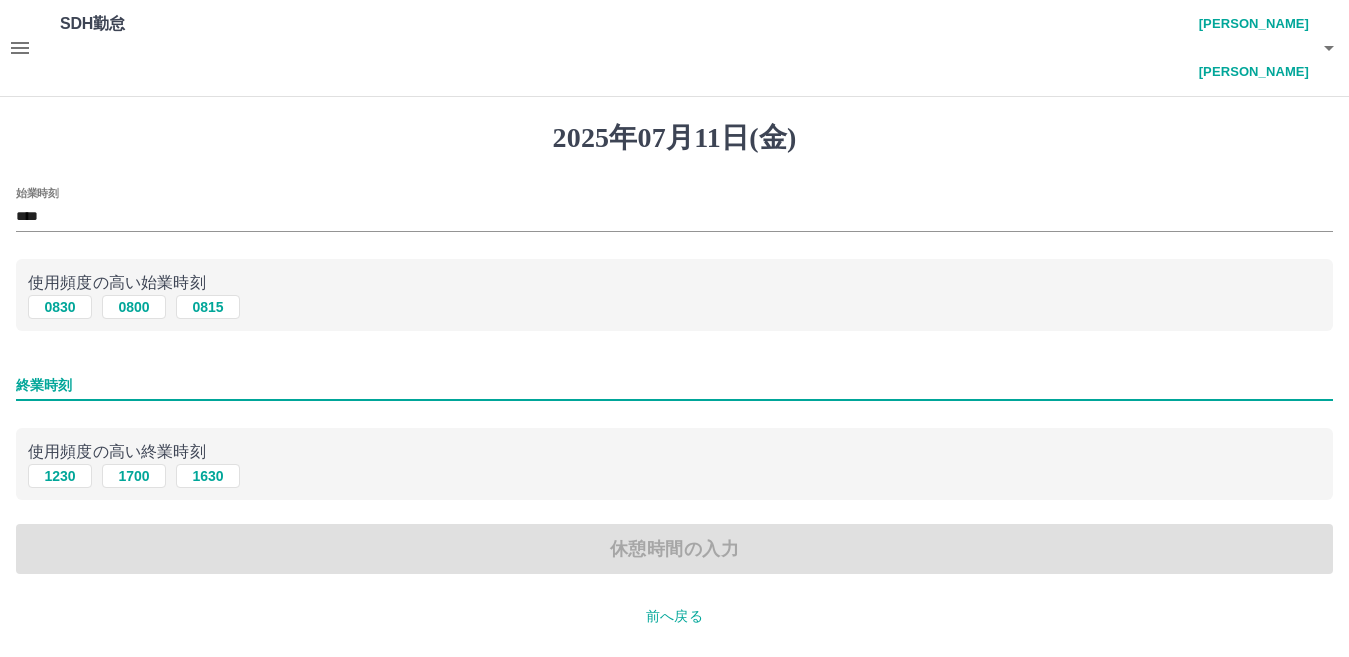 click on "終業時刻" at bounding box center (674, 385) 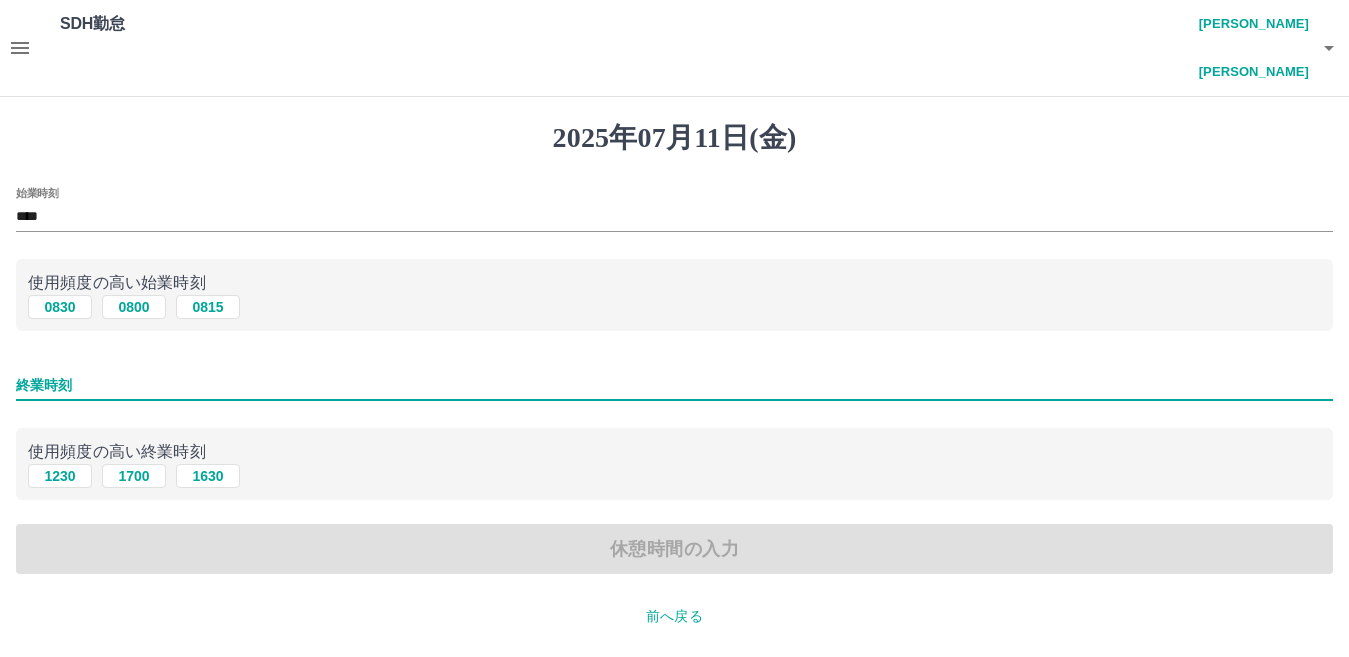 type on "****" 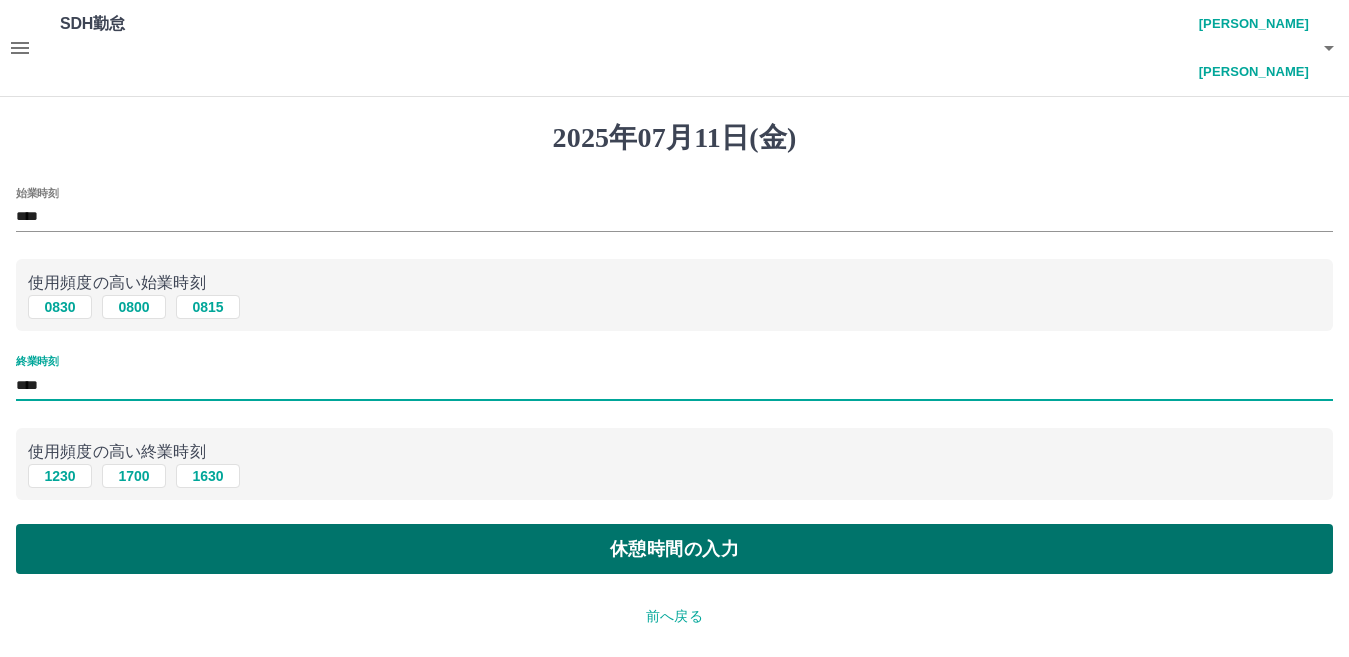 click on "休憩時間の入力" at bounding box center (674, 549) 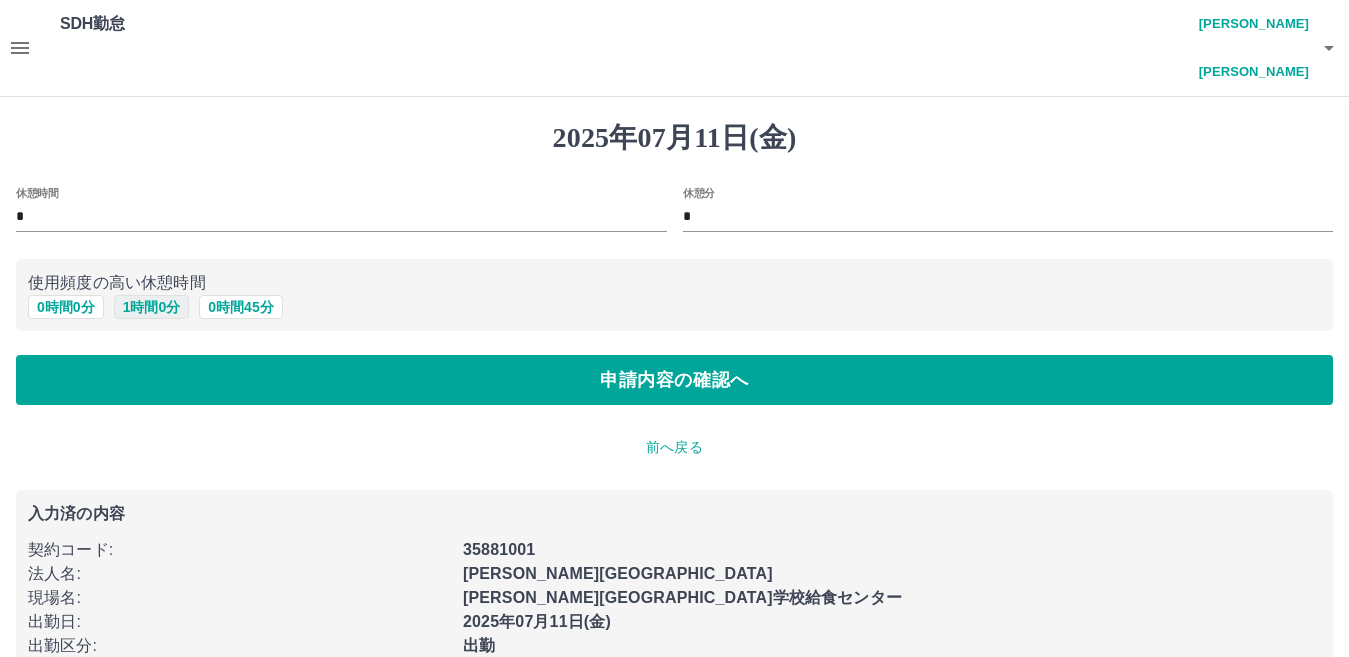 click on "1 時間 0 分" at bounding box center [152, 307] 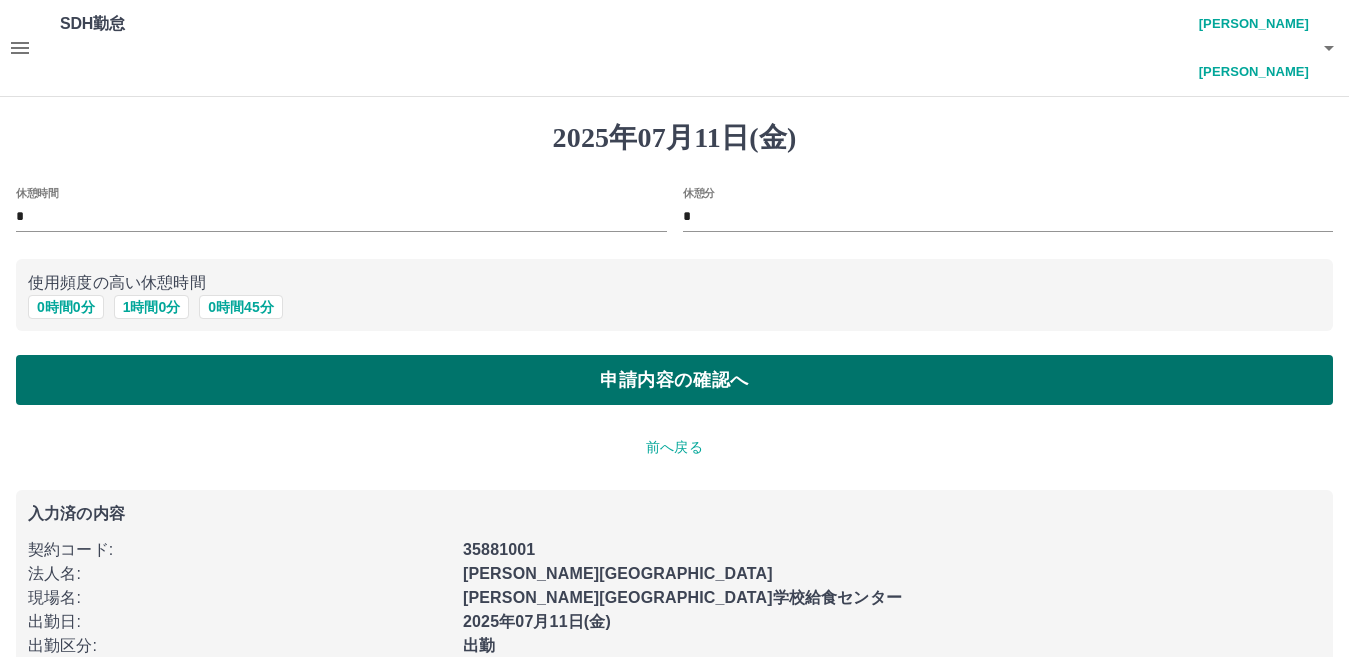 click on "申請内容の確認へ" at bounding box center (674, 380) 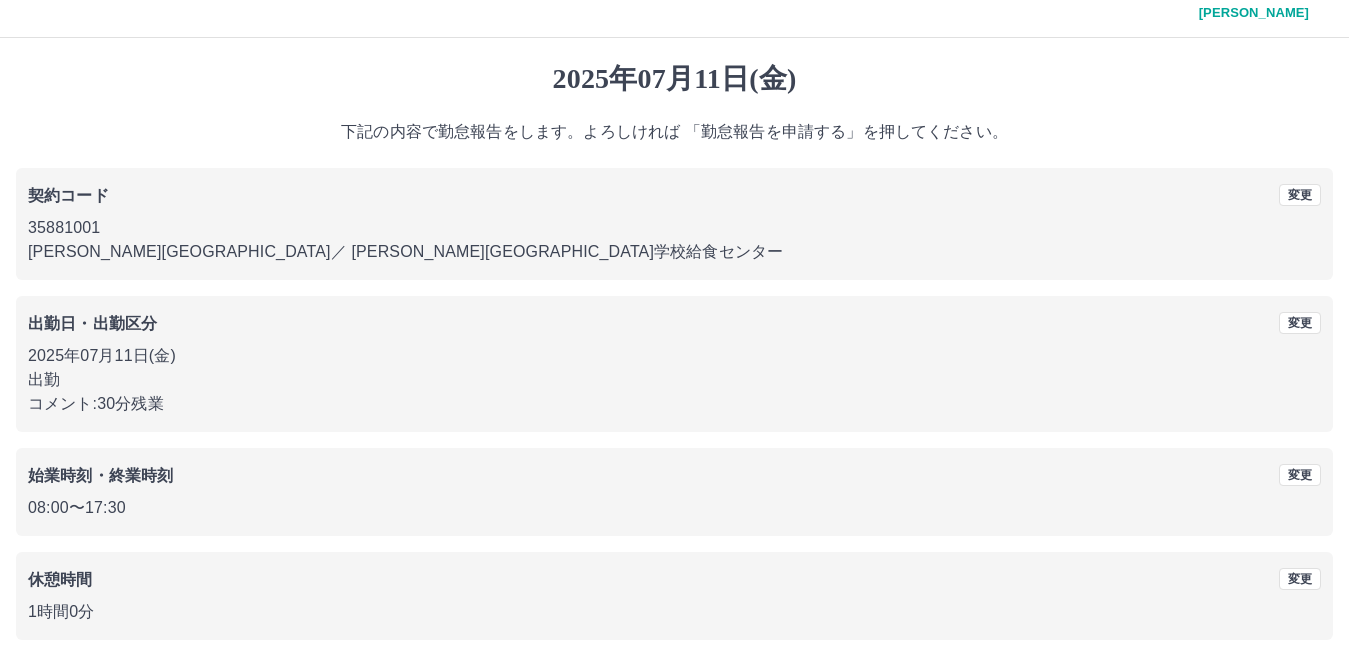 scroll, scrollTop: 92, scrollLeft: 0, axis: vertical 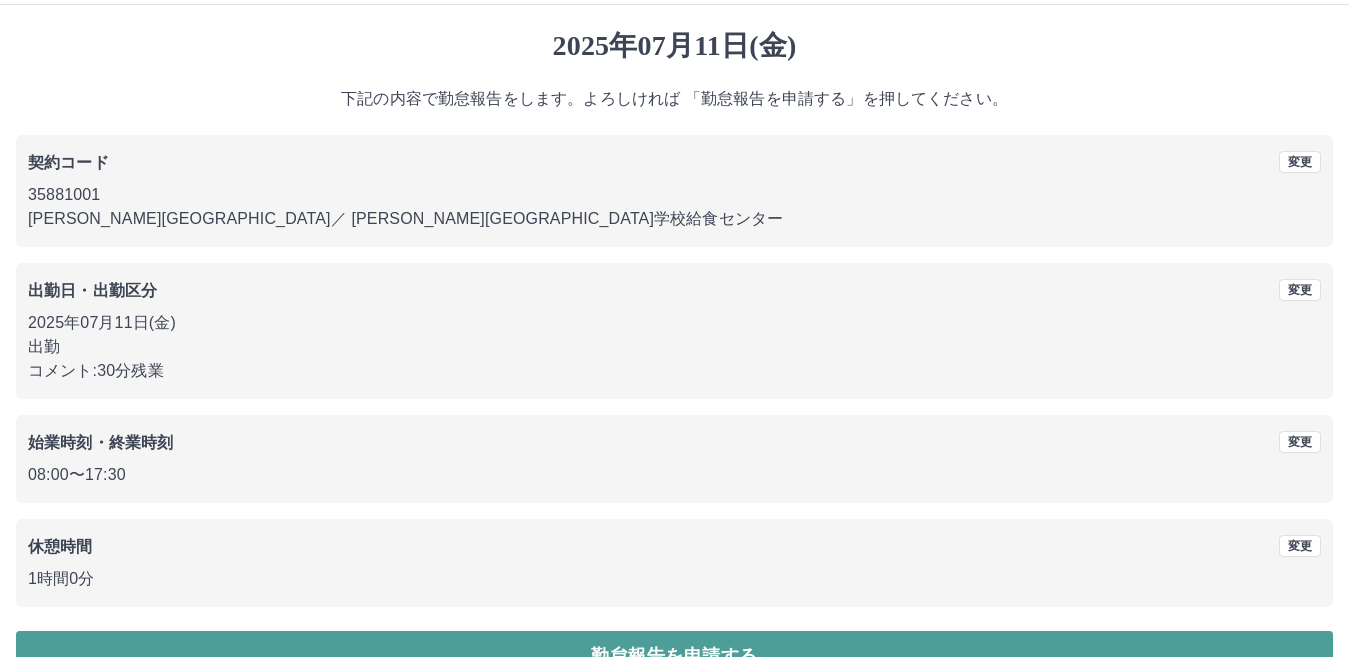 click on "勤怠報告を申請する" at bounding box center (674, 656) 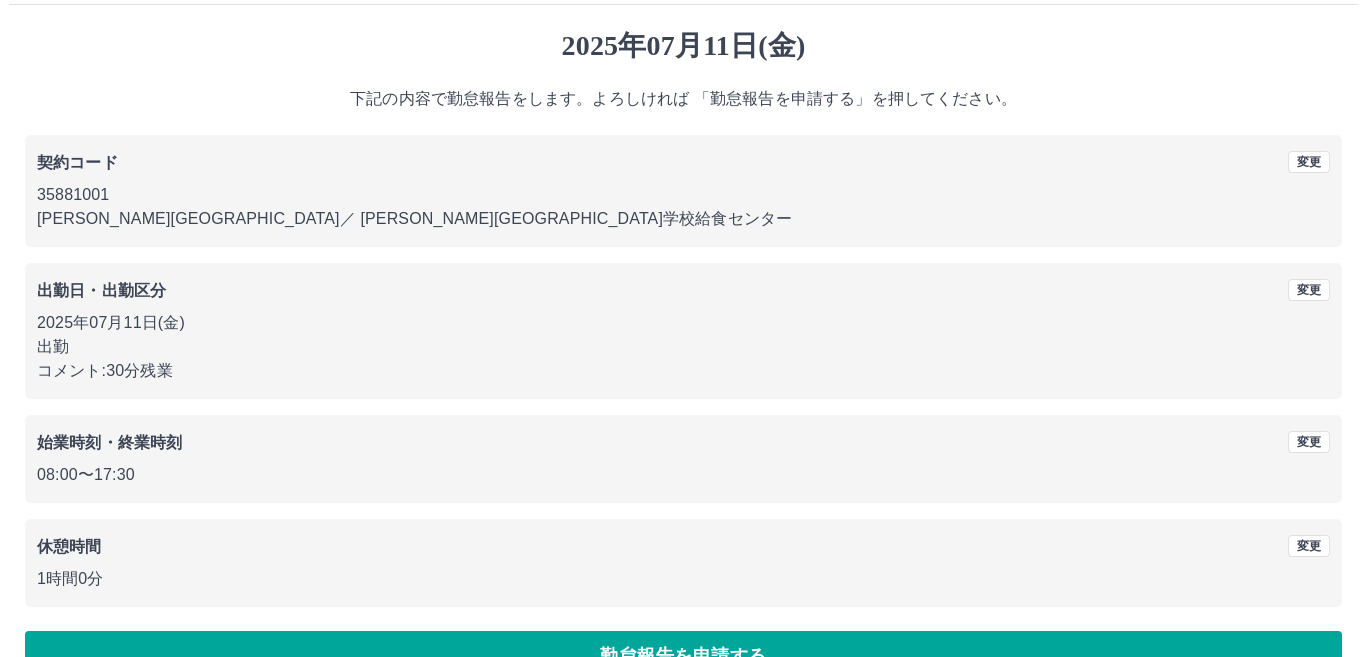 scroll, scrollTop: 0, scrollLeft: 0, axis: both 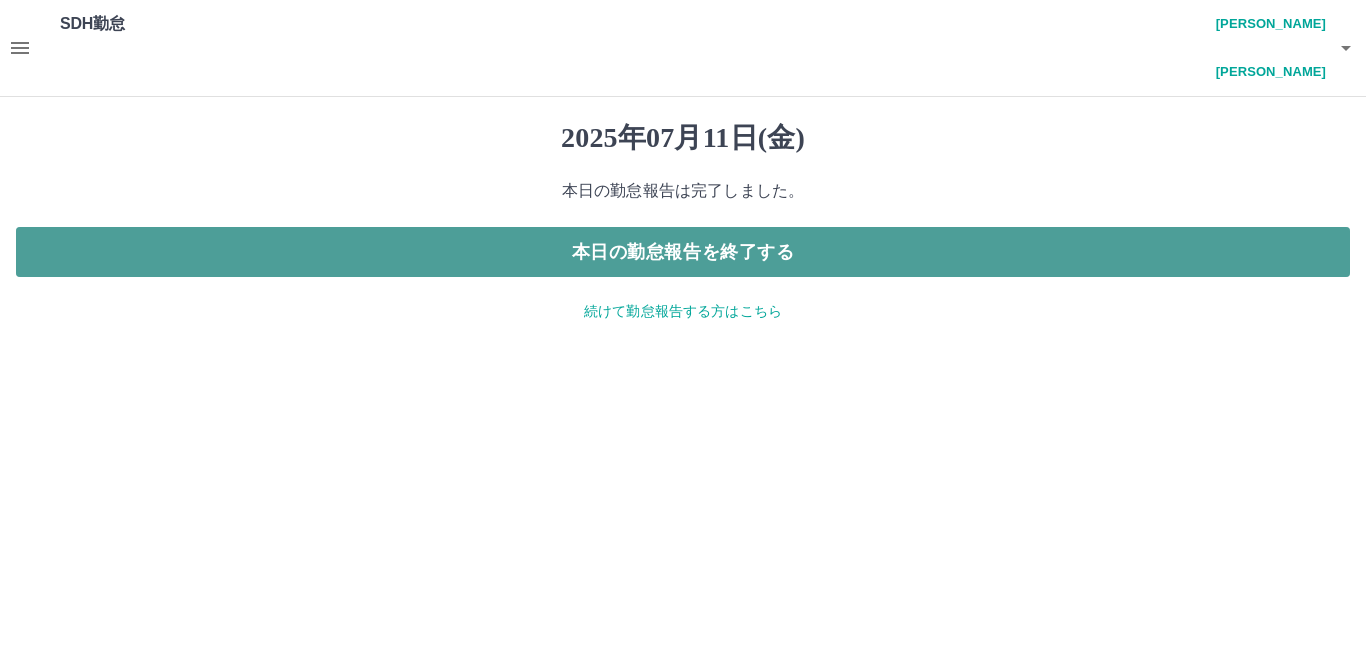 click on "本日の勤怠報告を終了する" at bounding box center (683, 252) 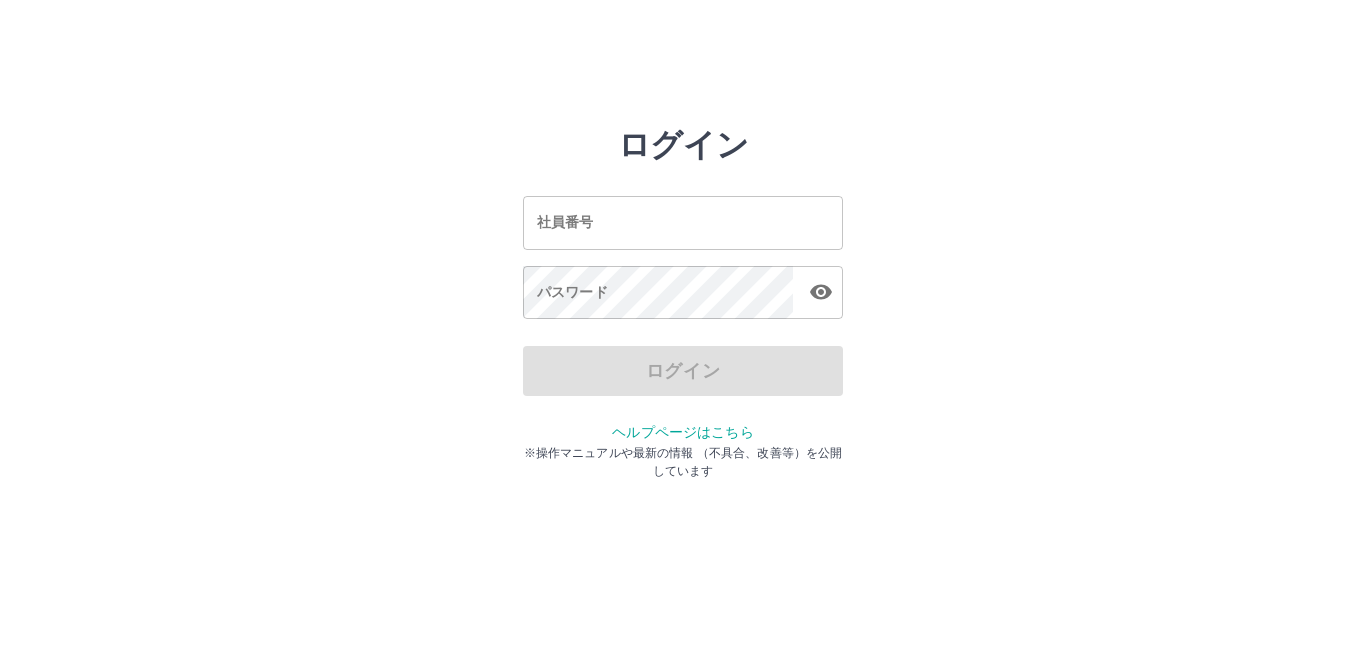scroll, scrollTop: 0, scrollLeft: 0, axis: both 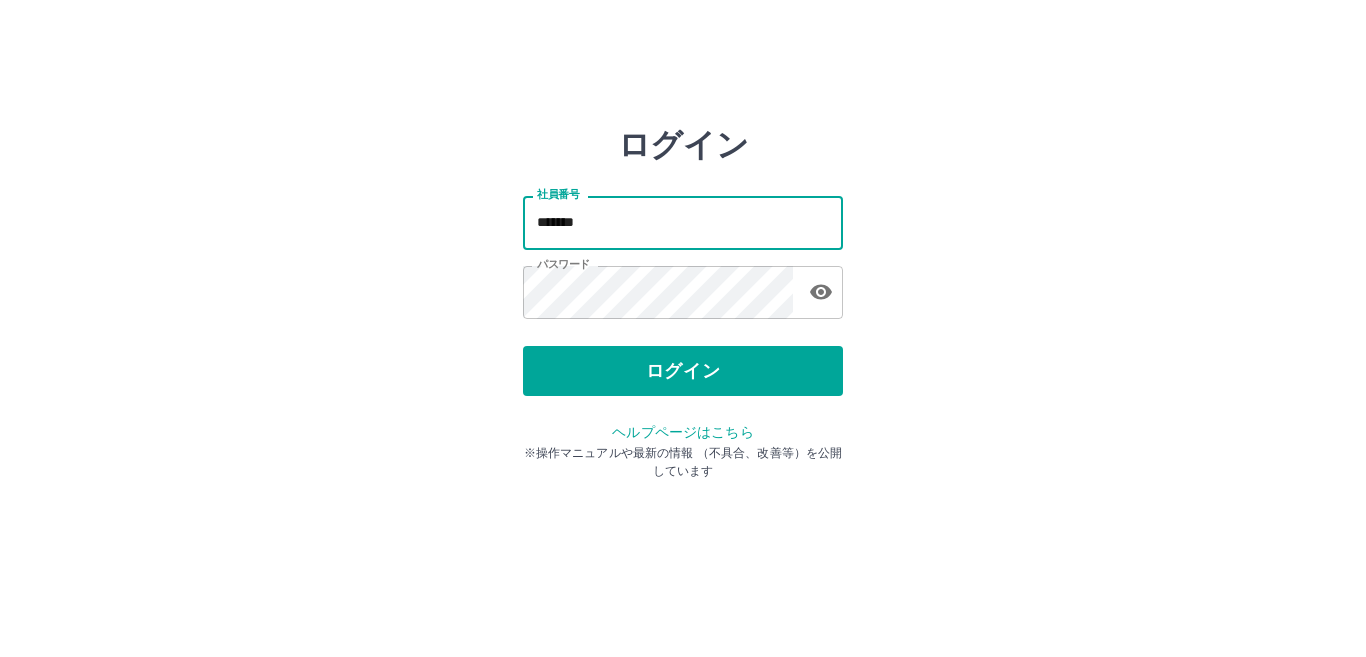 click on "*******" at bounding box center (683, 222) 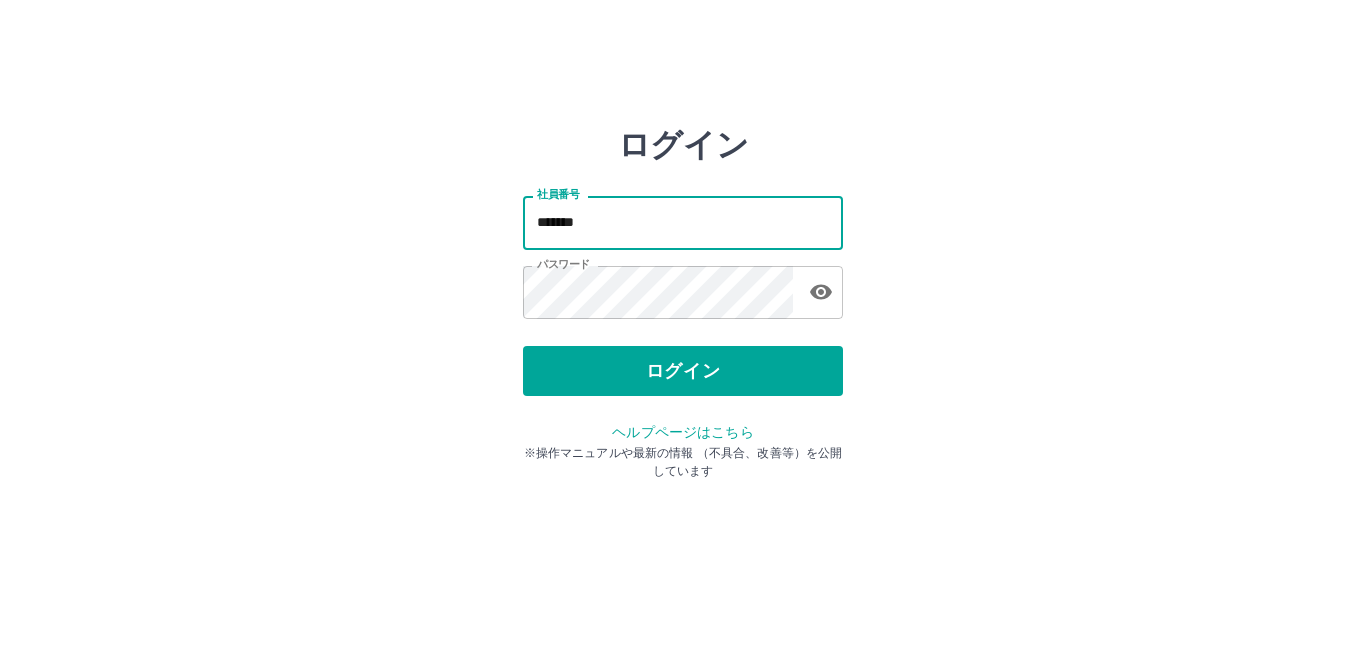 type on "*******" 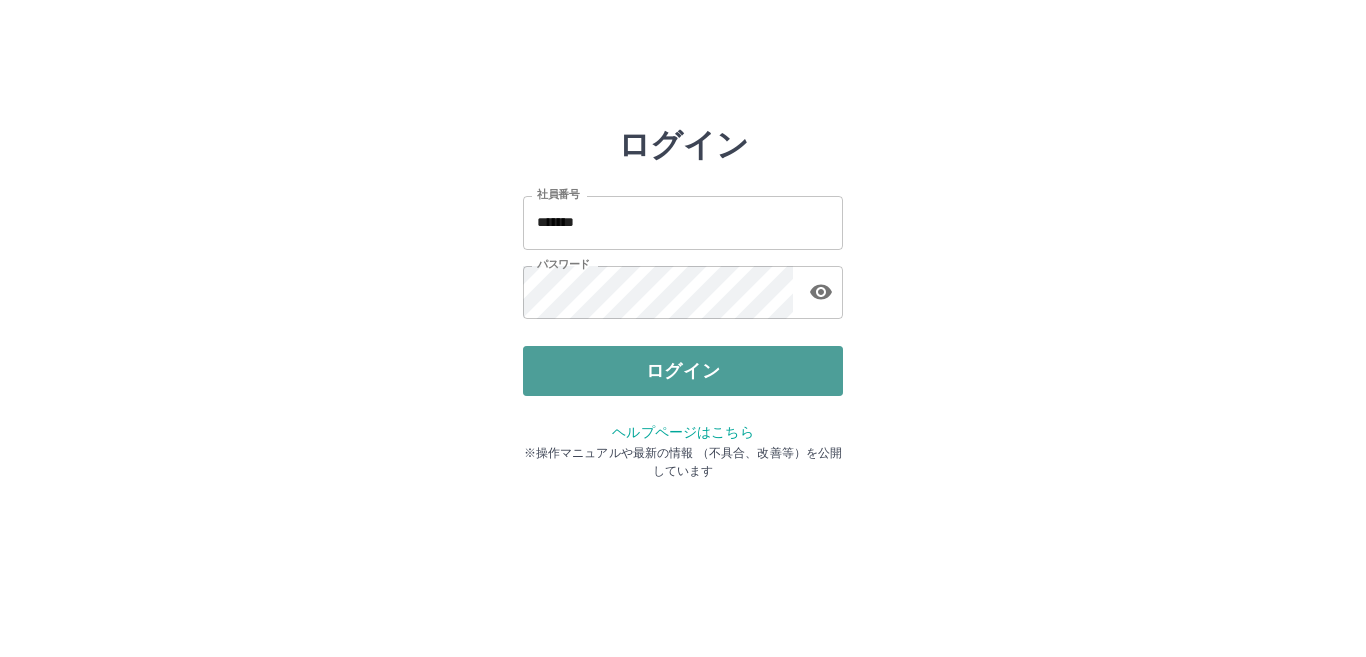 click on "ログイン" at bounding box center [683, 371] 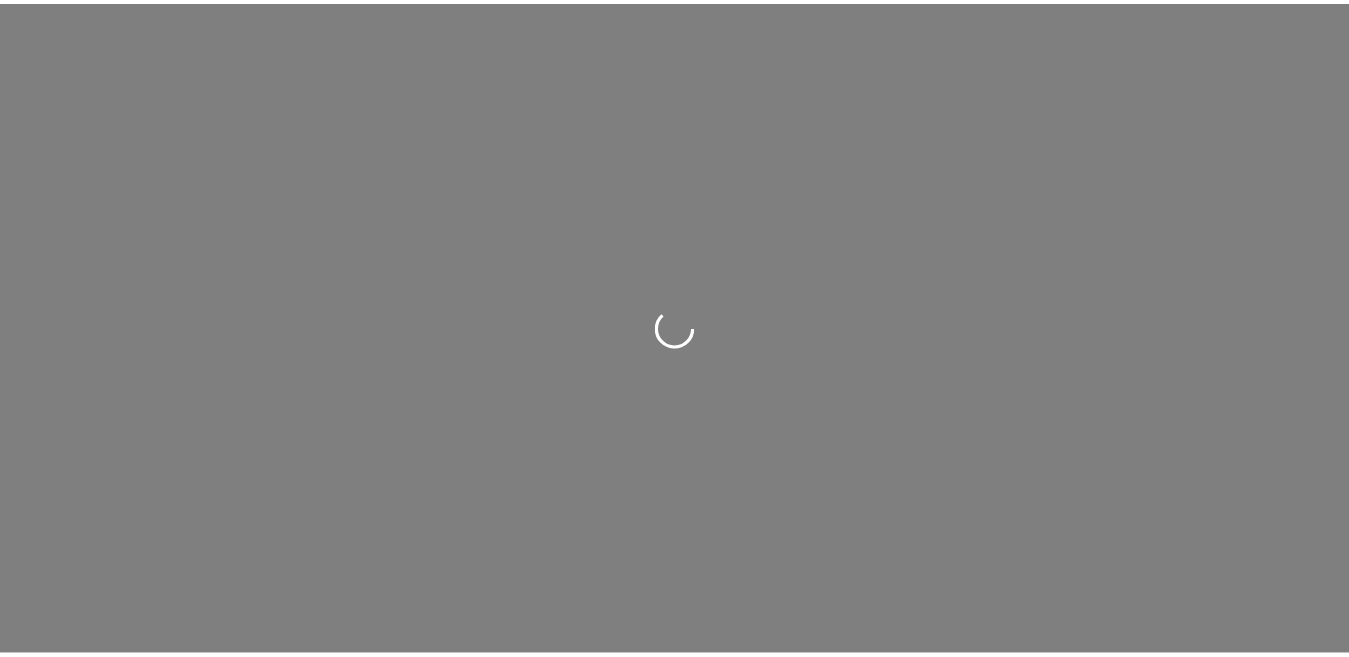 scroll, scrollTop: 0, scrollLeft: 0, axis: both 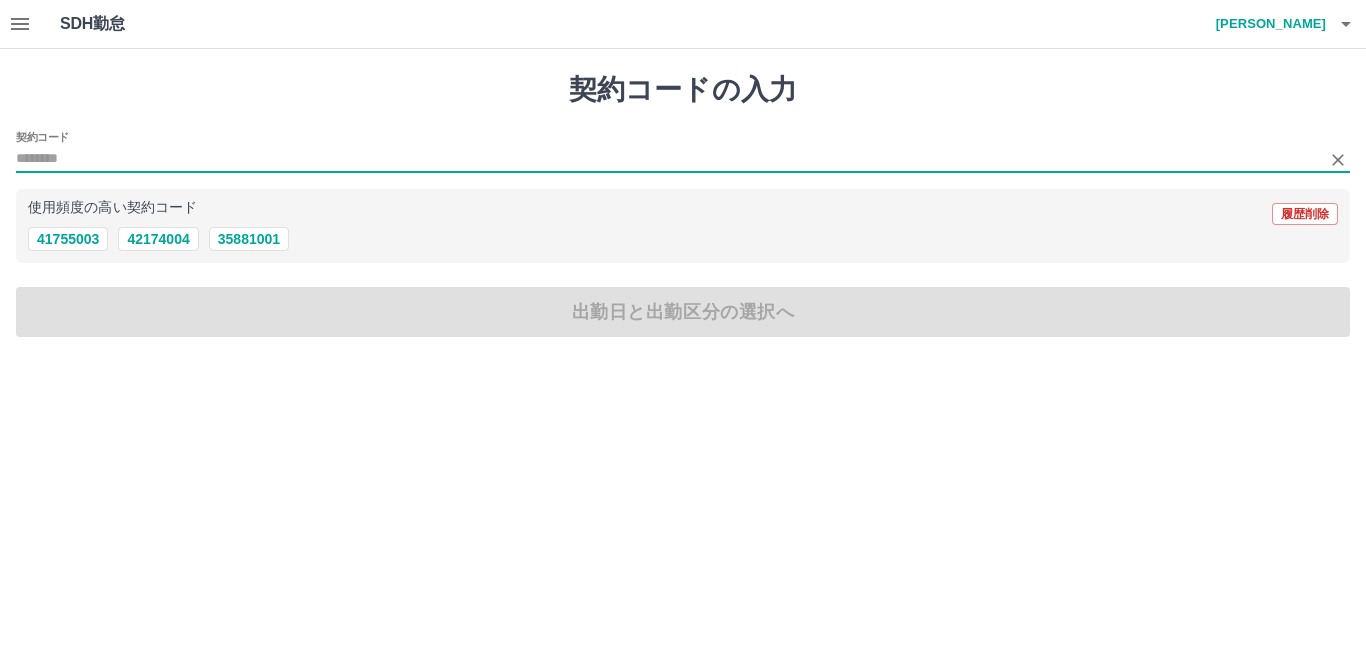 click on "契約コード" at bounding box center [668, 159] 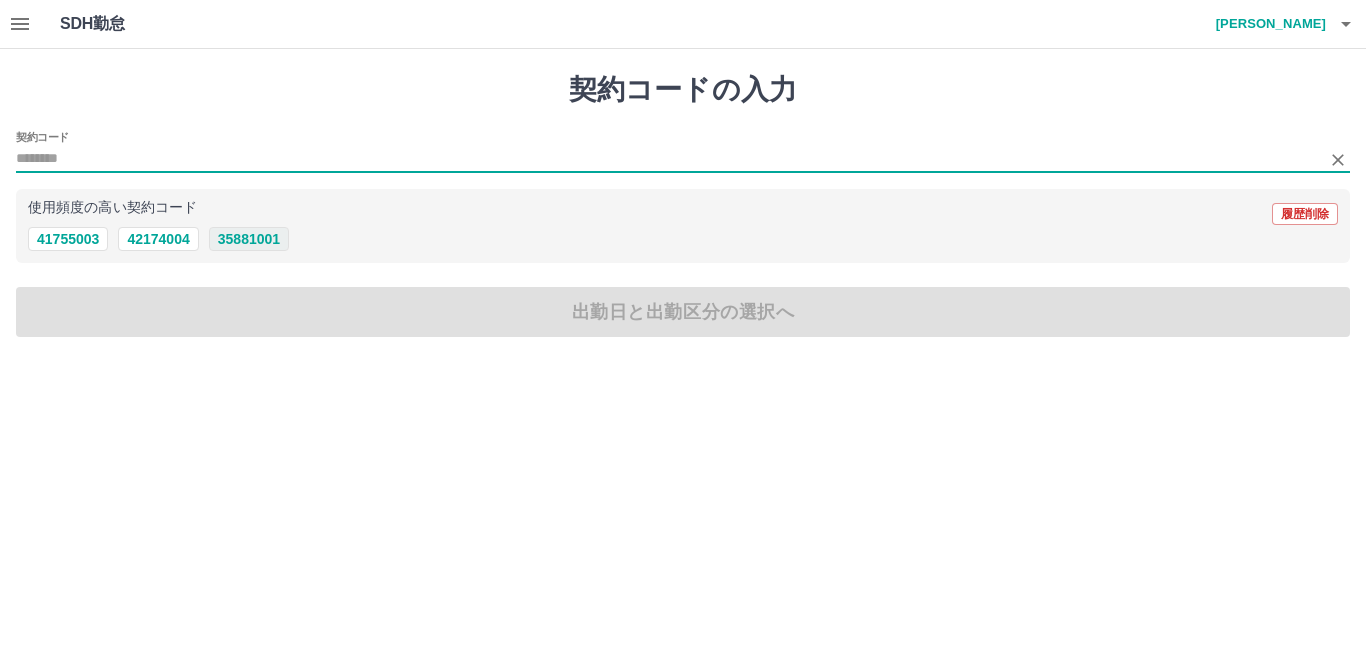 click on "35881001" at bounding box center (249, 239) 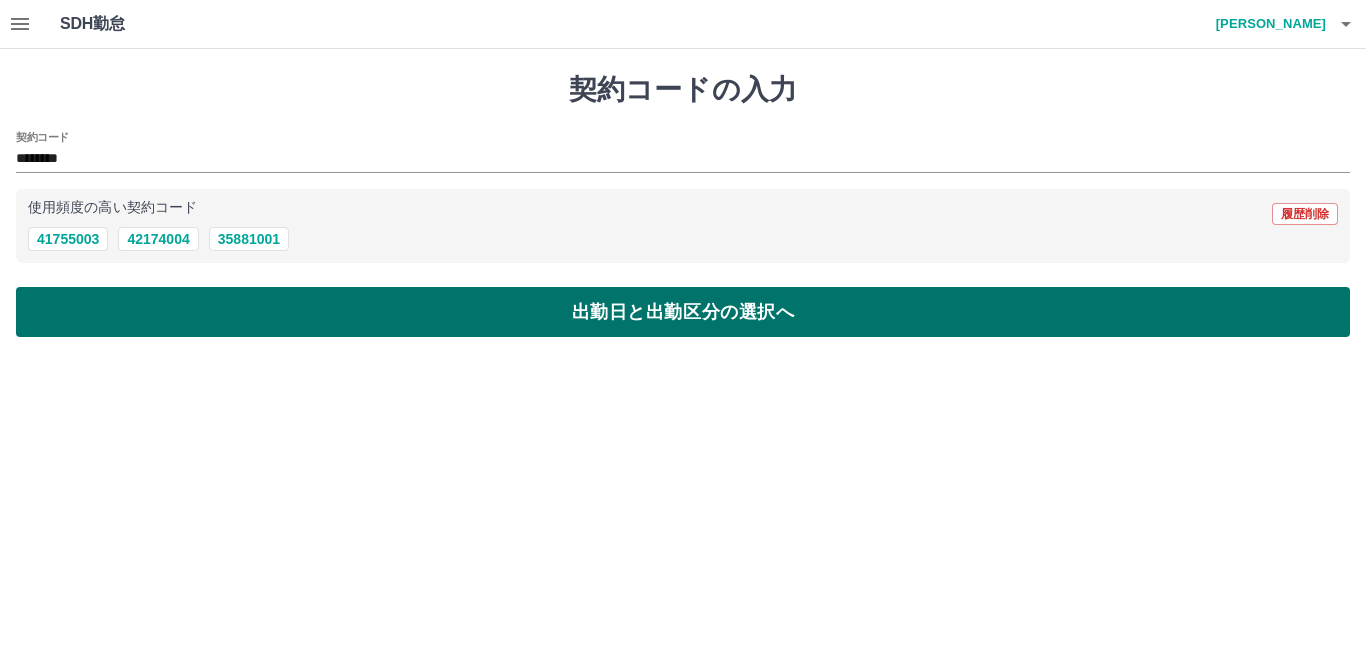 click on "出勤日と出勤区分の選択へ" at bounding box center [683, 312] 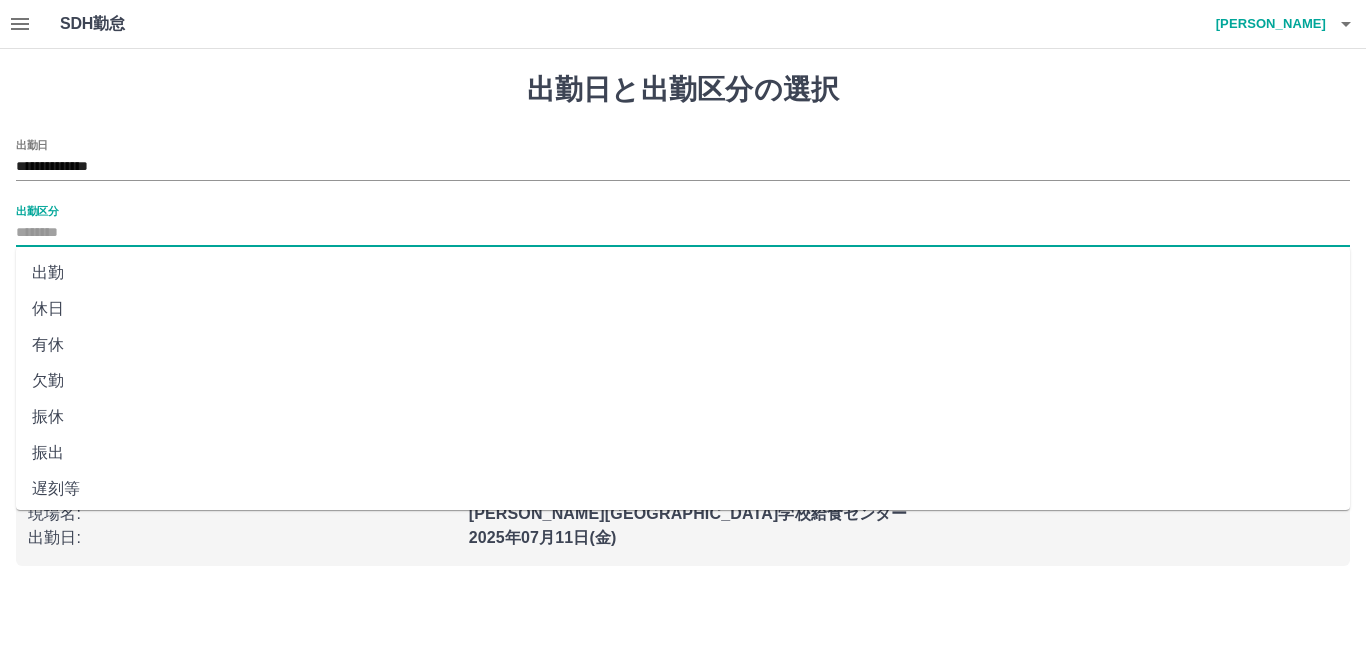 click on "出勤区分" at bounding box center [683, 233] 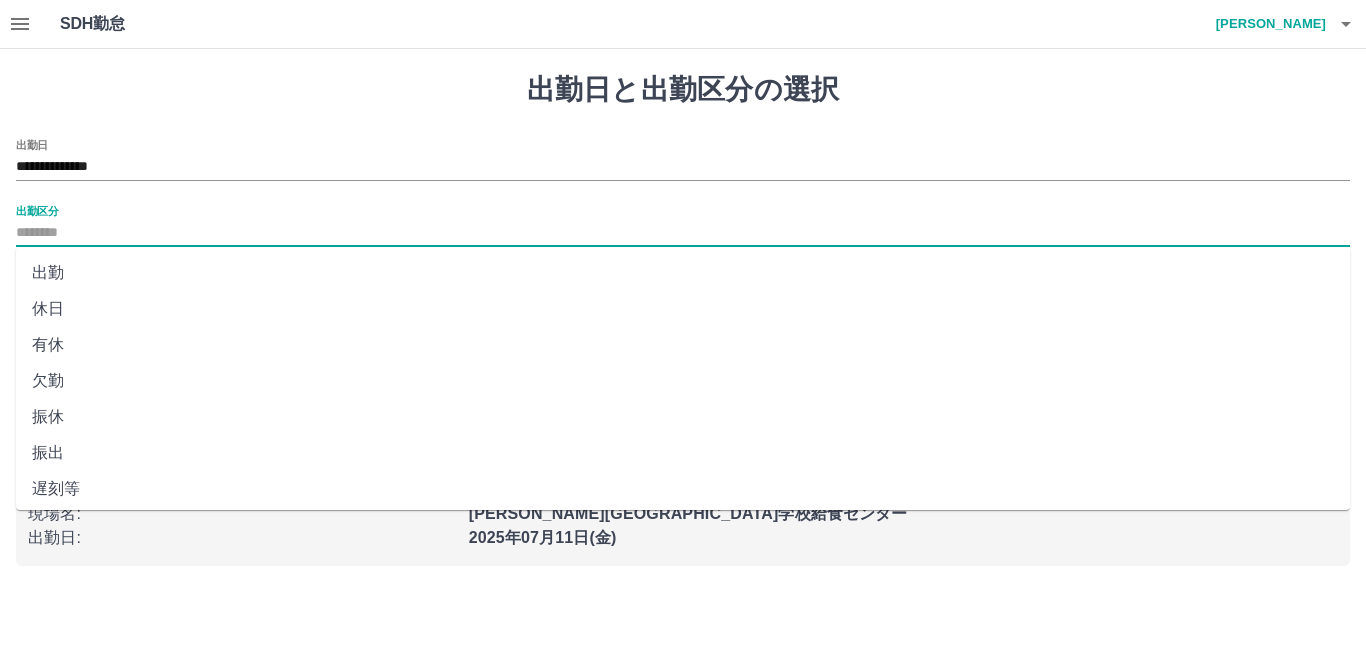 click on "出勤" at bounding box center [683, 273] 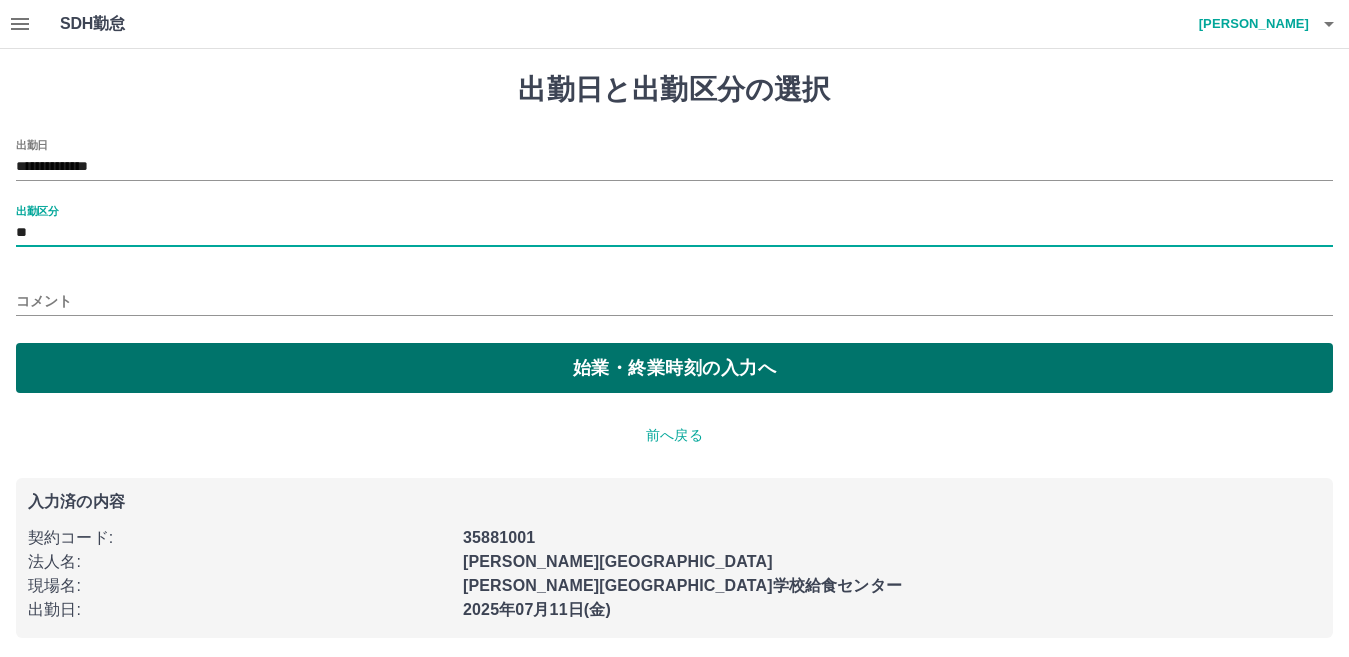 click on "始業・終業時刻の入力へ" at bounding box center (674, 368) 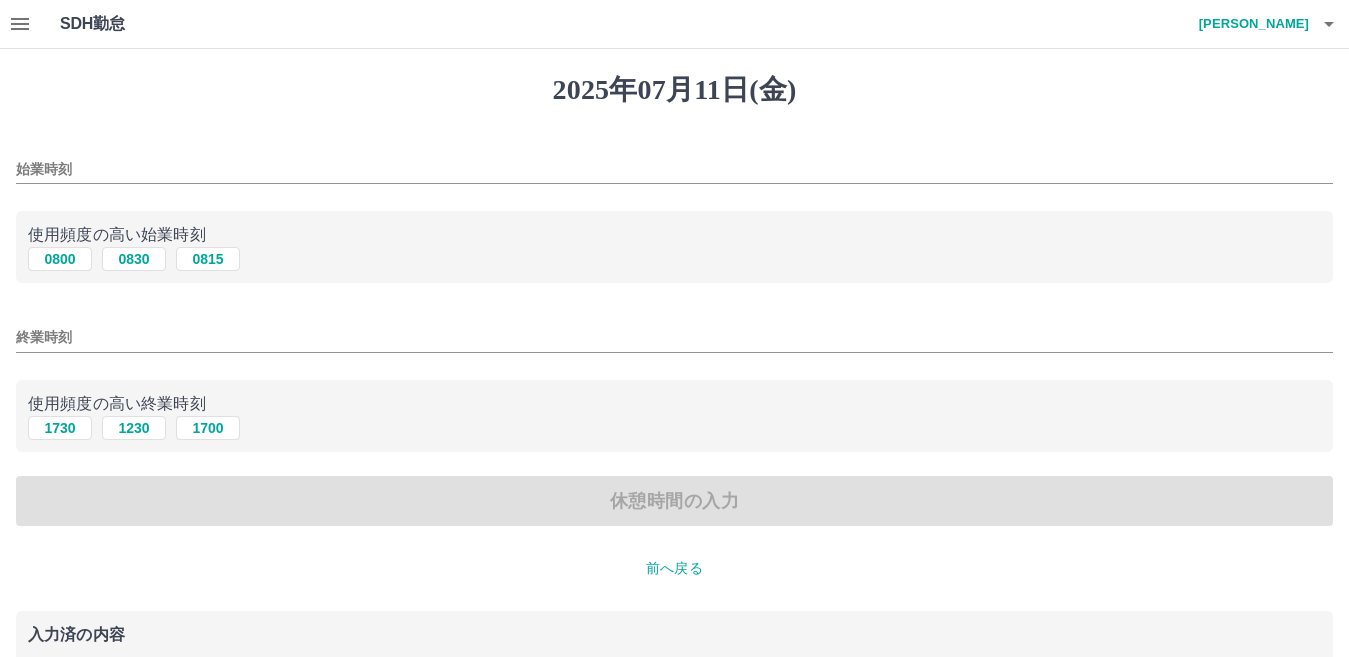 click on "前へ戻る" at bounding box center [674, 568] 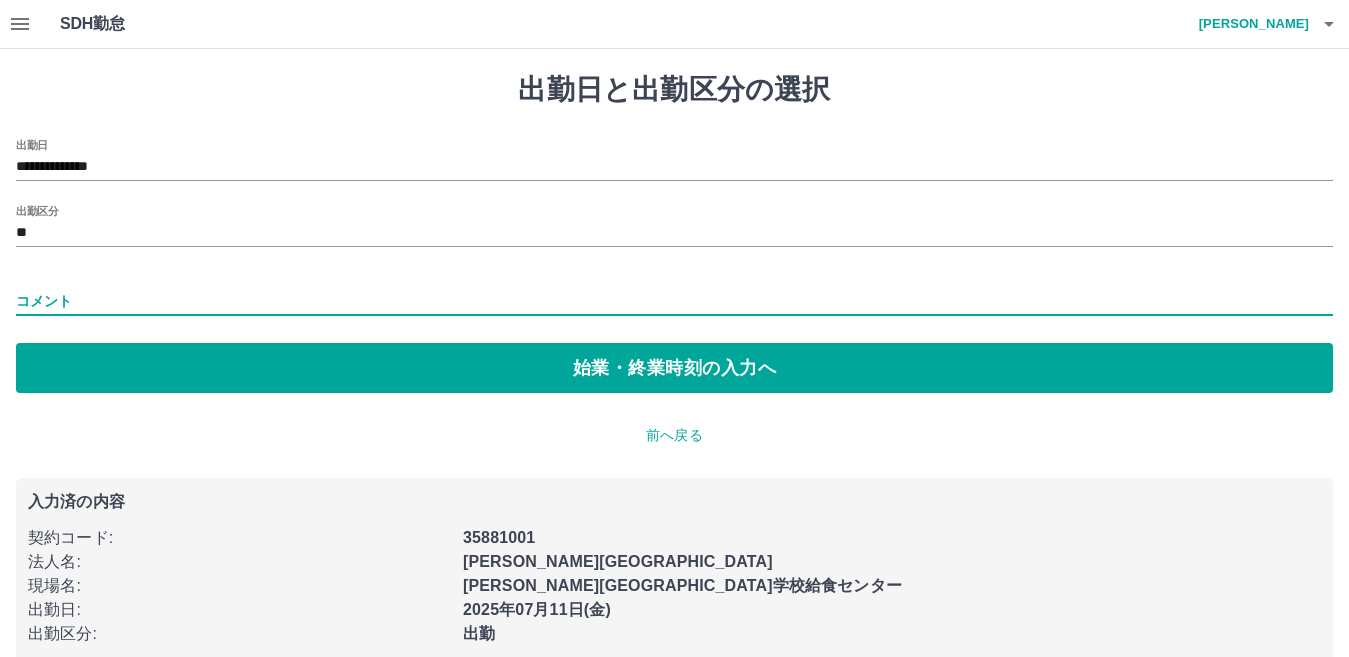 click on "コメント" at bounding box center (674, 301) 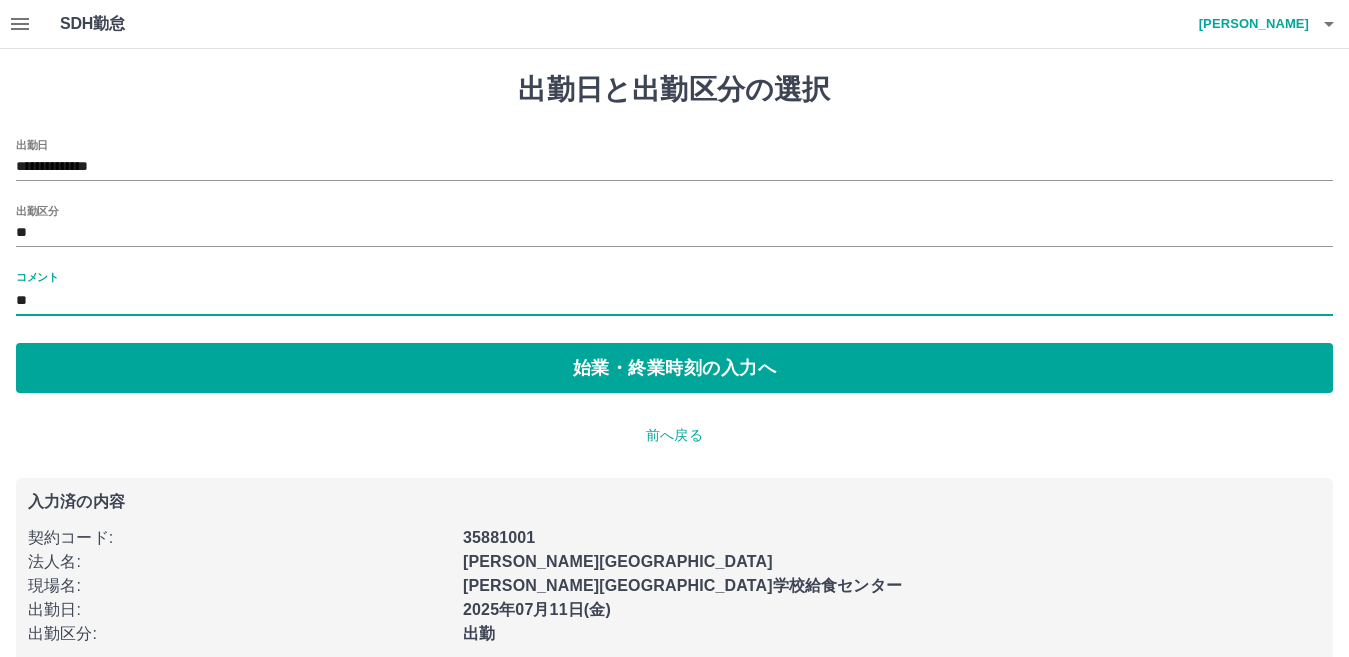 type on "*" 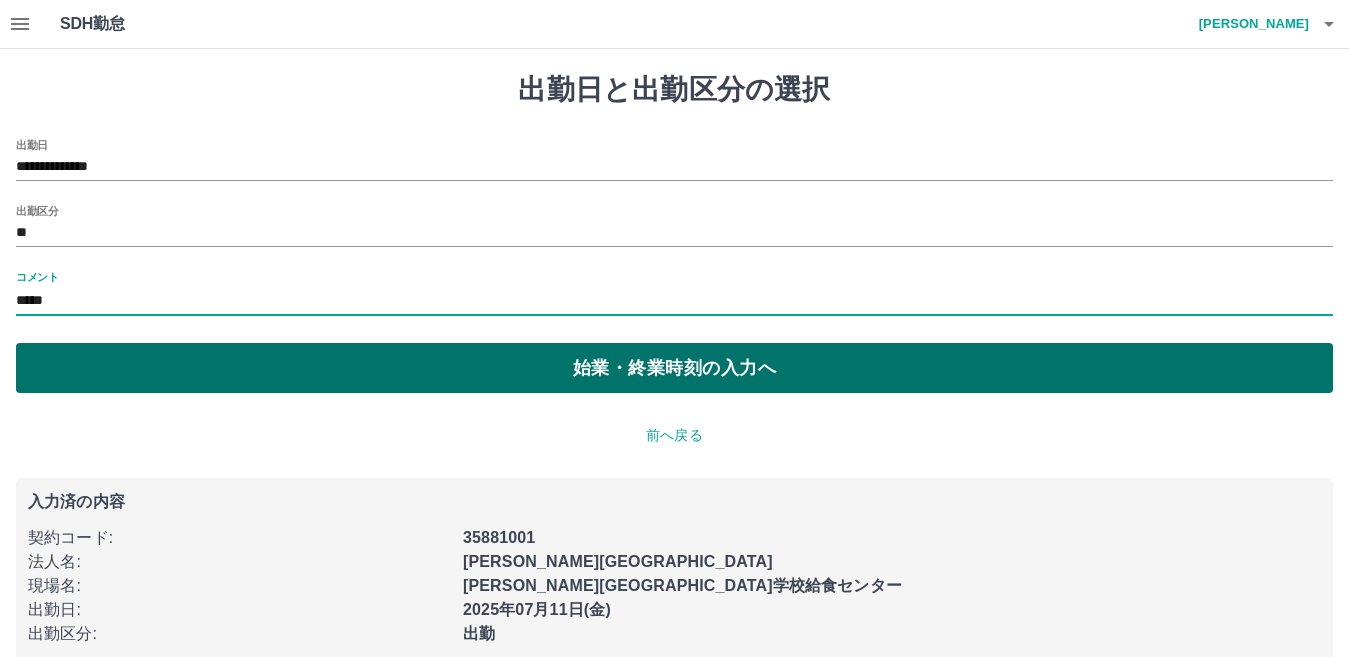 click on "始業・終業時刻の入力へ" at bounding box center [674, 368] 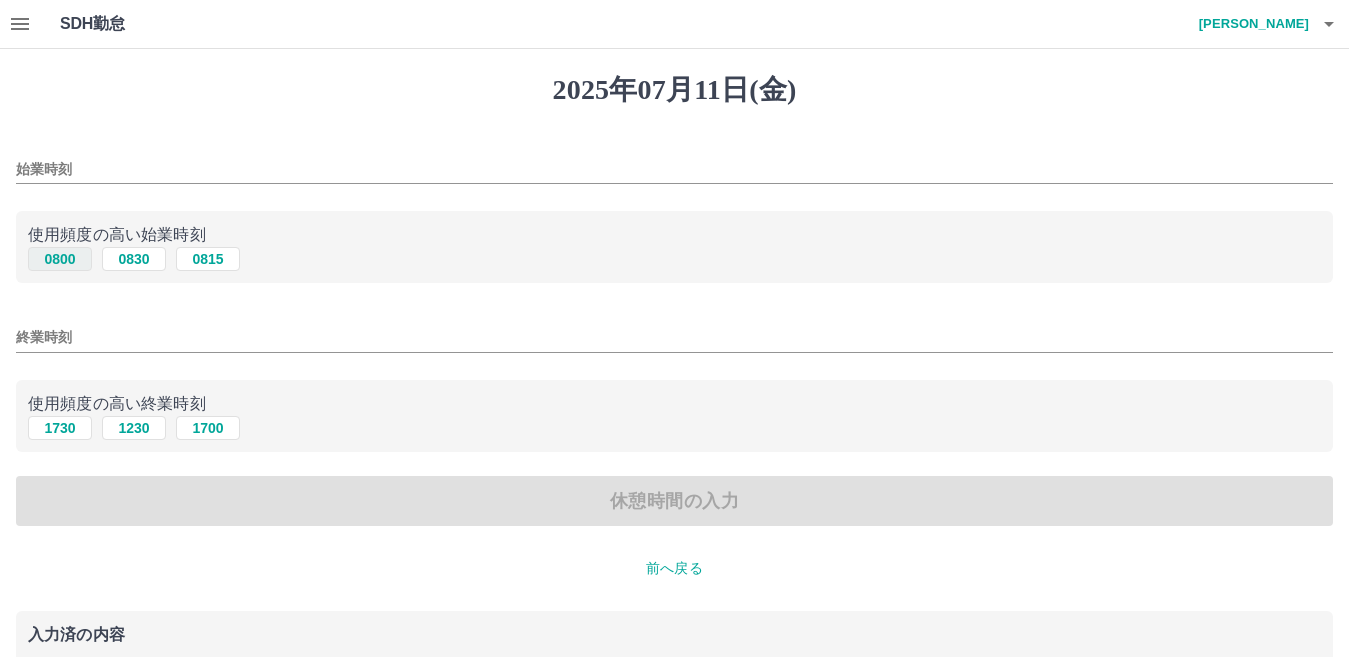 click on "0800" at bounding box center (60, 259) 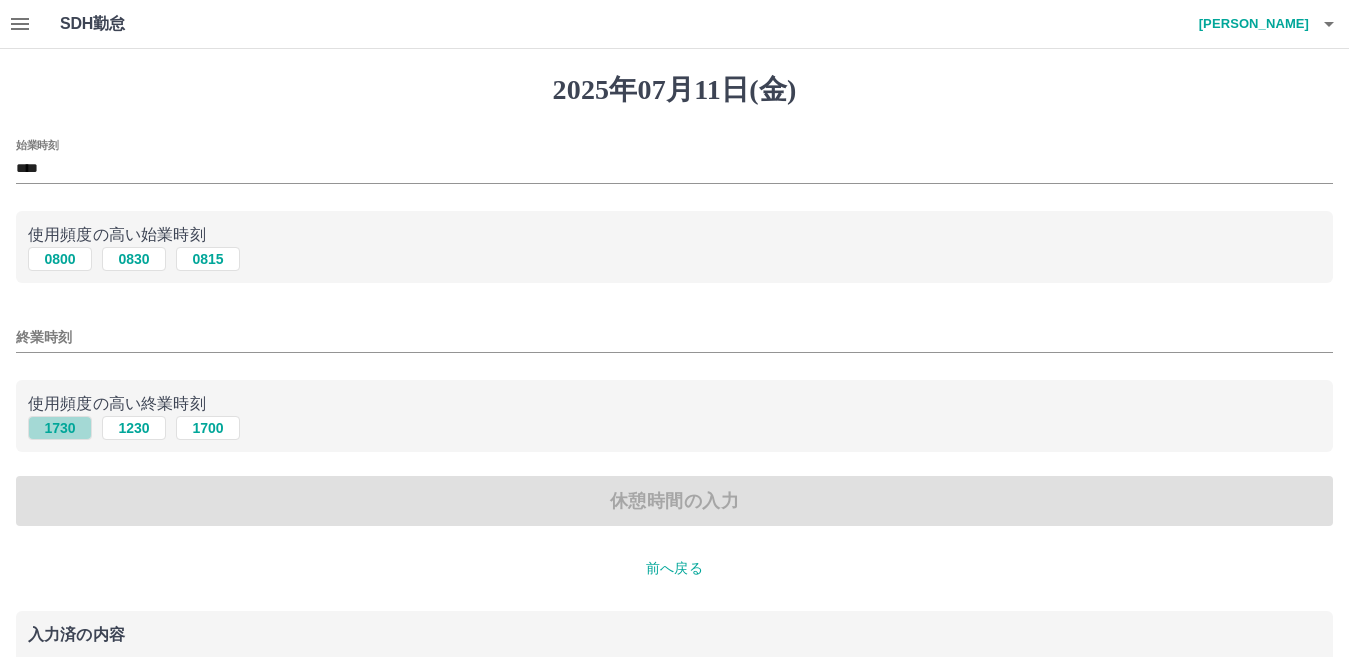 click on "1730" at bounding box center (60, 428) 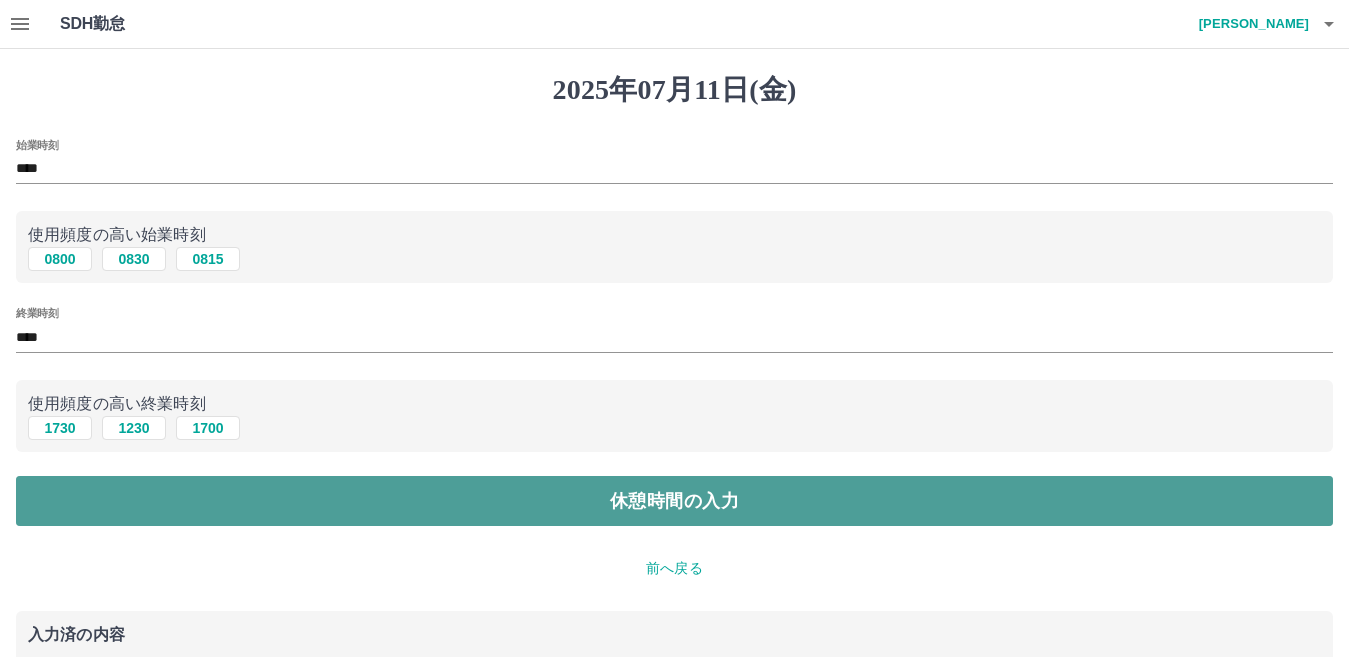 click on "休憩時間の入力" at bounding box center (674, 501) 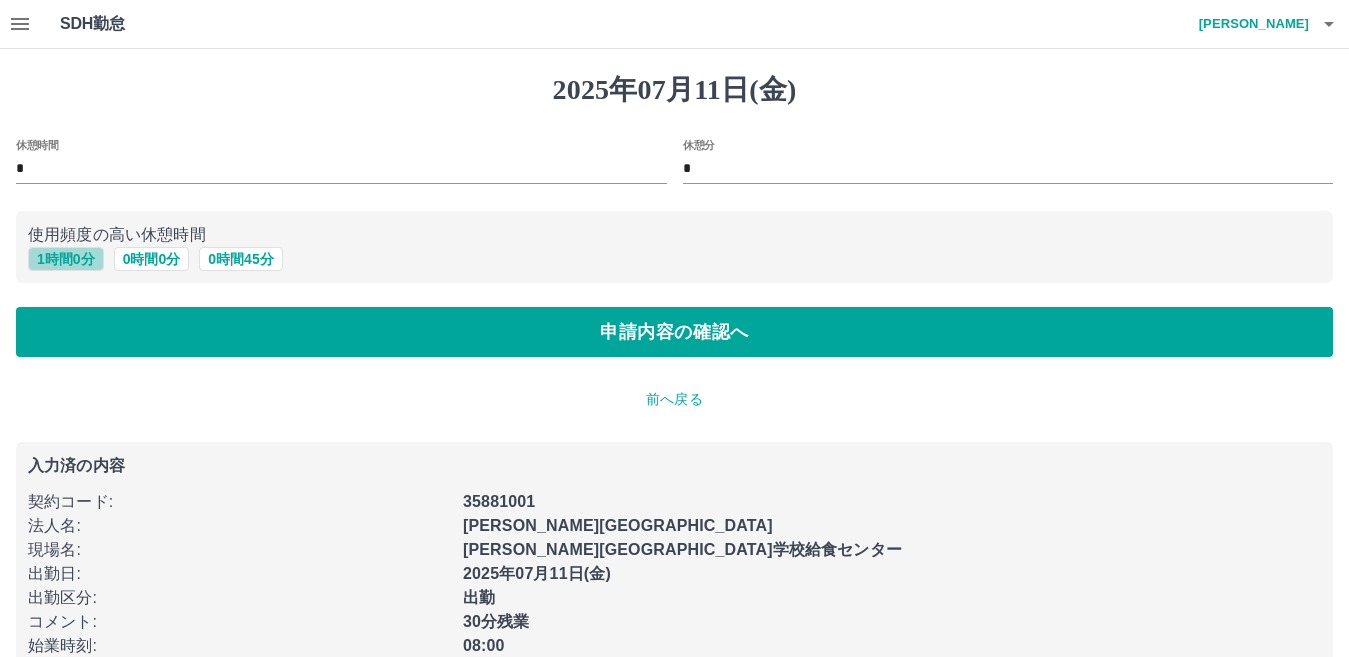 click on "1 時間 0 分" at bounding box center (66, 259) 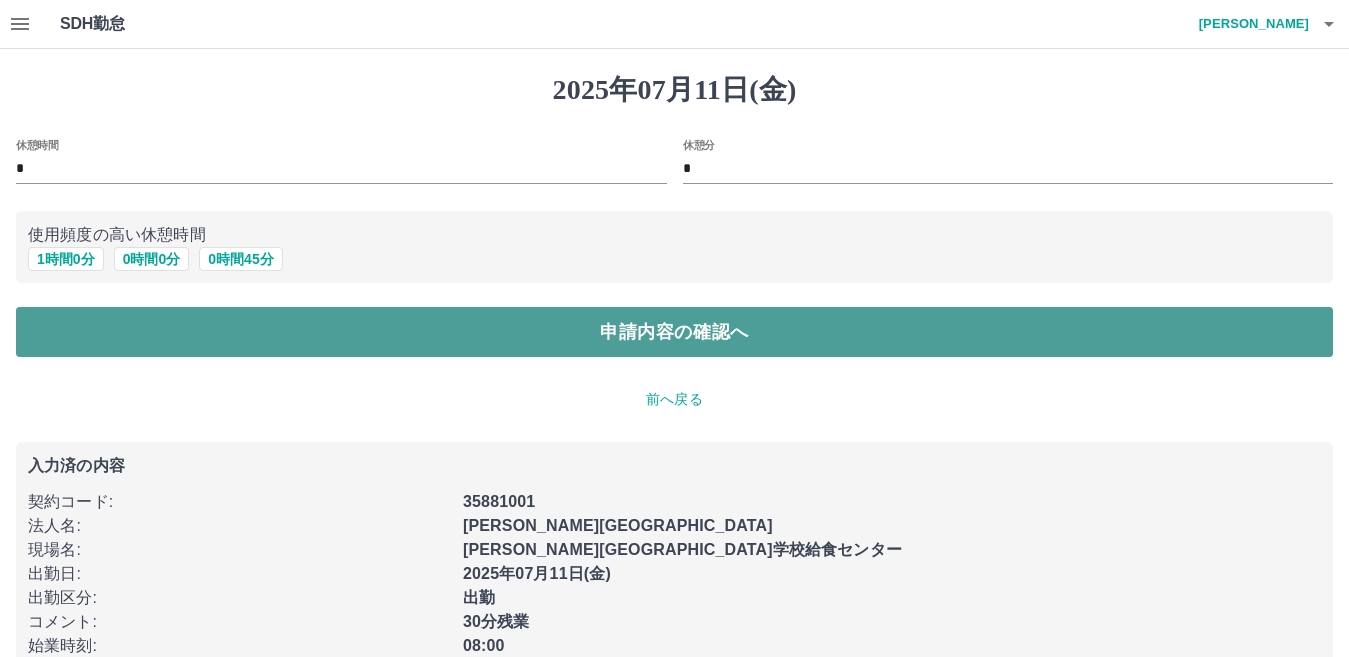 click on "申請内容の確認へ" at bounding box center (674, 332) 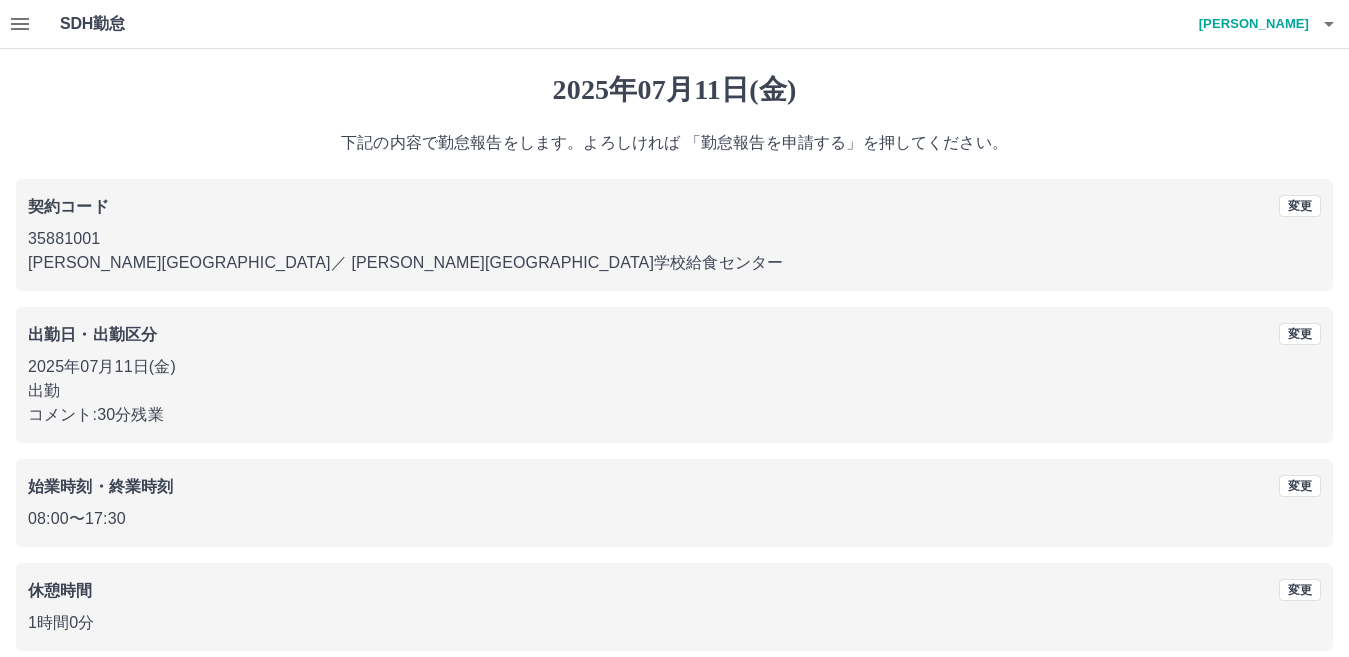 scroll, scrollTop: 92, scrollLeft: 0, axis: vertical 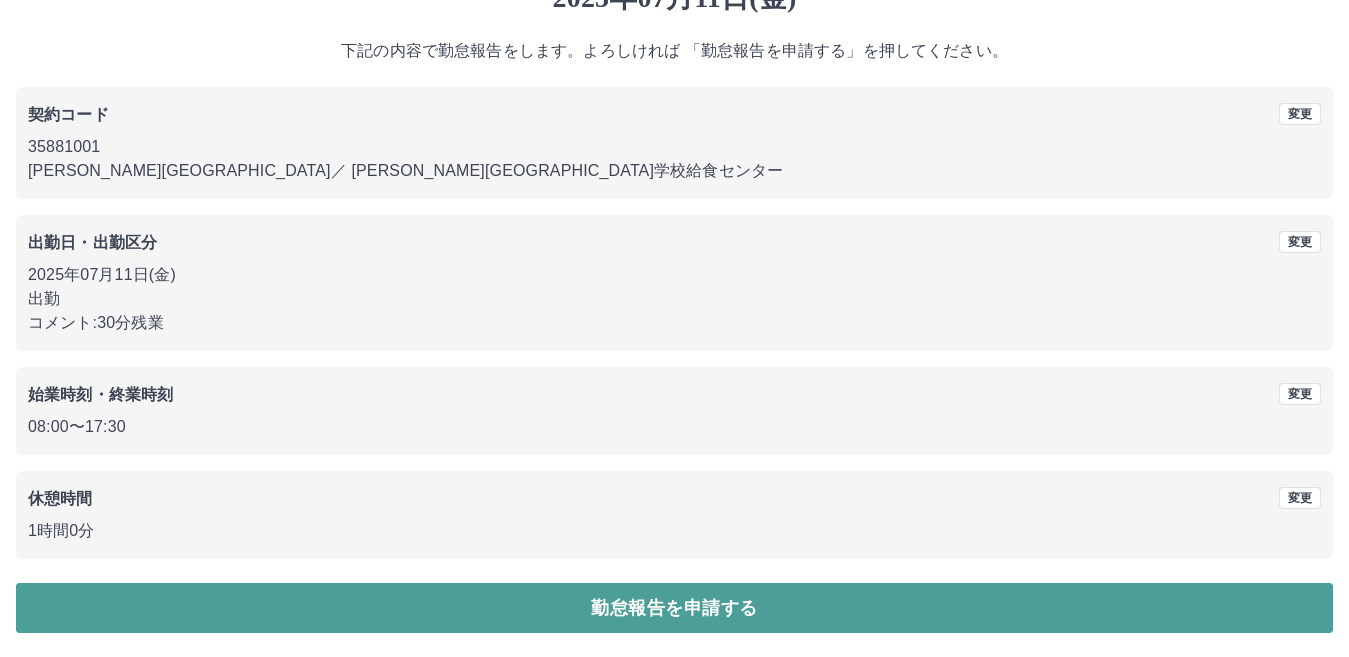 click on "勤怠報告を申請する" at bounding box center (674, 608) 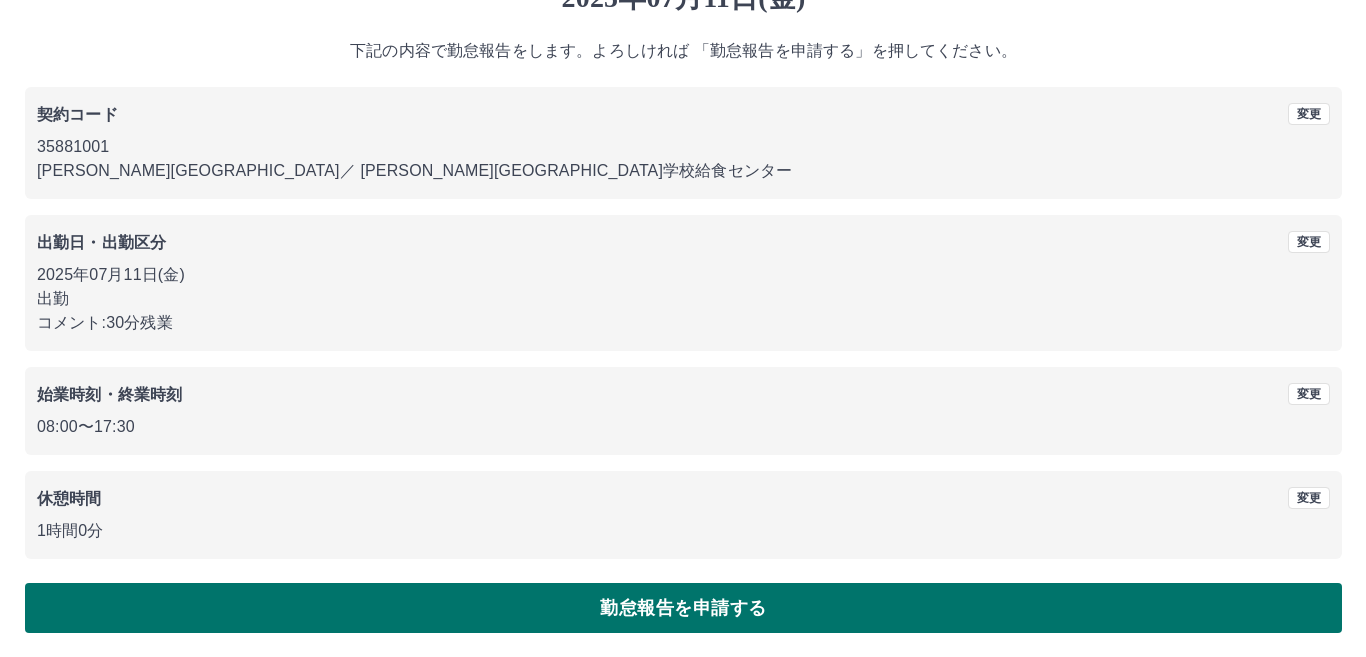 scroll, scrollTop: 0, scrollLeft: 0, axis: both 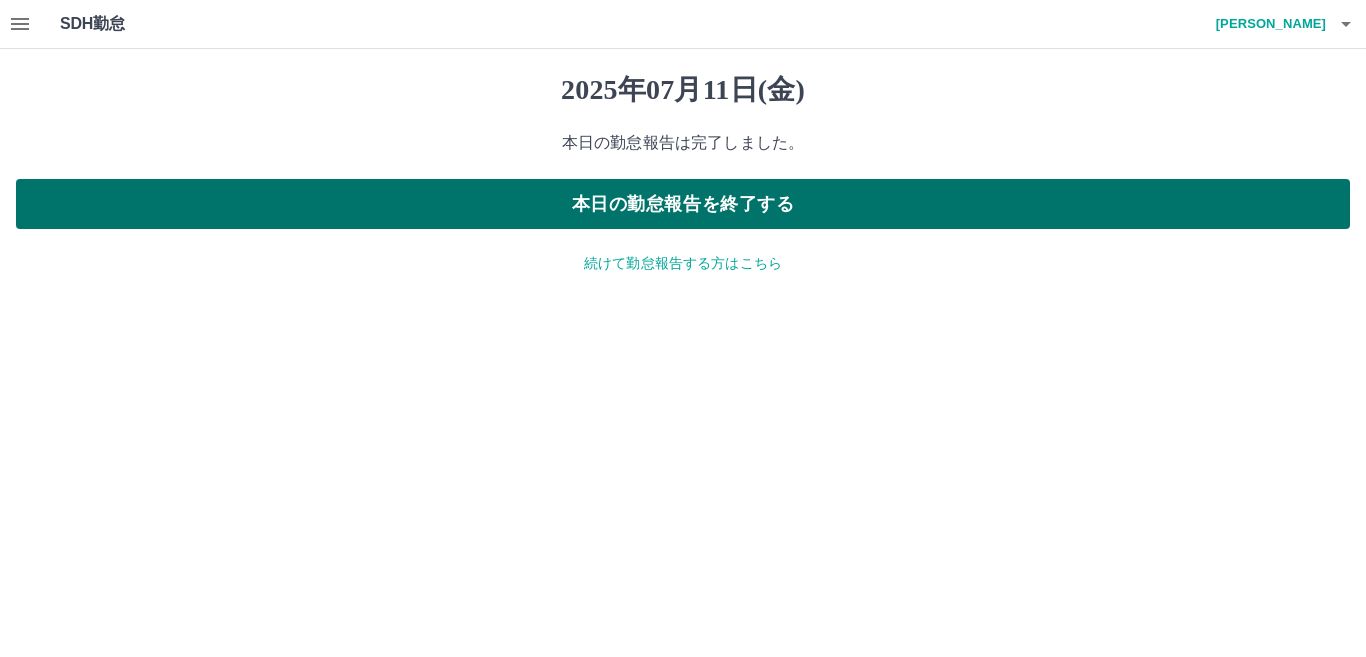 click on "本日の勤怠報告を終了する" at bounding box center (683, 204) 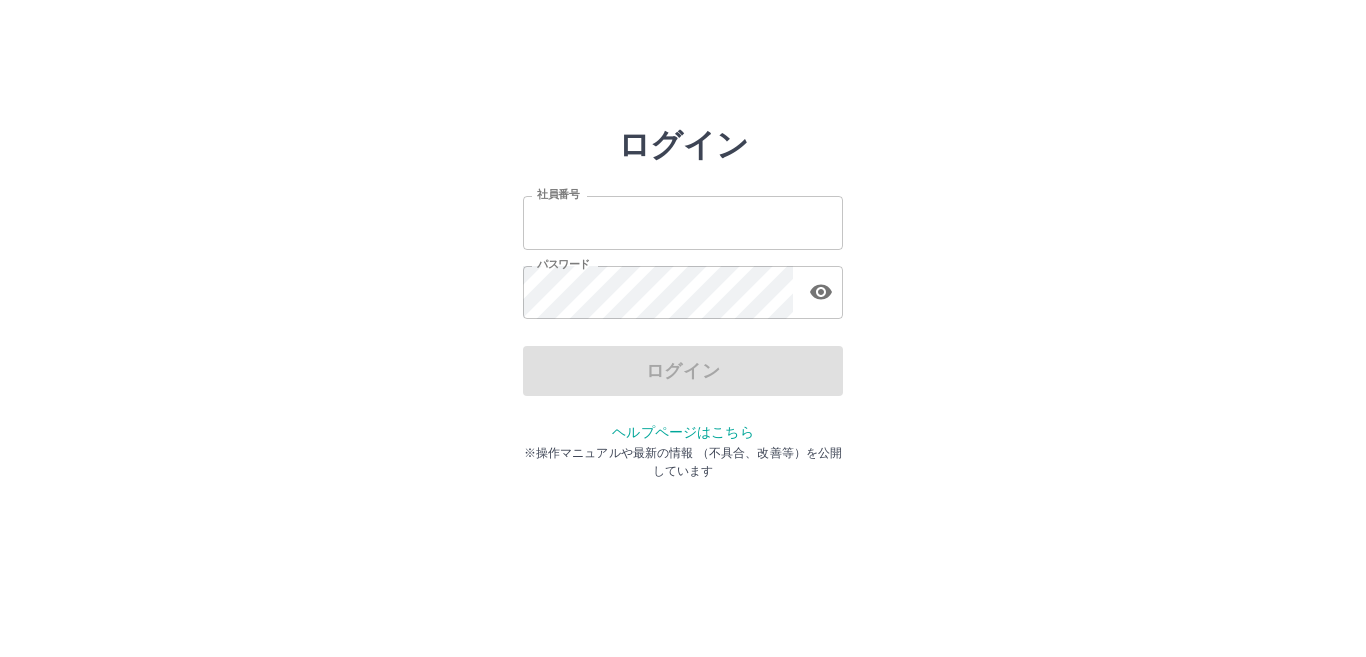 scroll, scrollTop: 0, scrollLeft: 0, axis: both 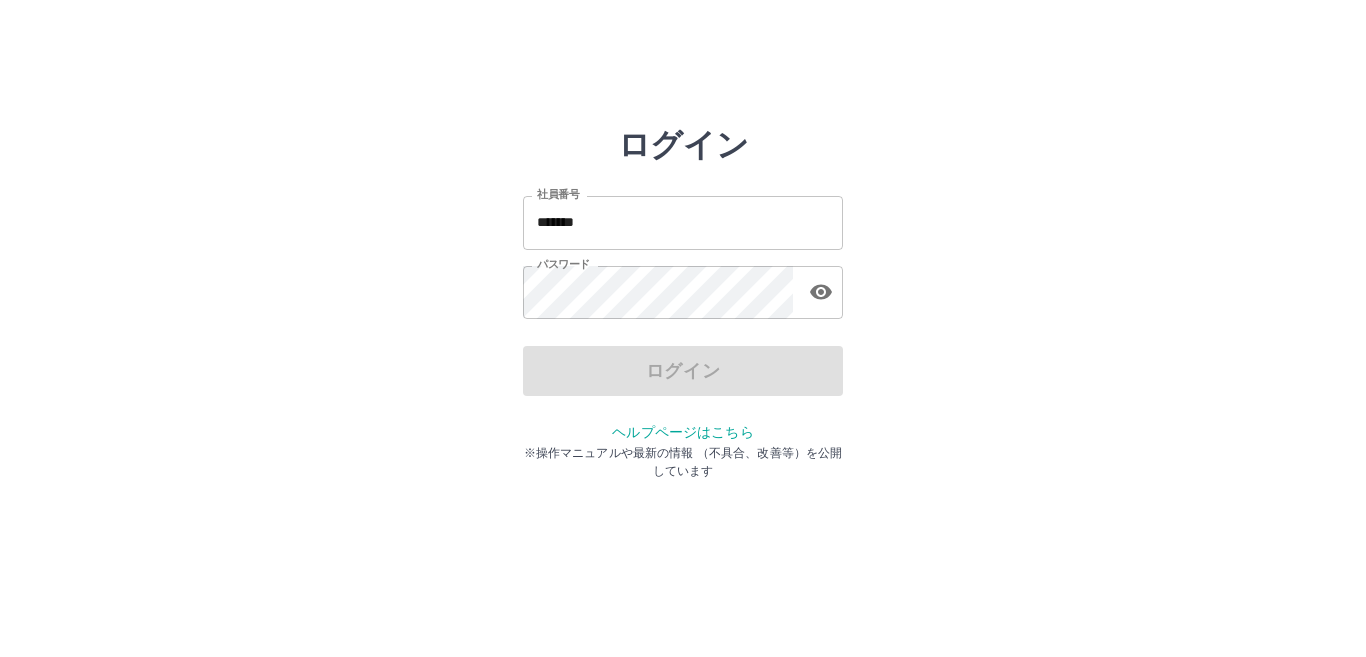 click on "*******" at bounding box center [683, 222] 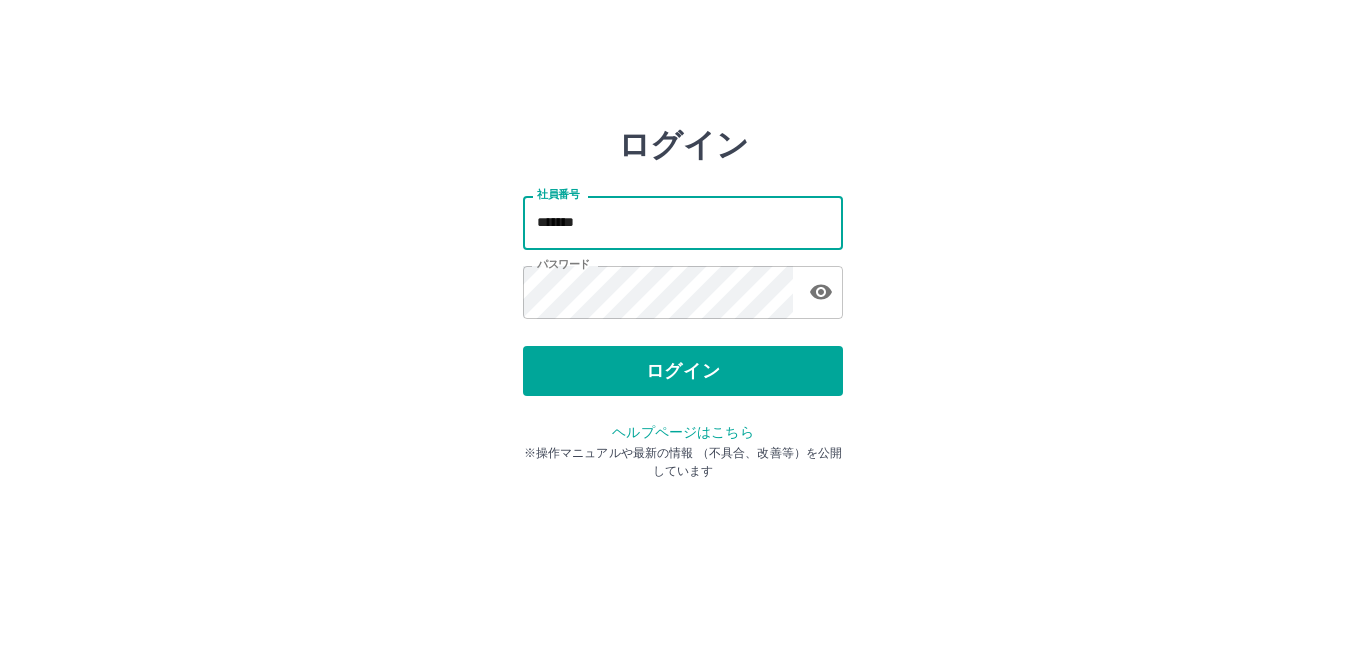 type on "*******" 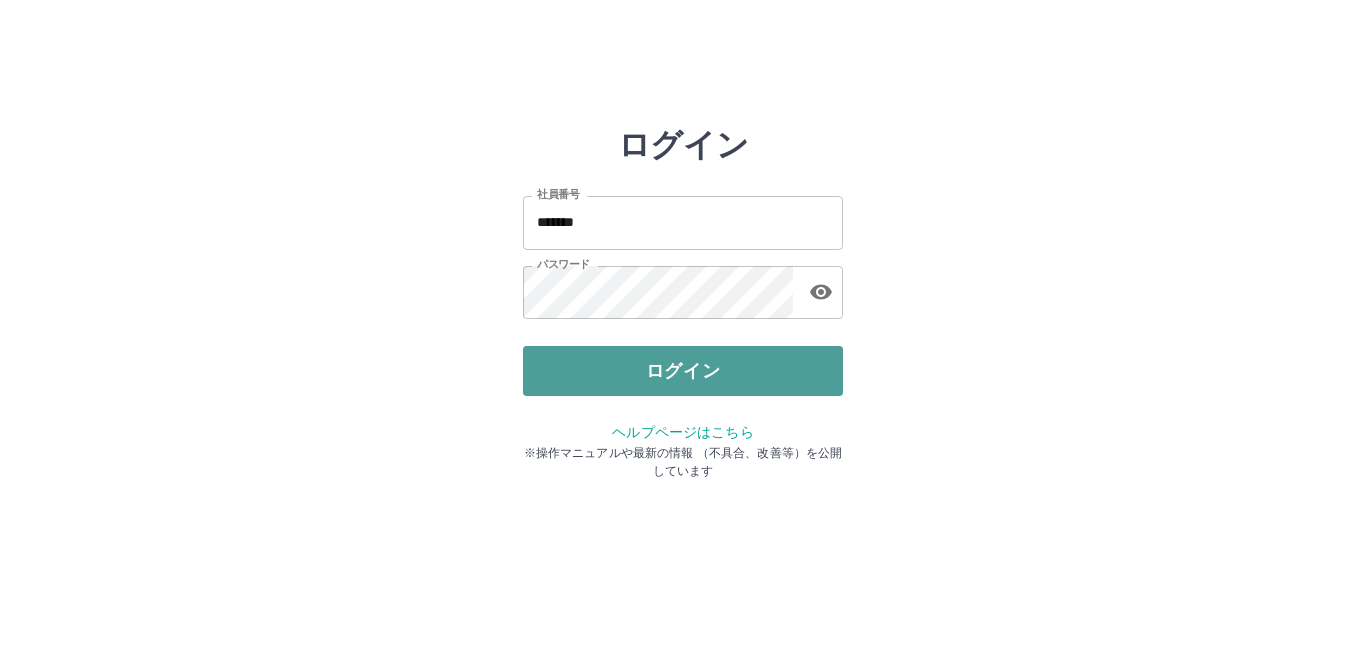 click on "ログイン" at bounding box center (683, 371) 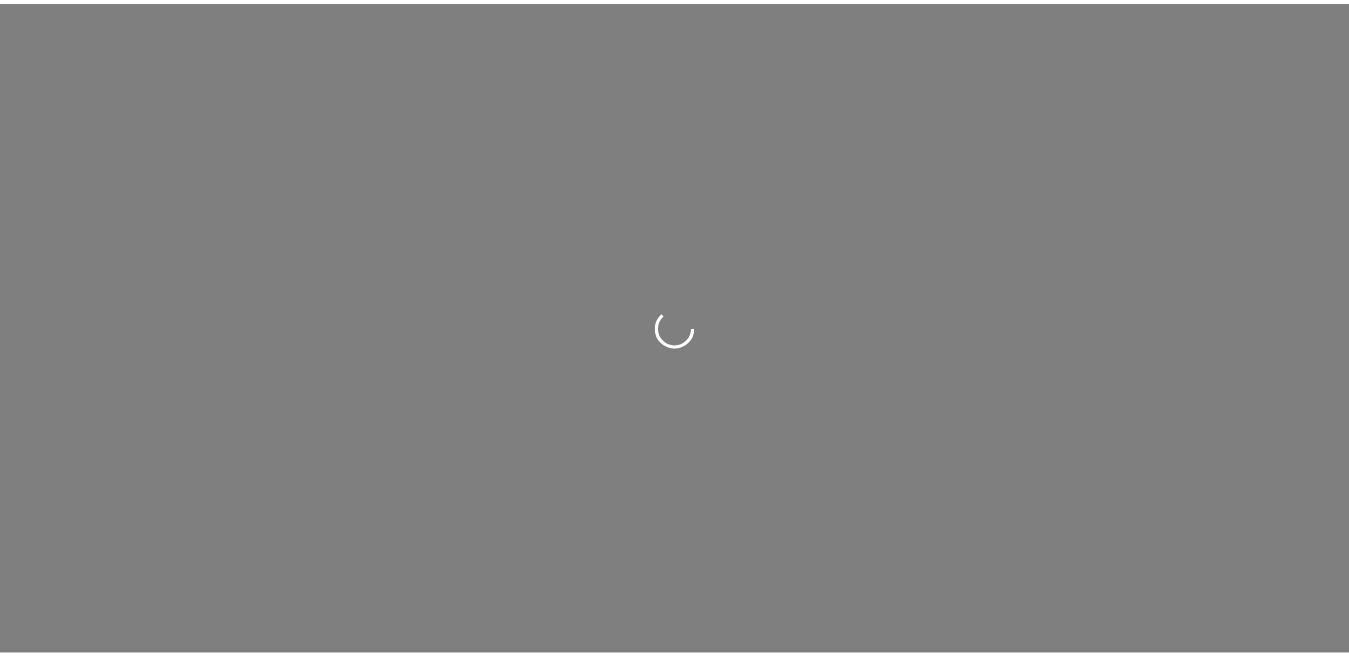 scroll, scrollTop: 0, scrollLeft: 0, axis: both 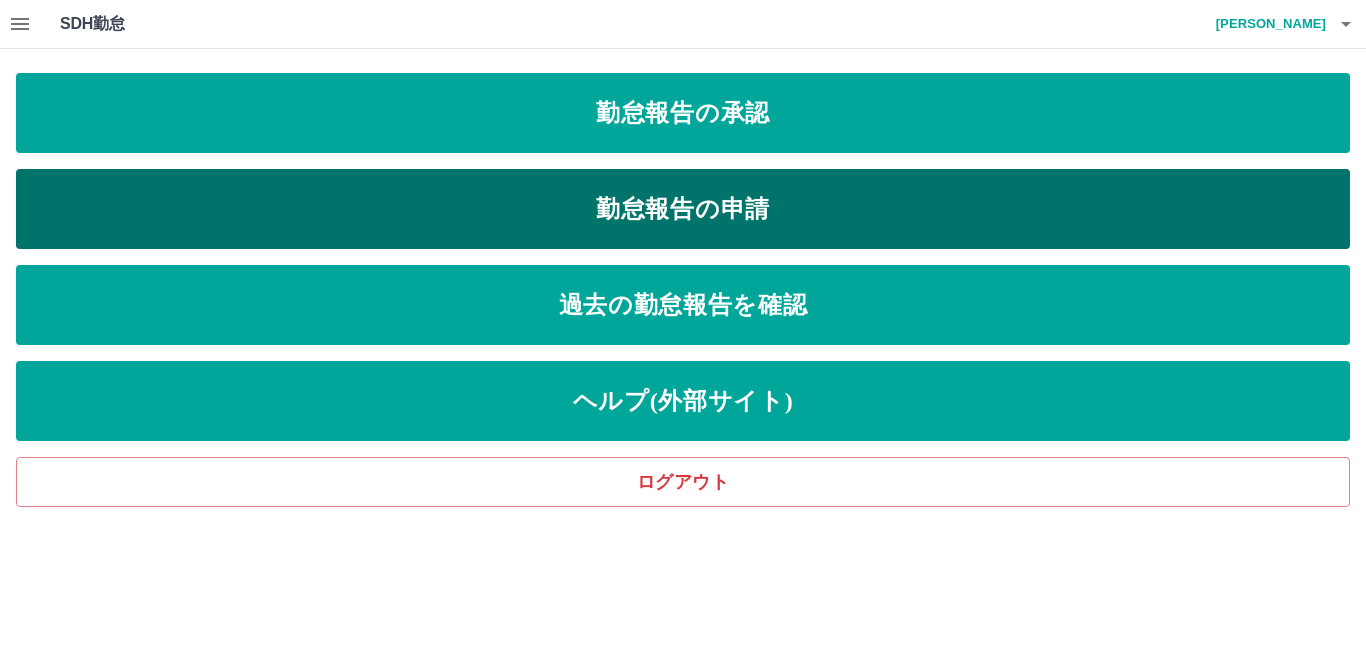 click on "勤怠報告の申請" at bounding box center [683, 209] 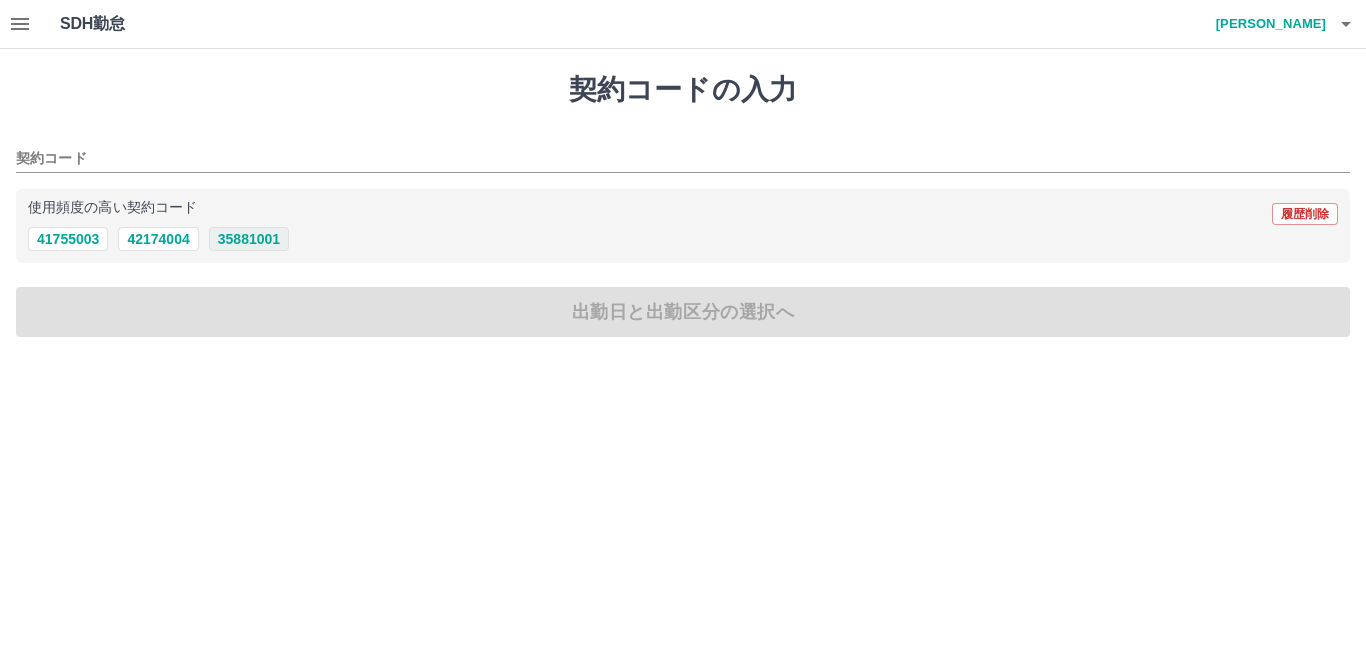 click on "35881001" at bounding box center [249, 239] 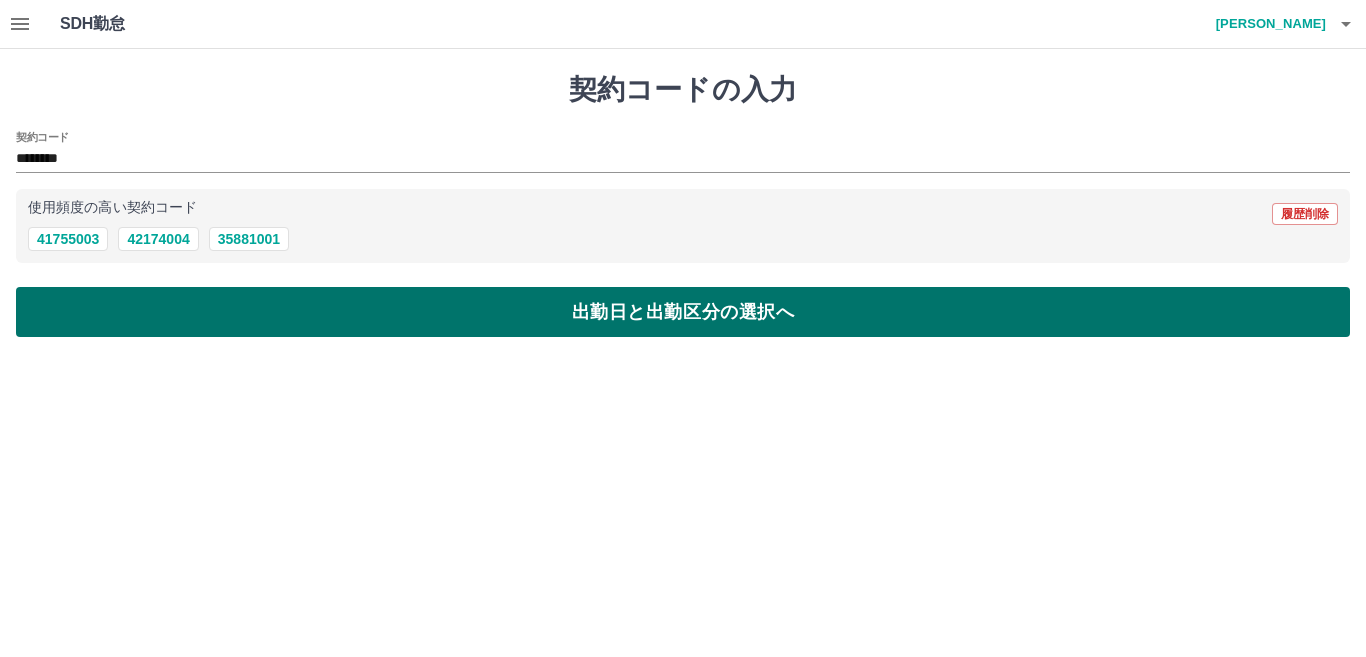 click on "出勤日と出勤区分の選択へ" at bounding box center [683, 312] 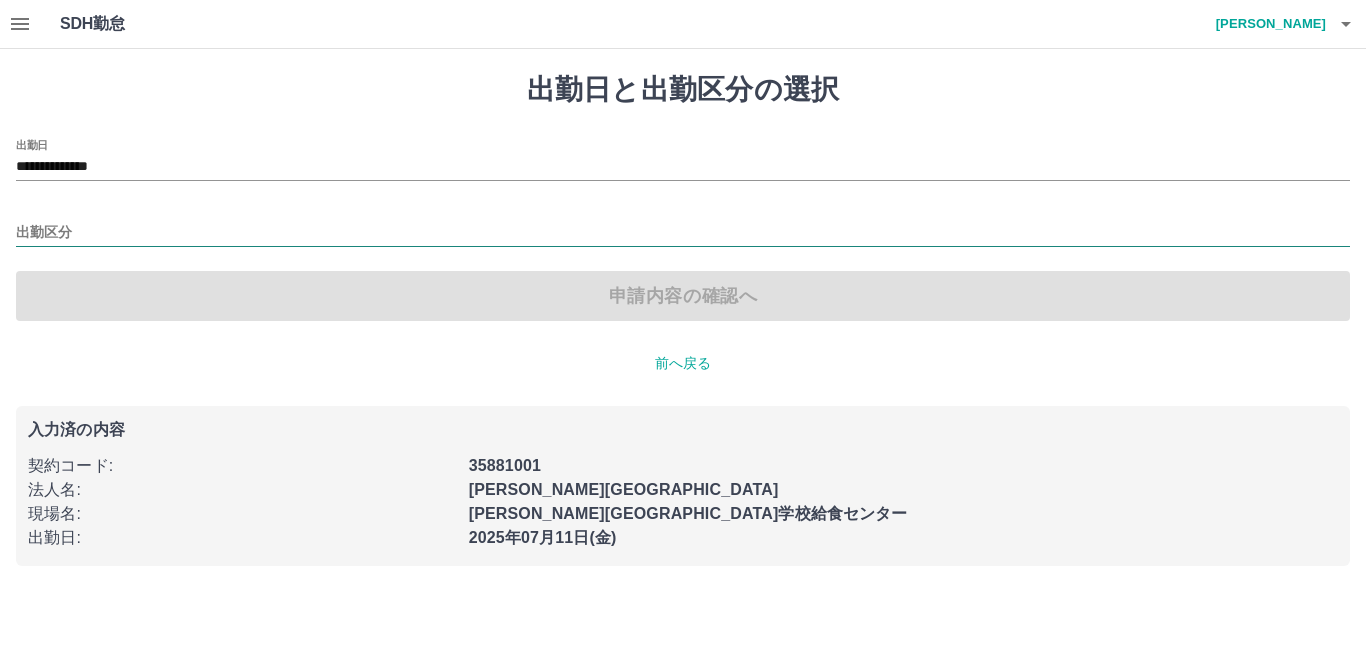 click on "出勤区分" at bounding box center [683, 233] 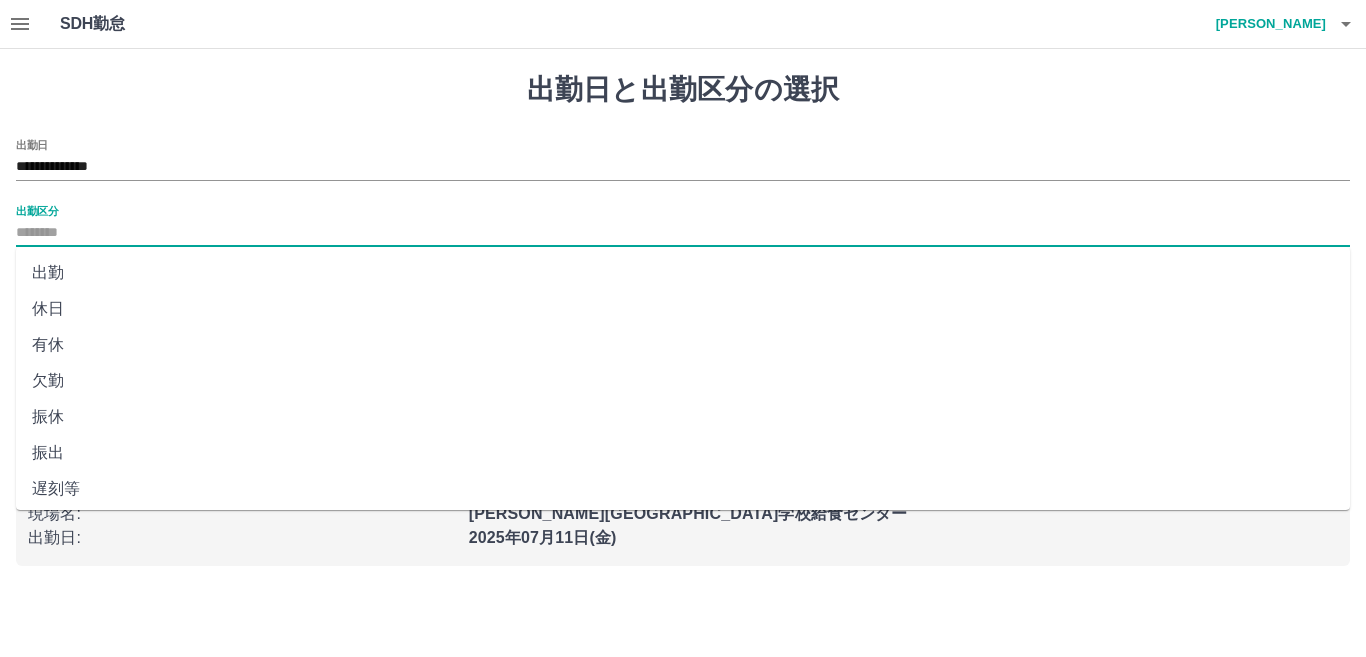 click on "出勤" at bounding box center [683, 273] 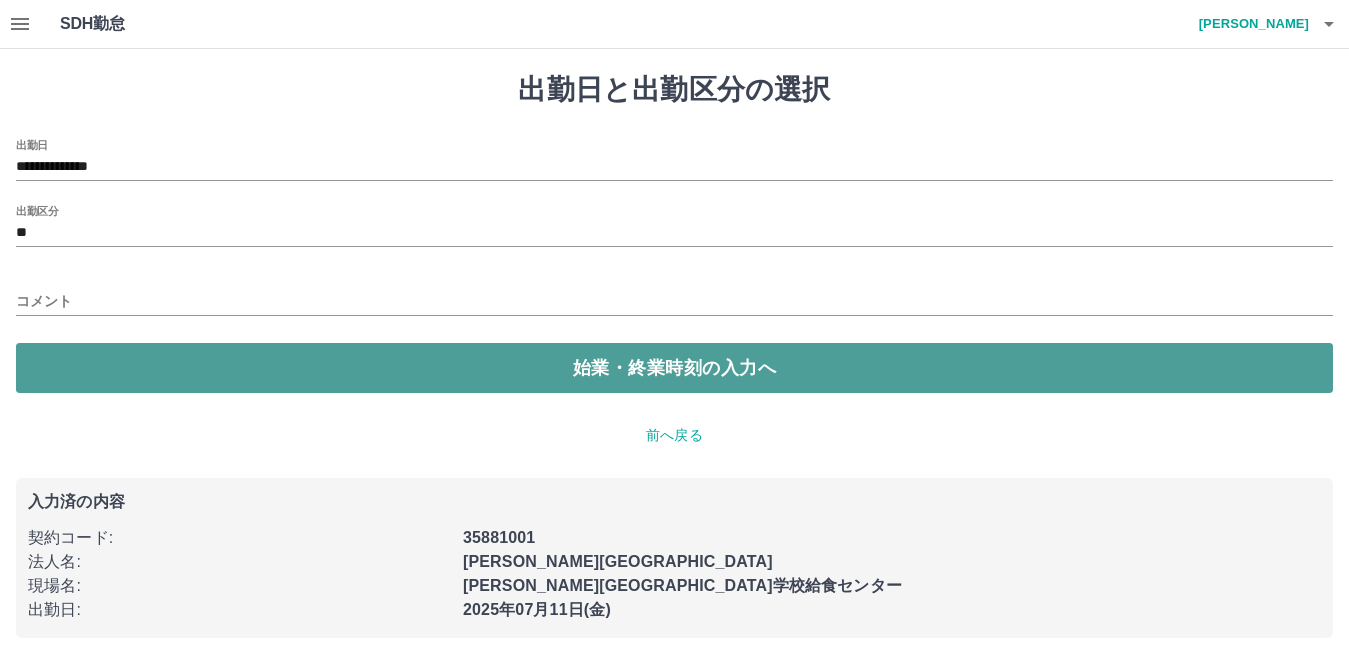 drag, startPoint x: 168, startPoint y: 364, endPoint x: 168, endPoint y: 350, distance: 14 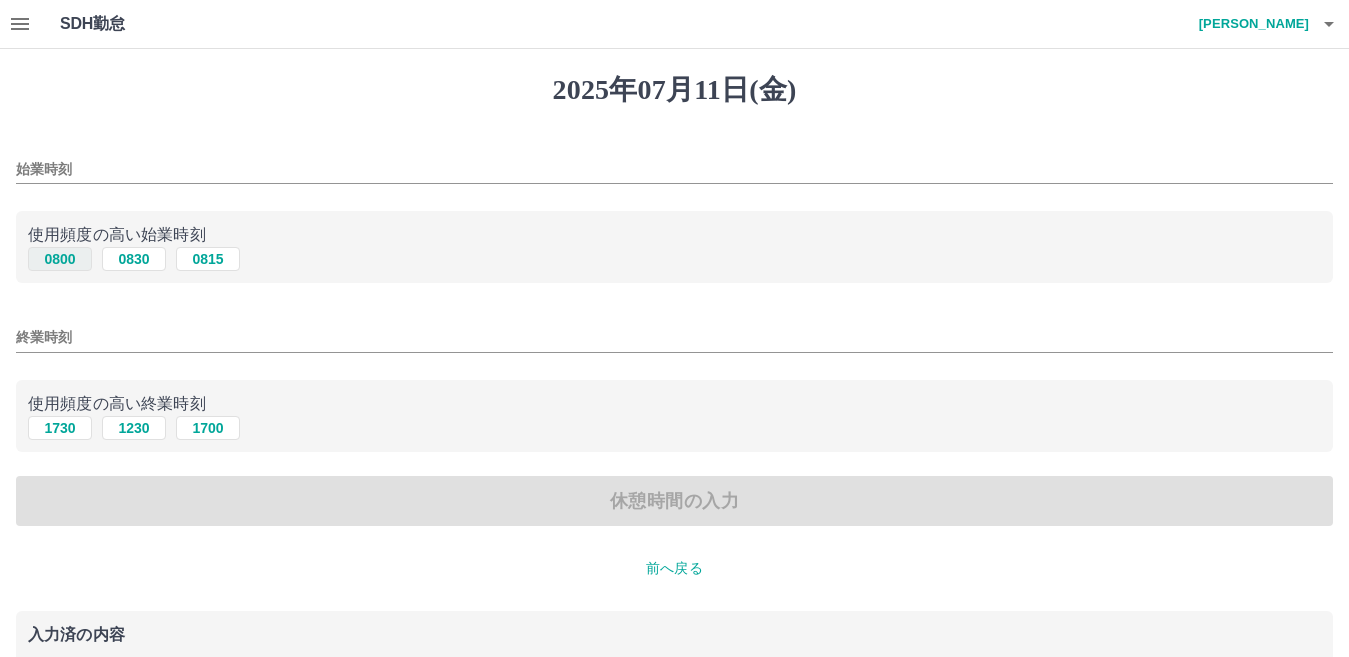 click on "0800" at bounding box center [60, 259] 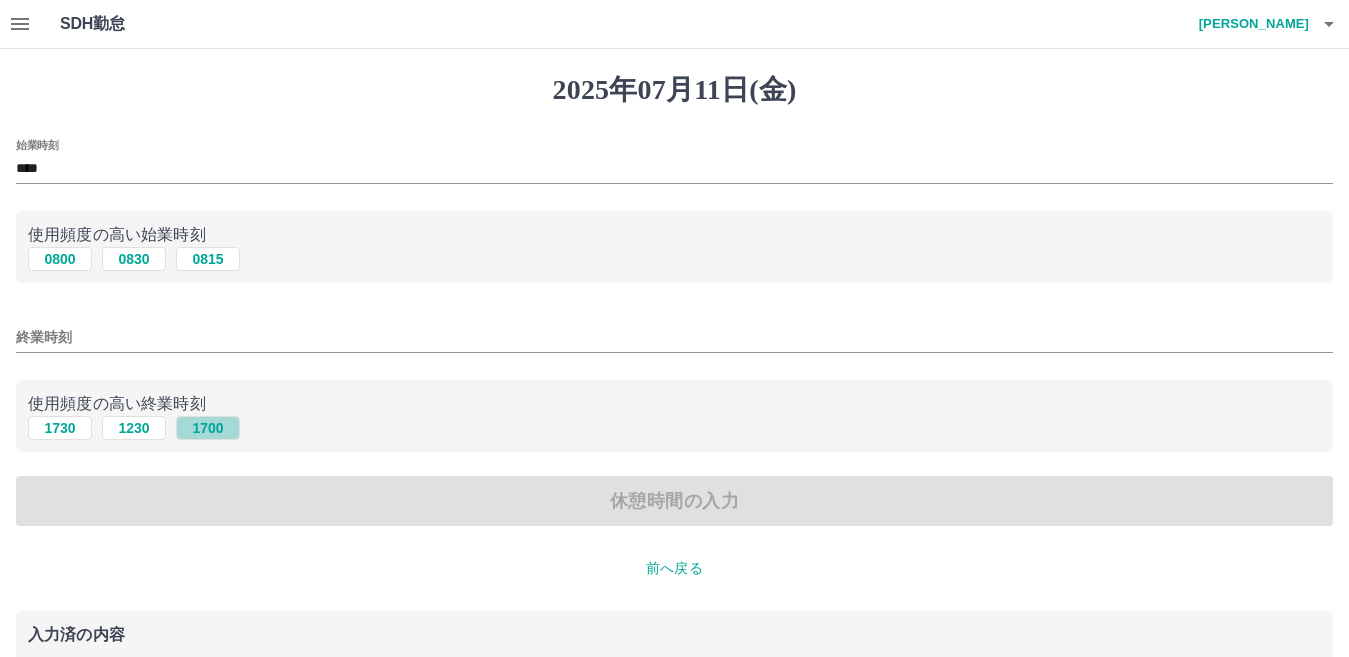 click on "1700" at bounding box center [208, 428] 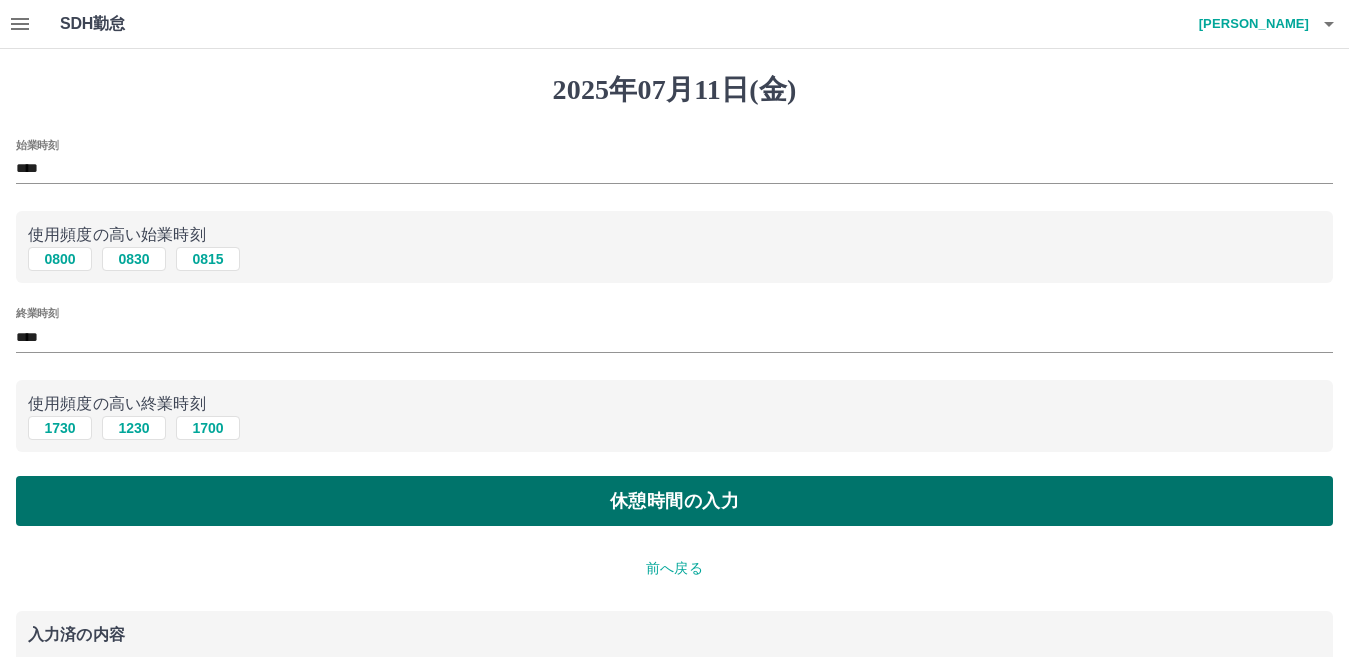 click on "休憩時間の入力" at bounding box center (674, 501) 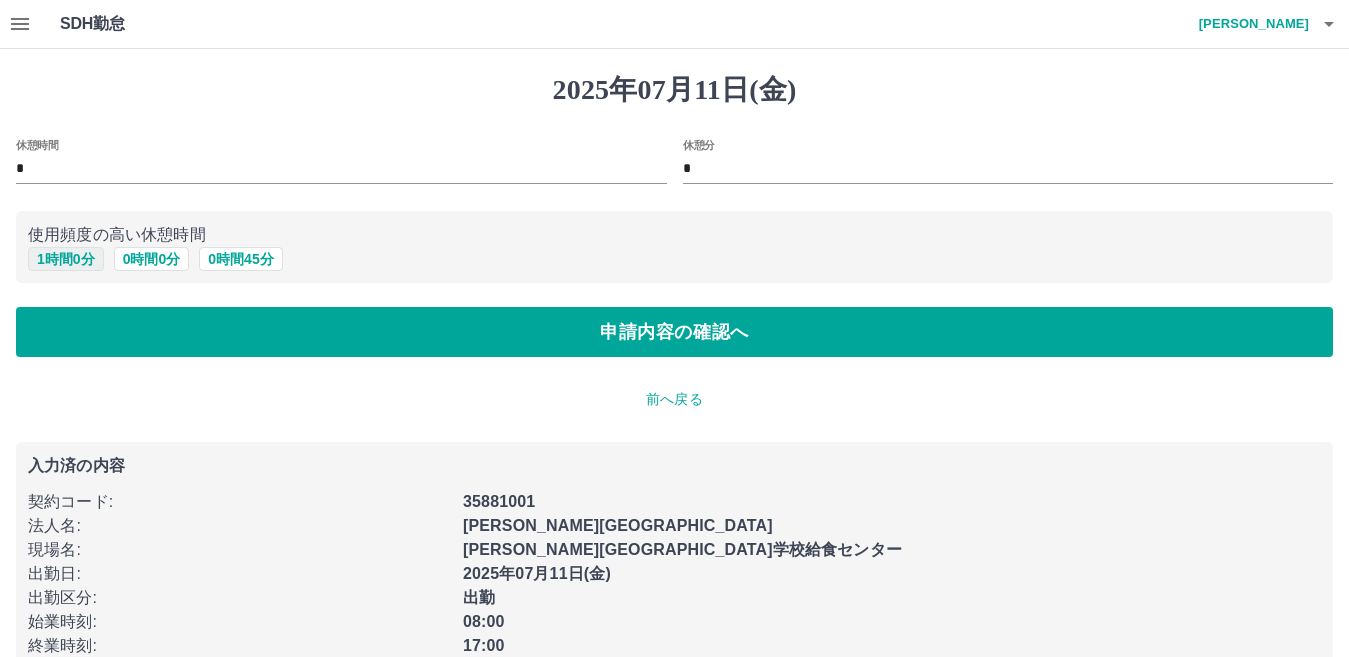 click on "1 時間 0 分" at bounding box center [66, 259] 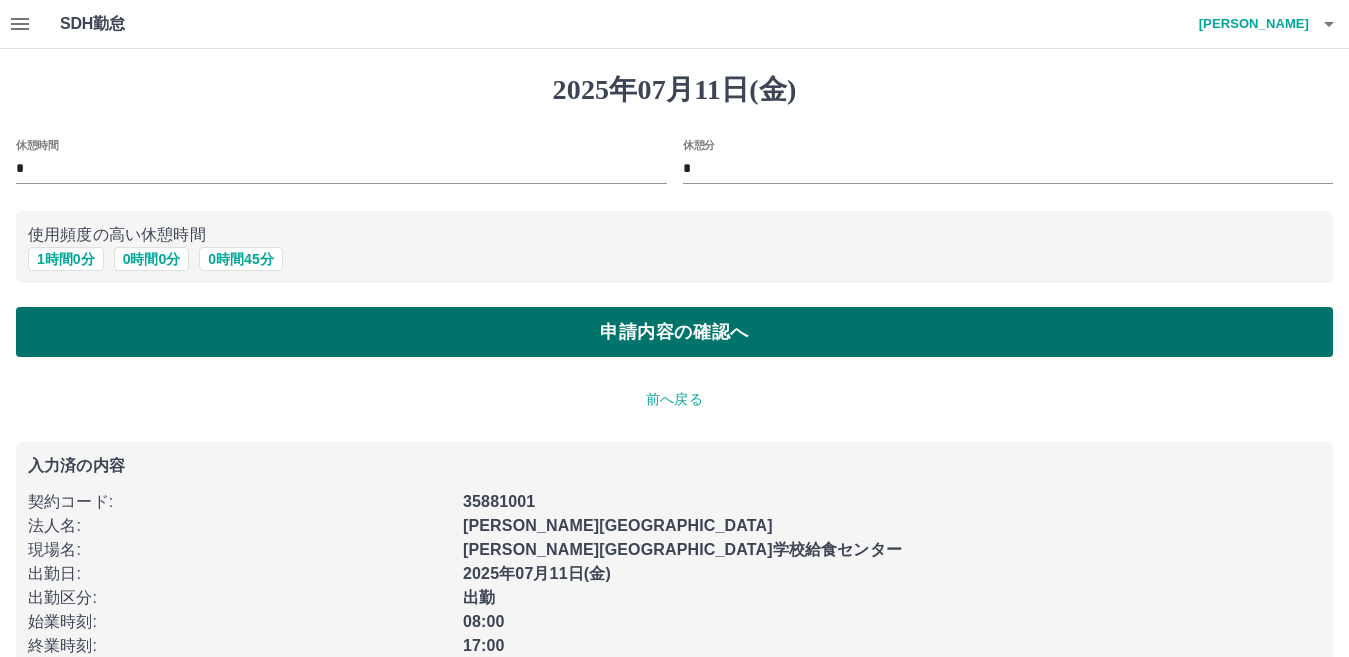 click on "申請内容の確認へ" at bounding box center [674, 332] 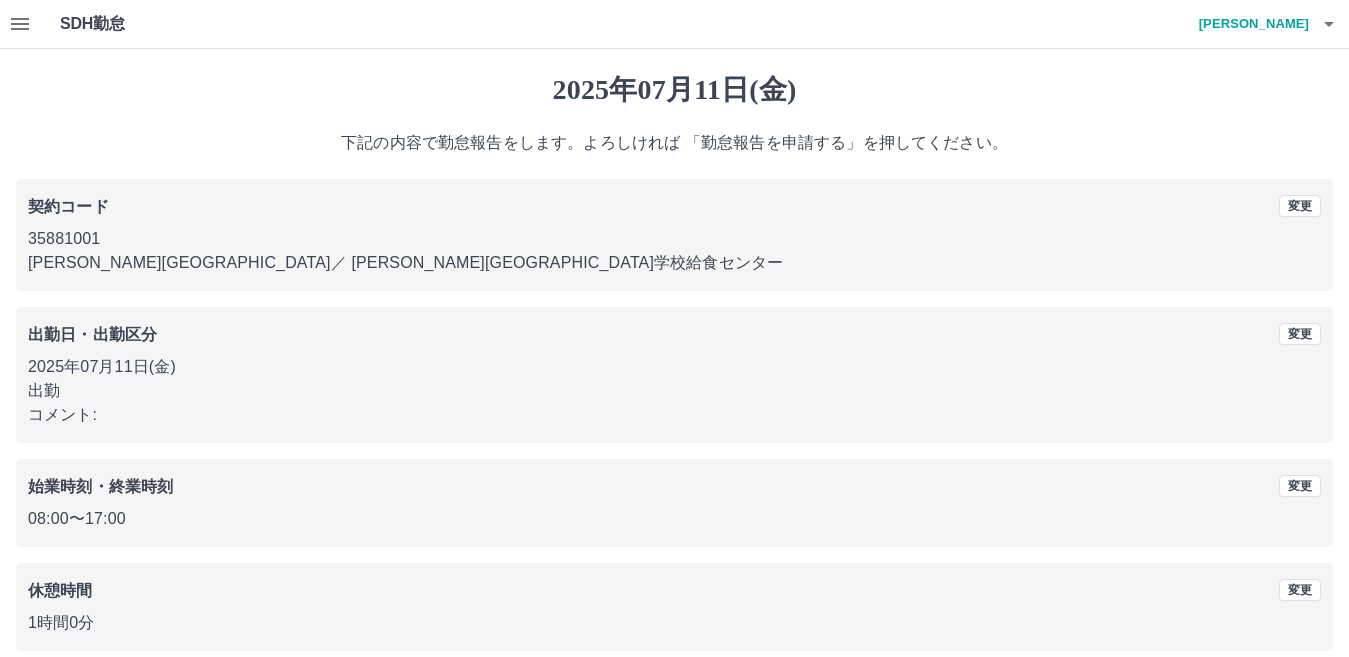 scroll, scrollTop: 92, scrollLeft: 0, axis: vertical 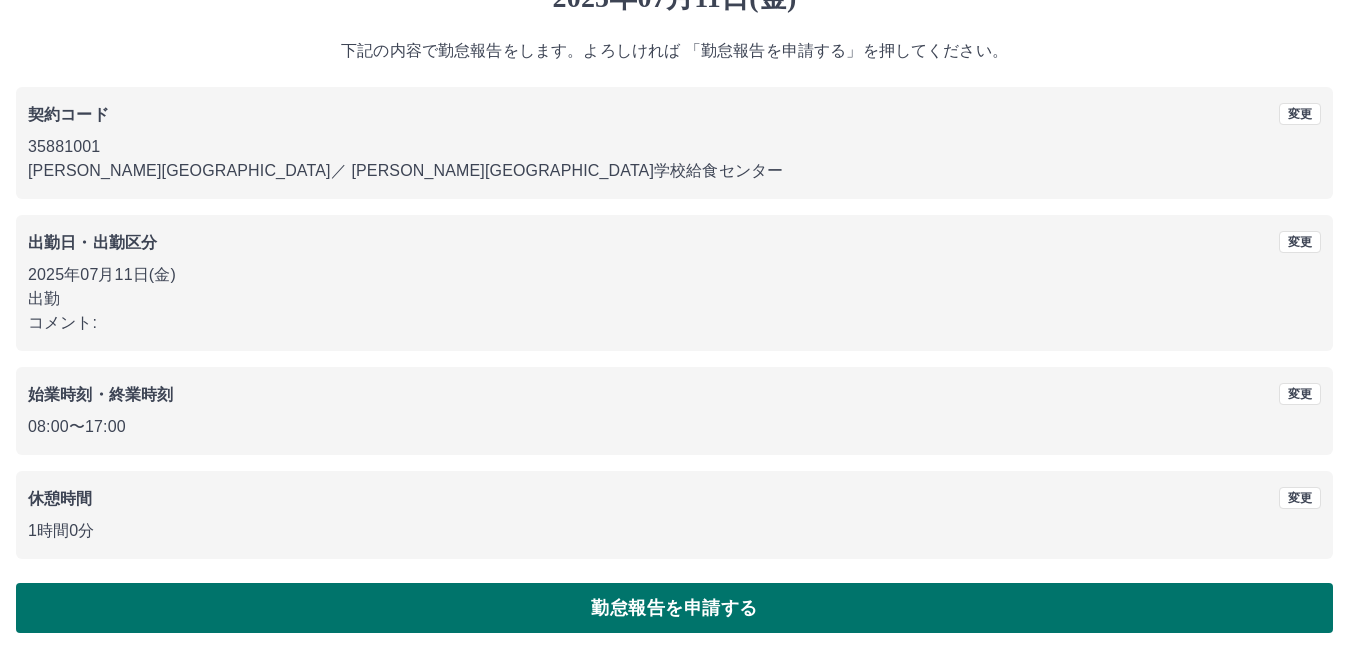 click on "勤怠報告を申請する" at bounding box center [674, 608] 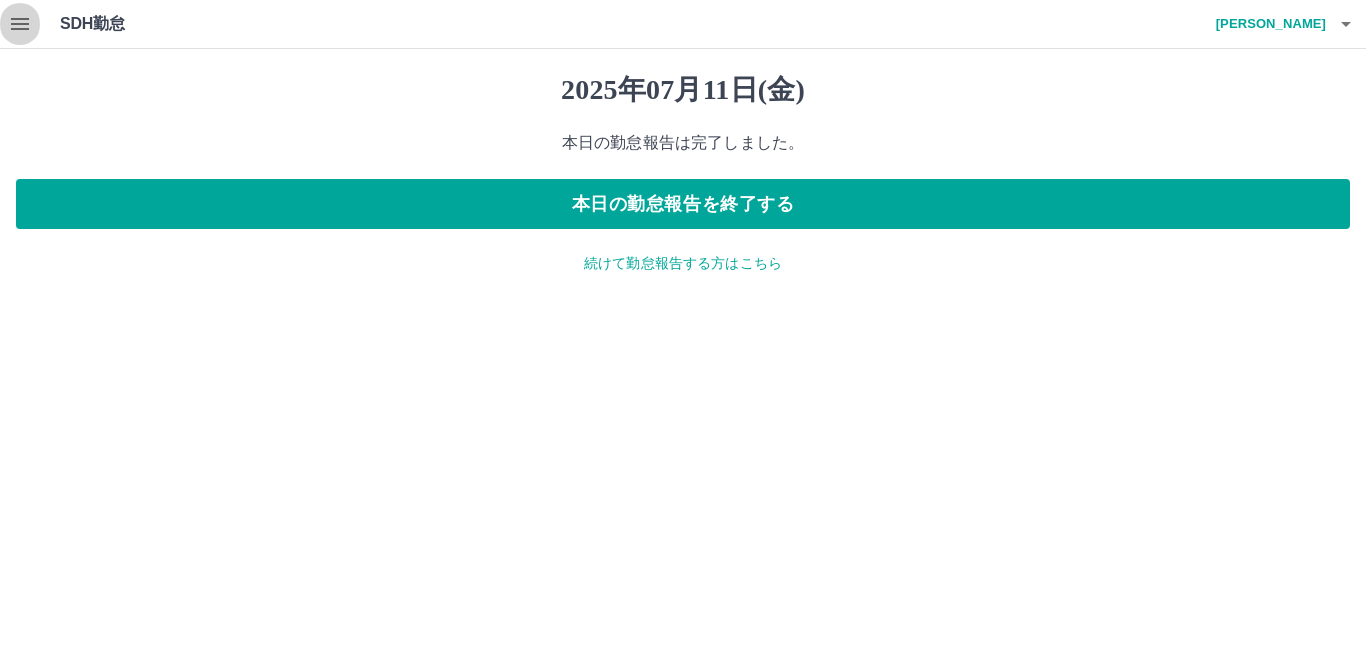 click 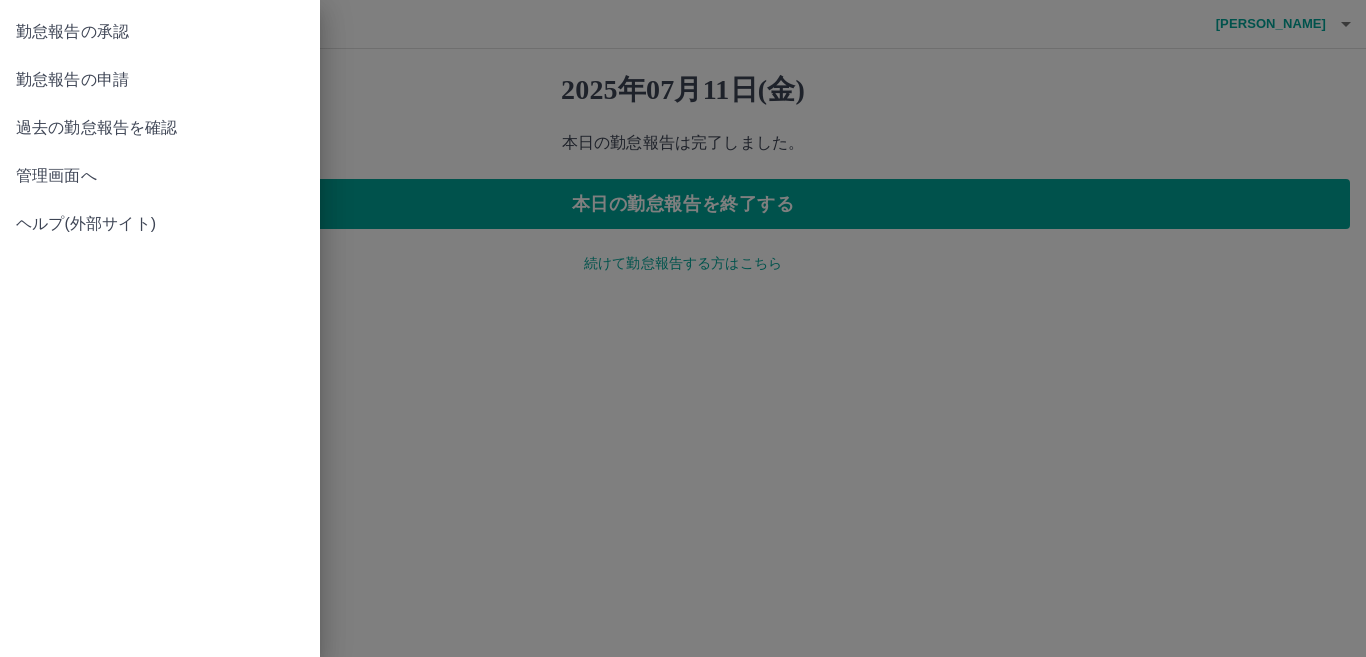 click on "勤怠報告の承認" at bounding box center (160, 32) 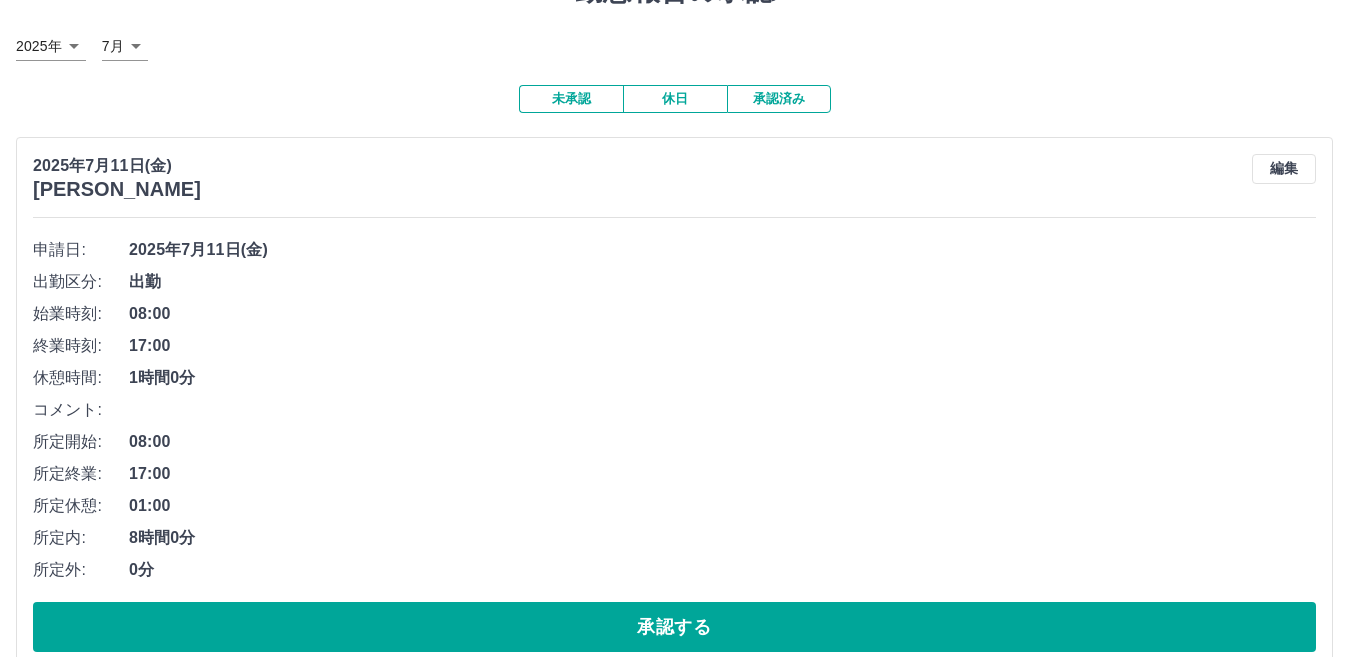 scroll, scrollTop: 100, scrollLeft: 0, axis: vertical 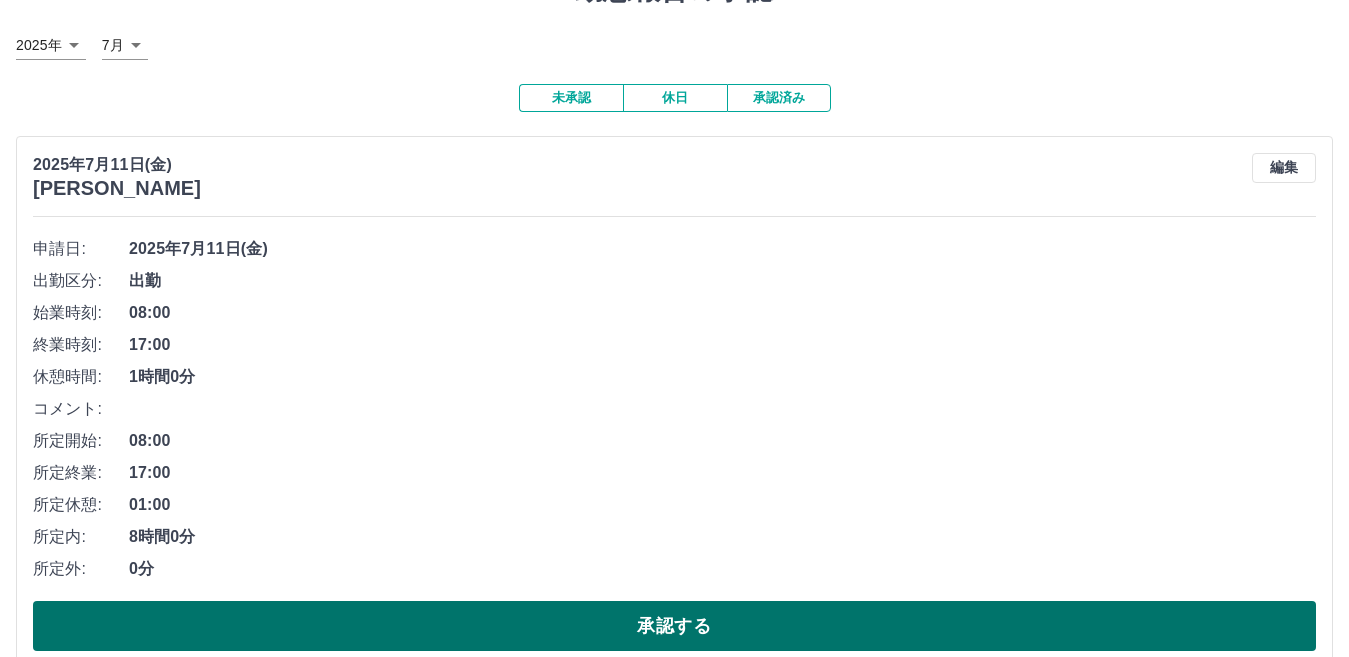 click on "承認する" at bounding box center (674, 626) 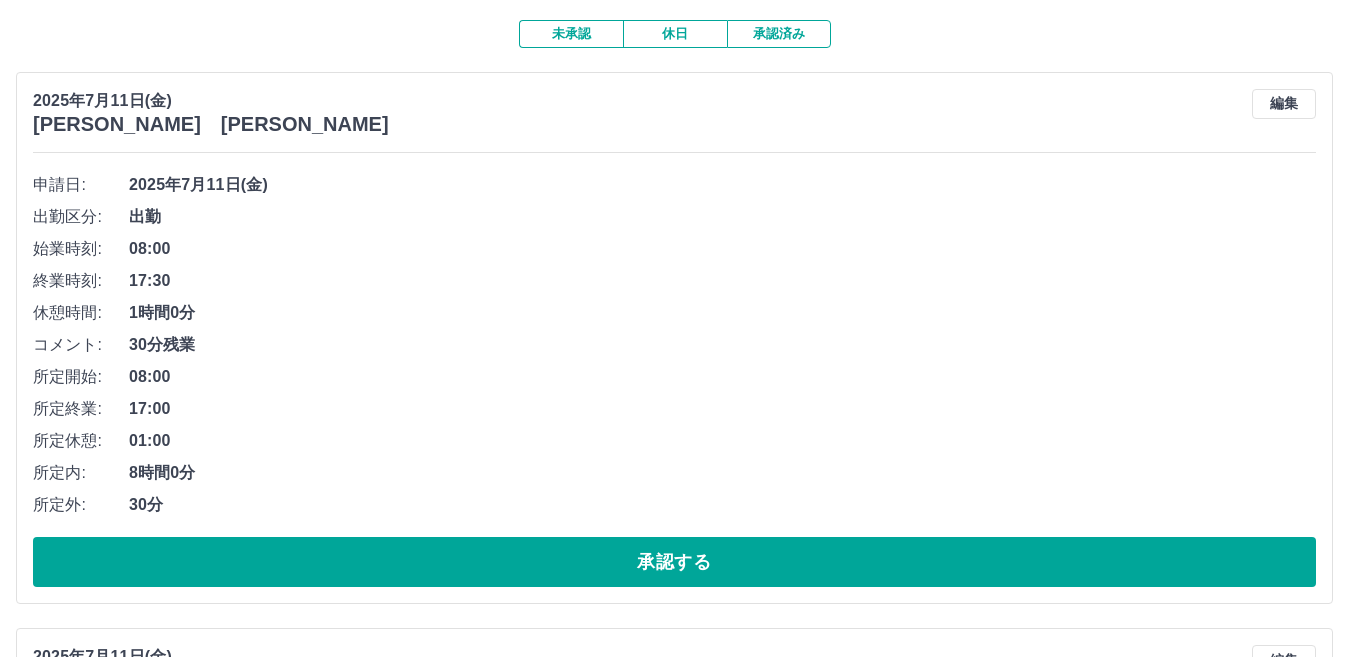scroll, scrollTop: 200, scrollLeft: 0, axis: vertical 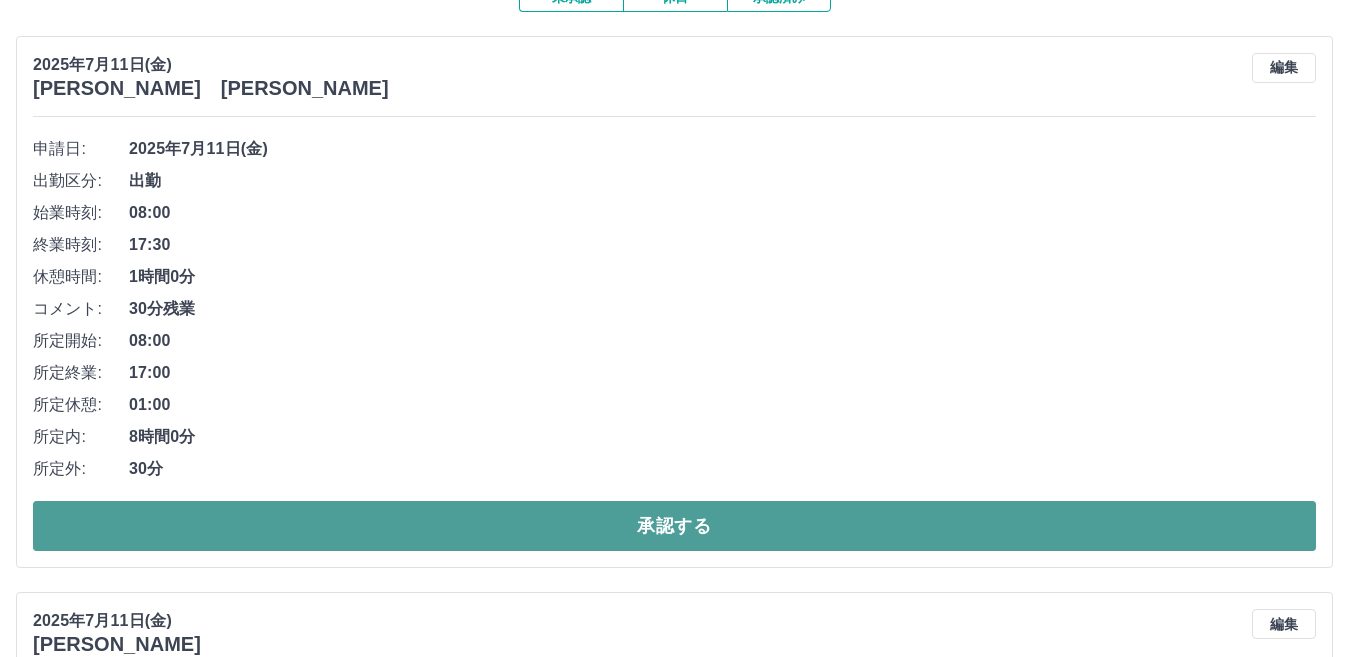 click on "承認する" at bounding box center [674, 526] 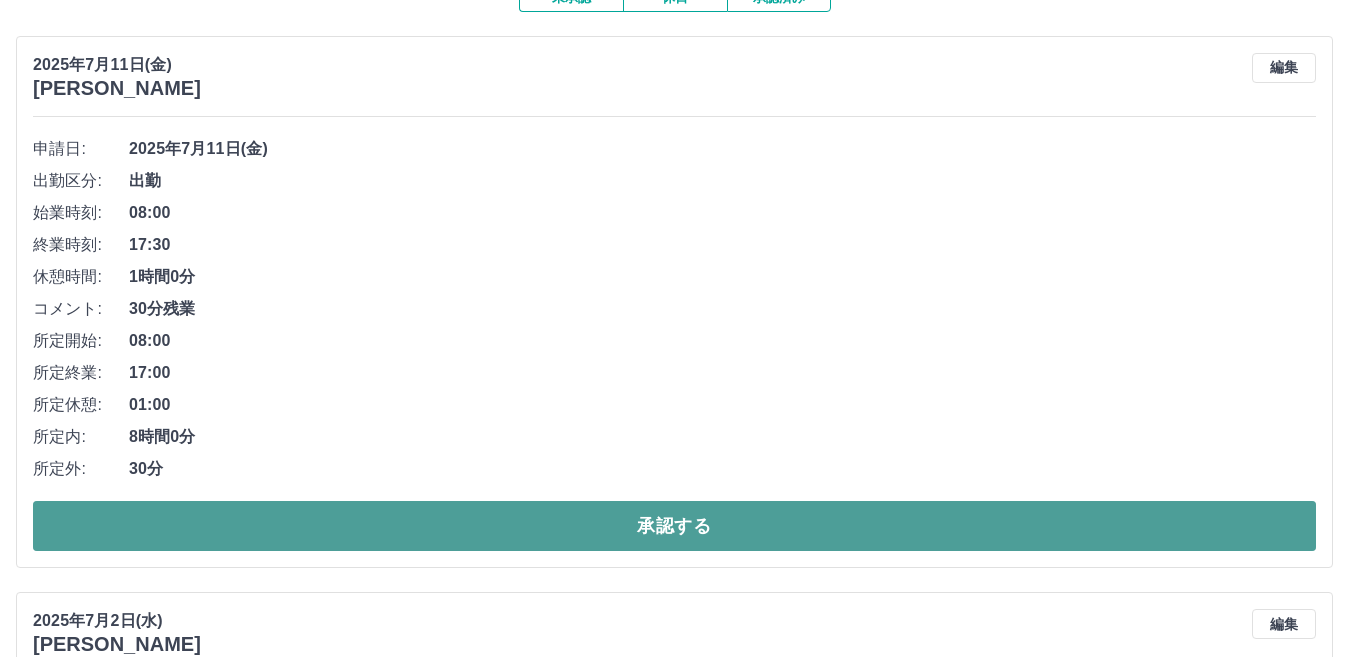 click on "承認する" at bounding box center [674, 526] 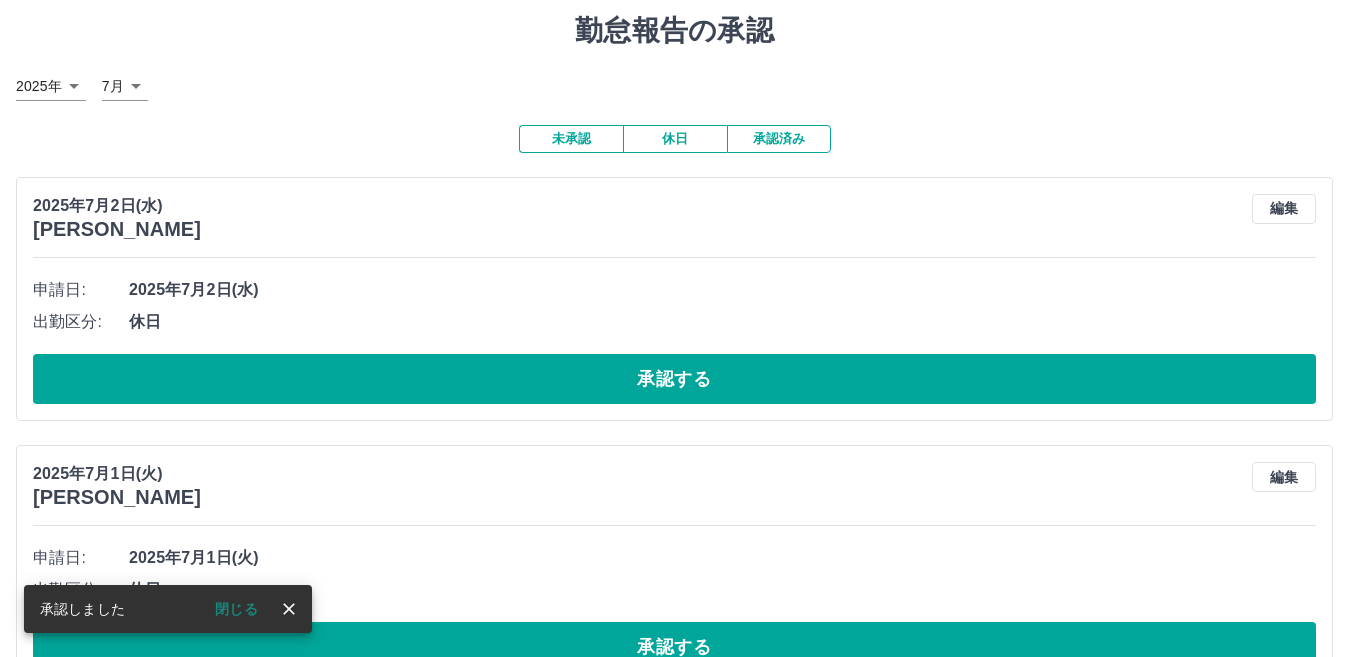scroll, scrollTop: 0, scrollLeft: 0, axis: both 